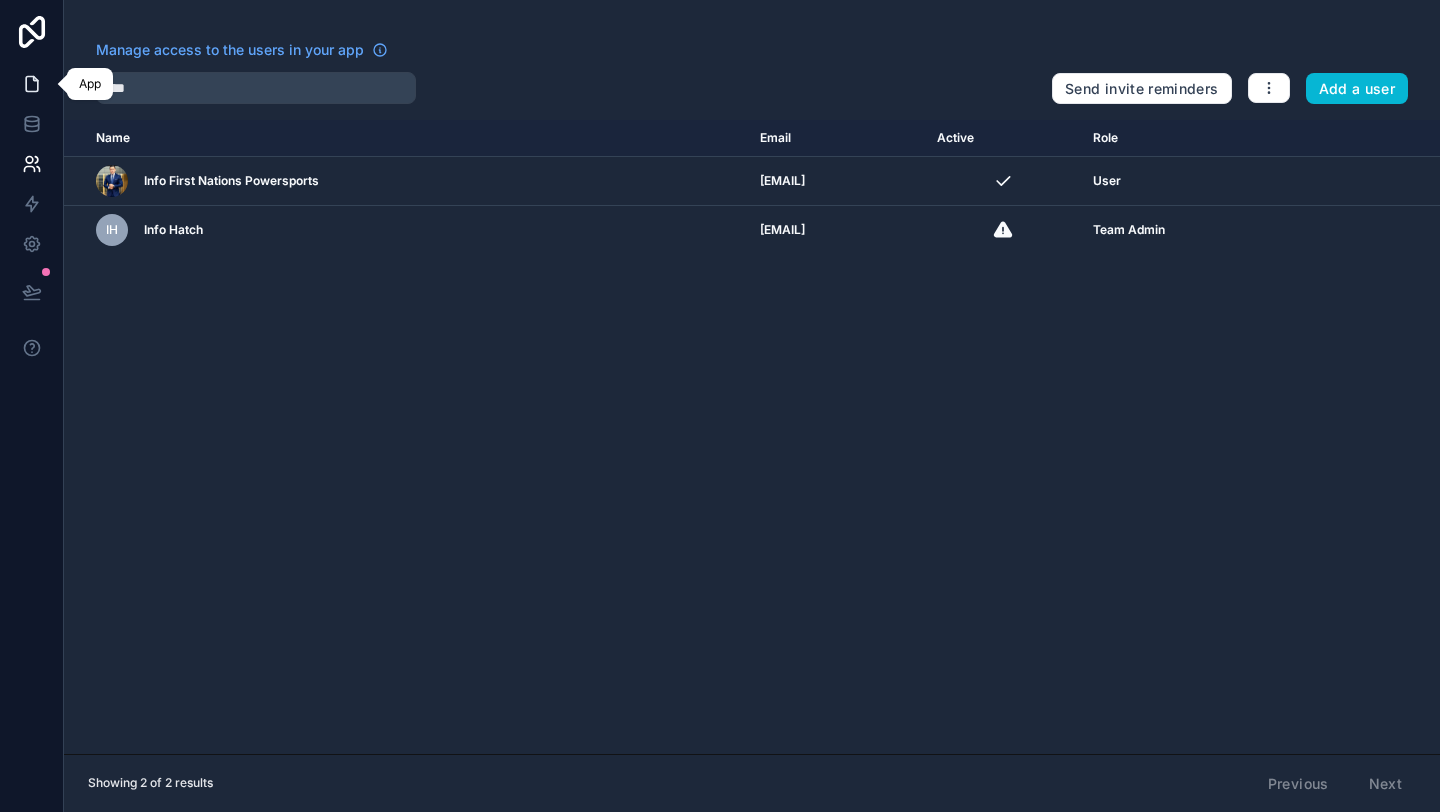 scroll, scrollTop: 0, scrollLeft: 0, axis: both 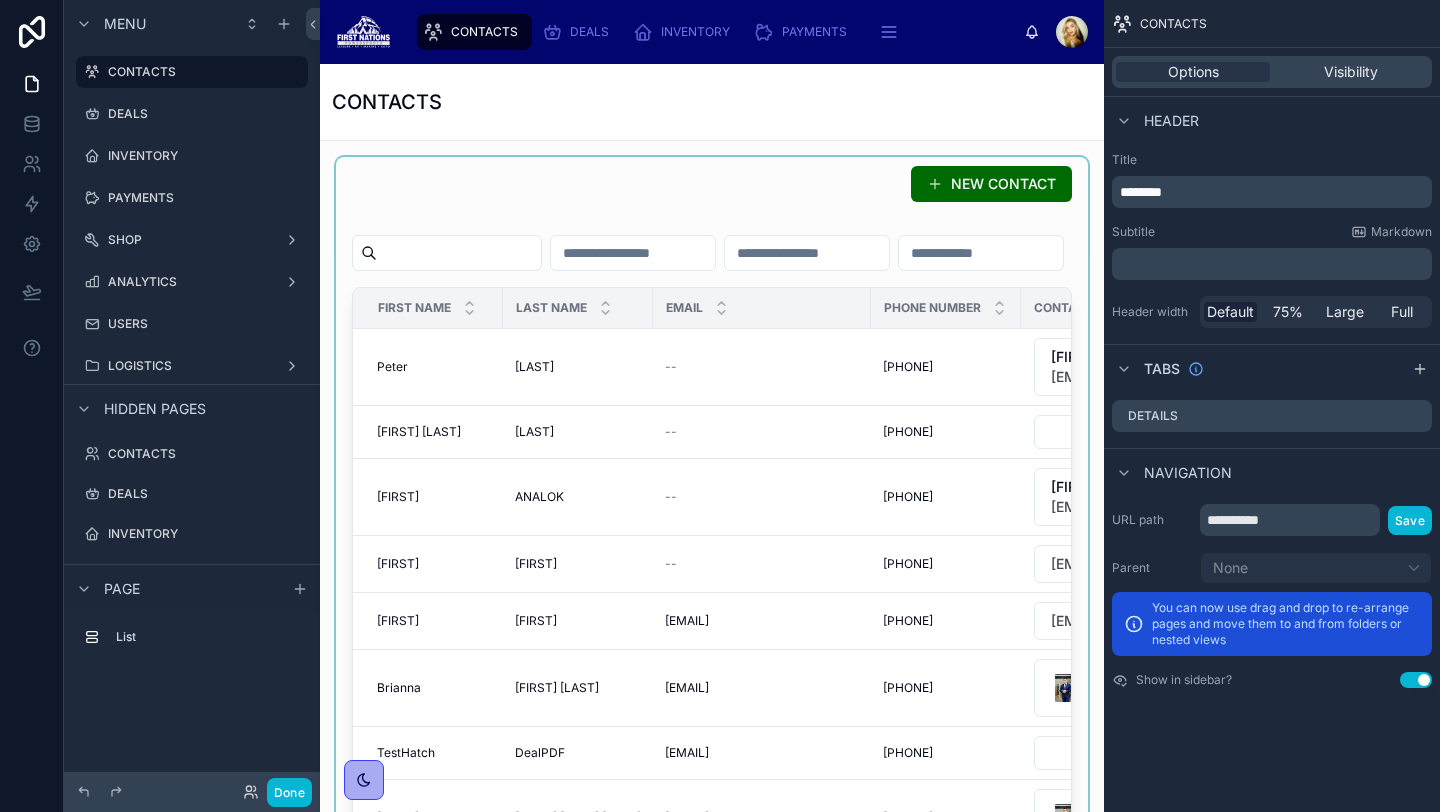 click at bounding box center [712, 535] 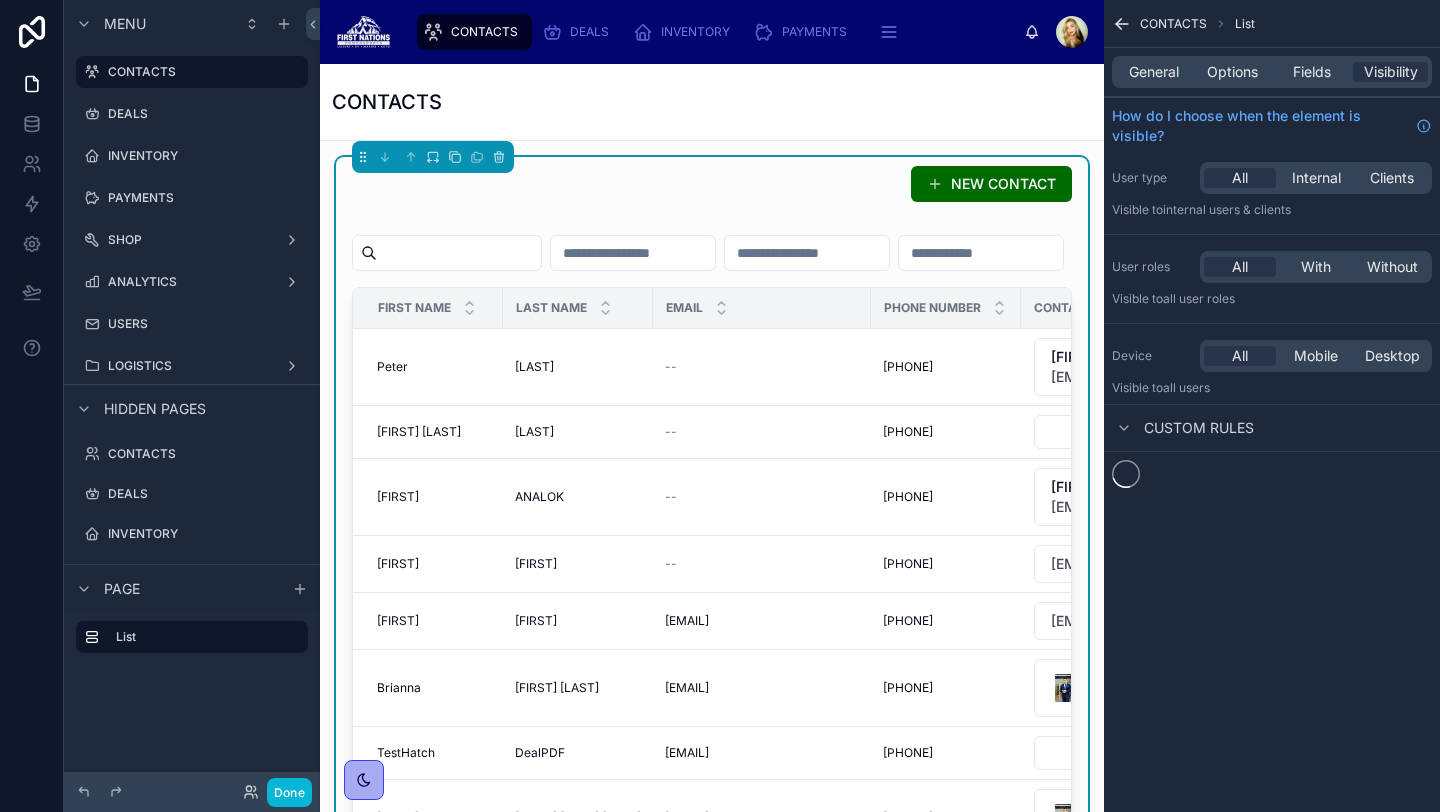 click on "[FIRST] [FIRST]" at bounding box center [434, 367] 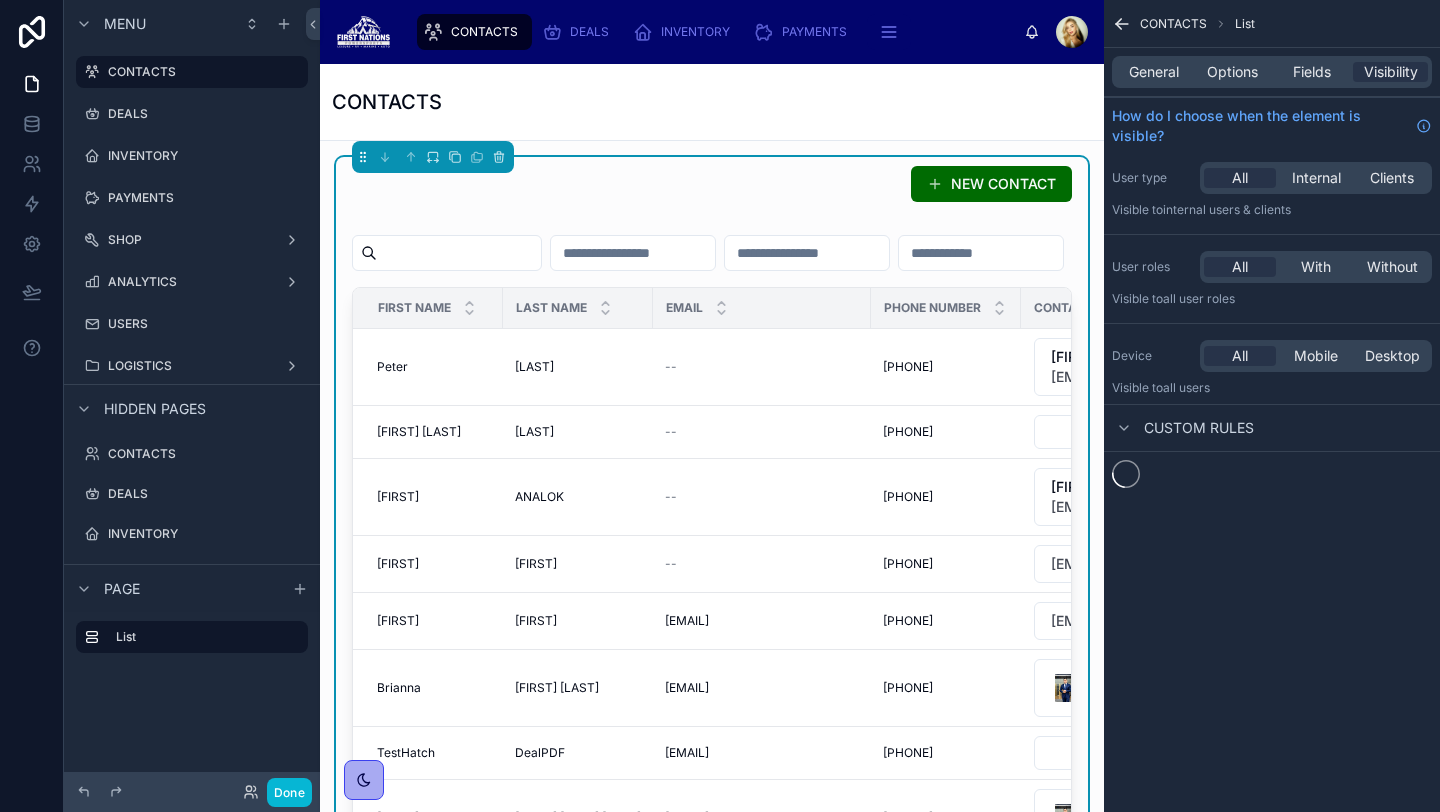 scroll, scrollTop: 40, scrollLeft: 0, axis: vertical 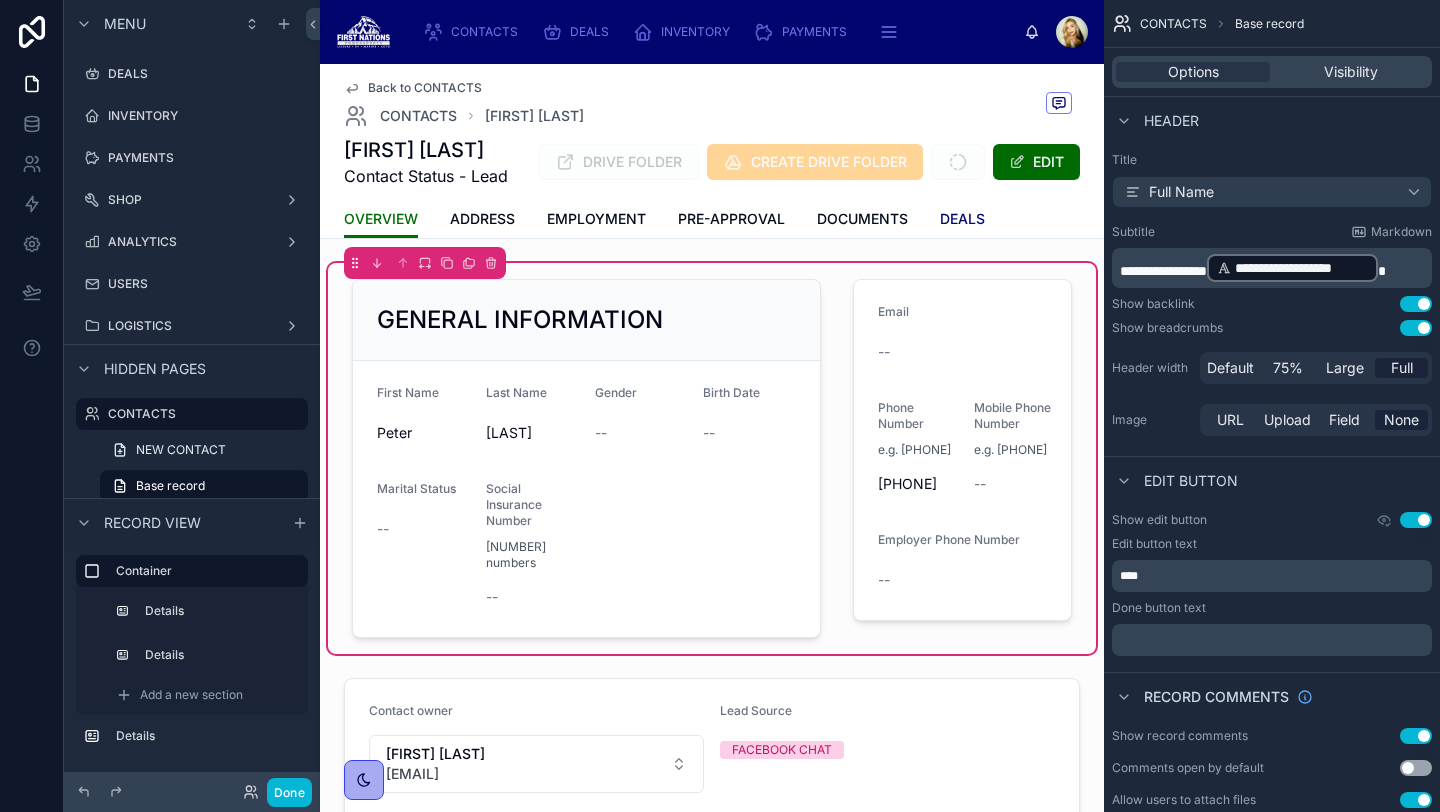 click on "DEALS" at bounding box center [962, 219] 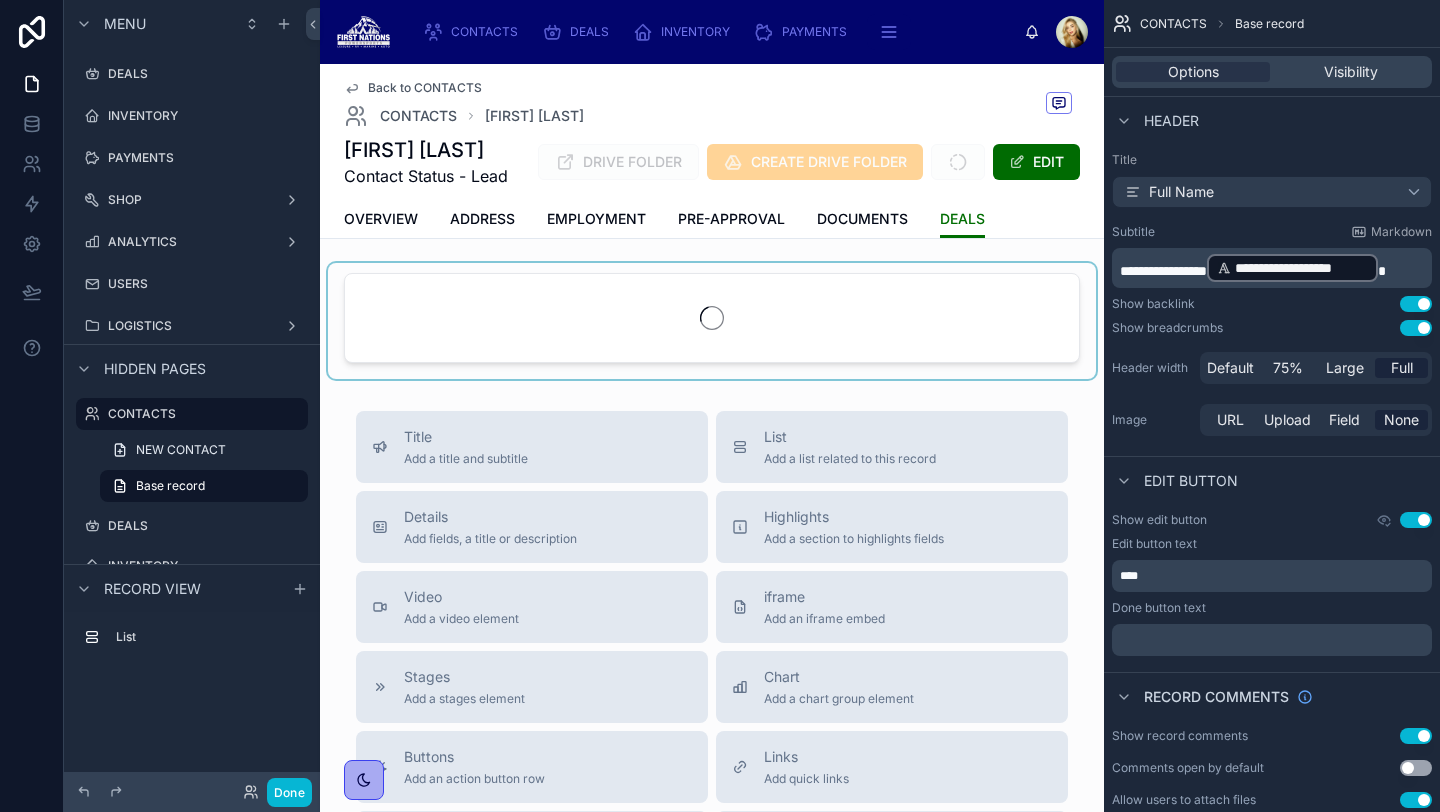 click at bounding box center (712, 321) 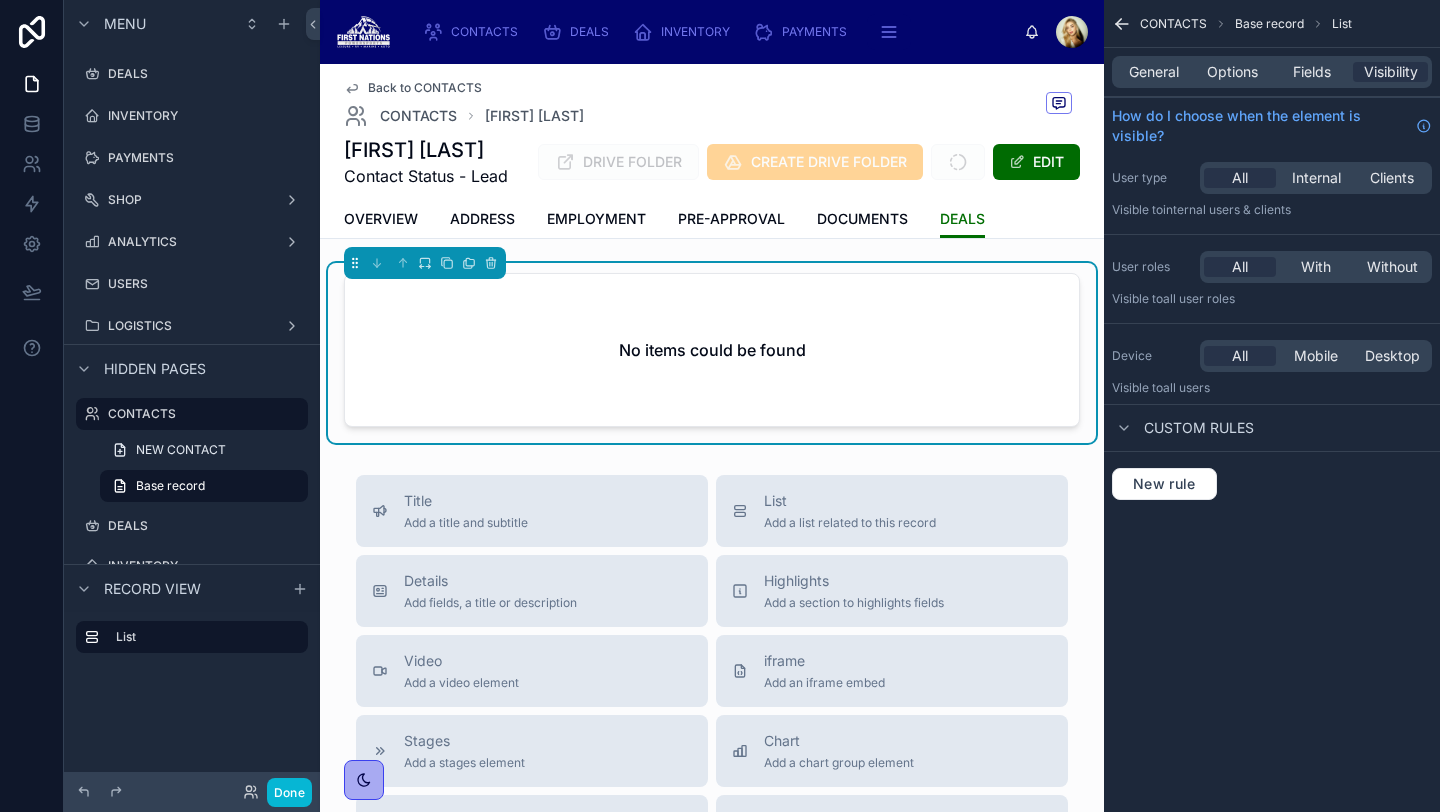 click on "No items could be found" at bounding box center [712, 350] 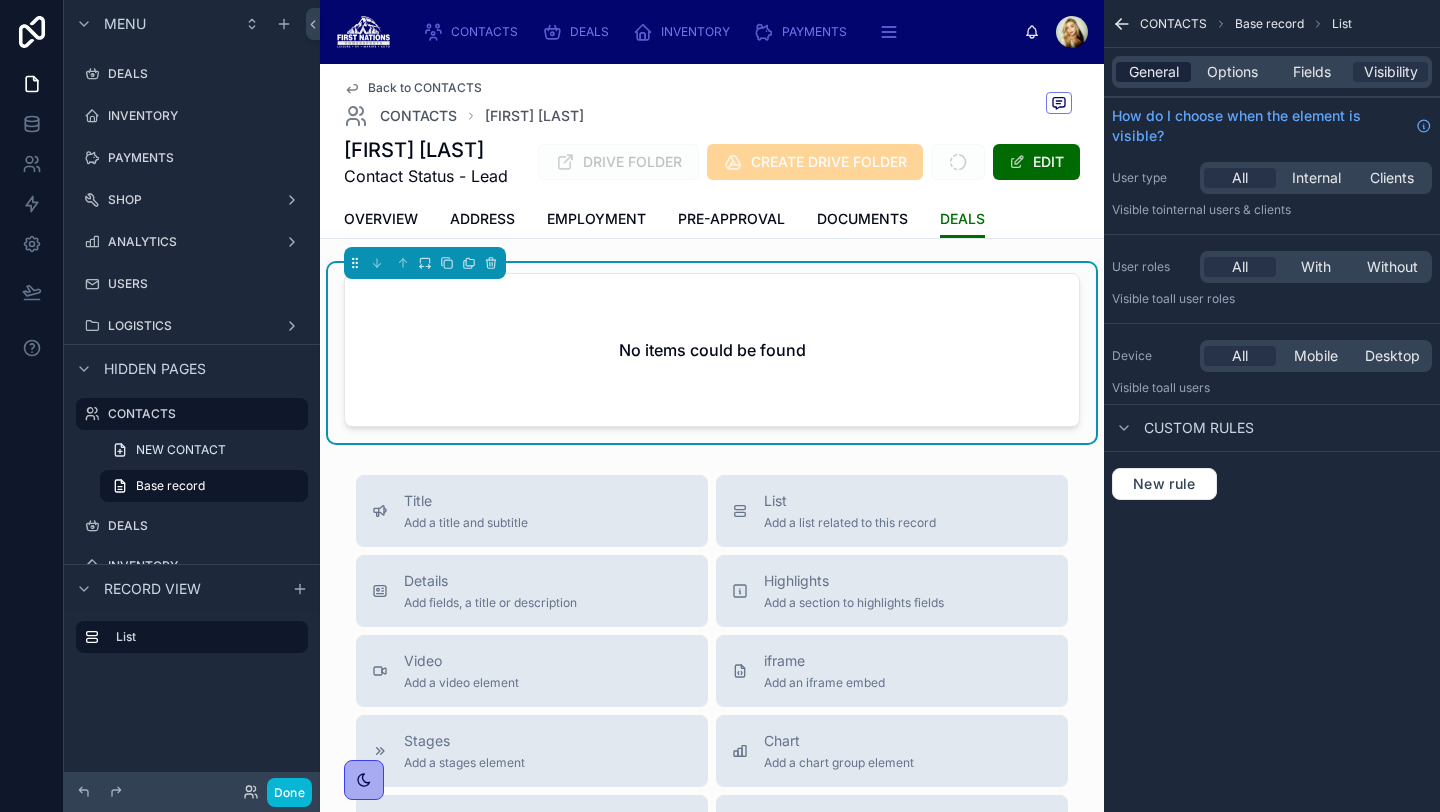 click on "General" at bounding box center (1154, 72) 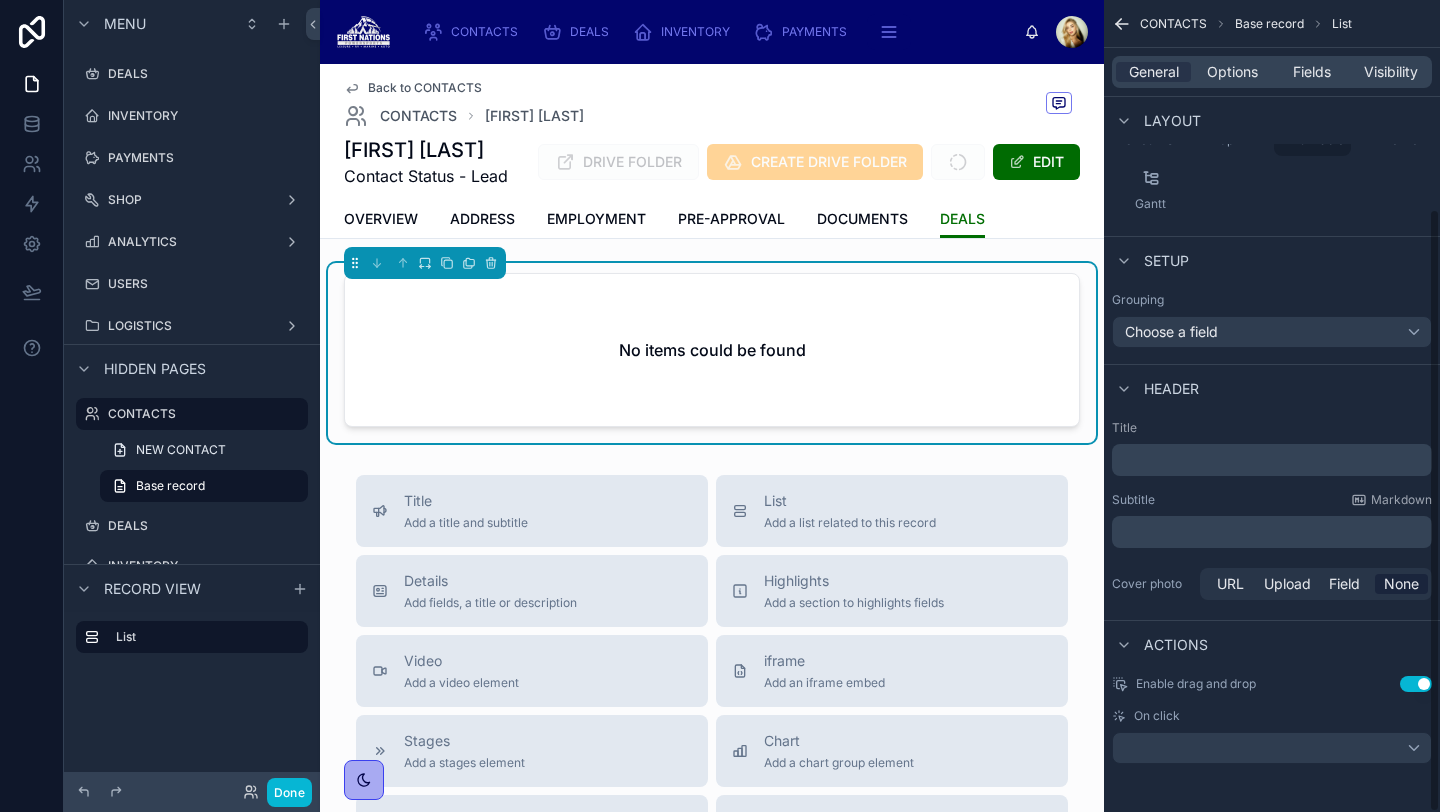 scroll, scrollTop: 0, scrollLeft: 0, axis: both 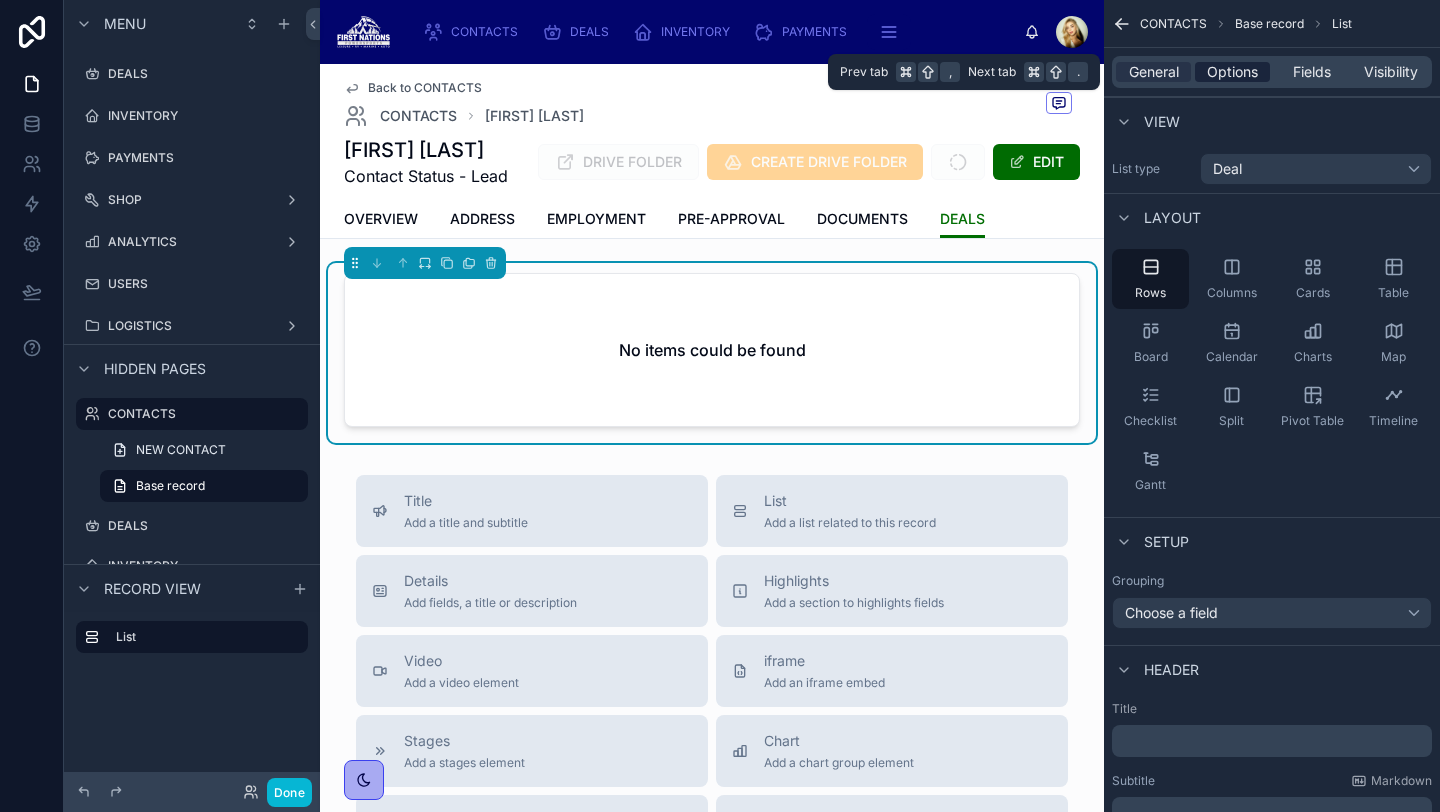 click on "Options" at bounding box center (1232, 72) 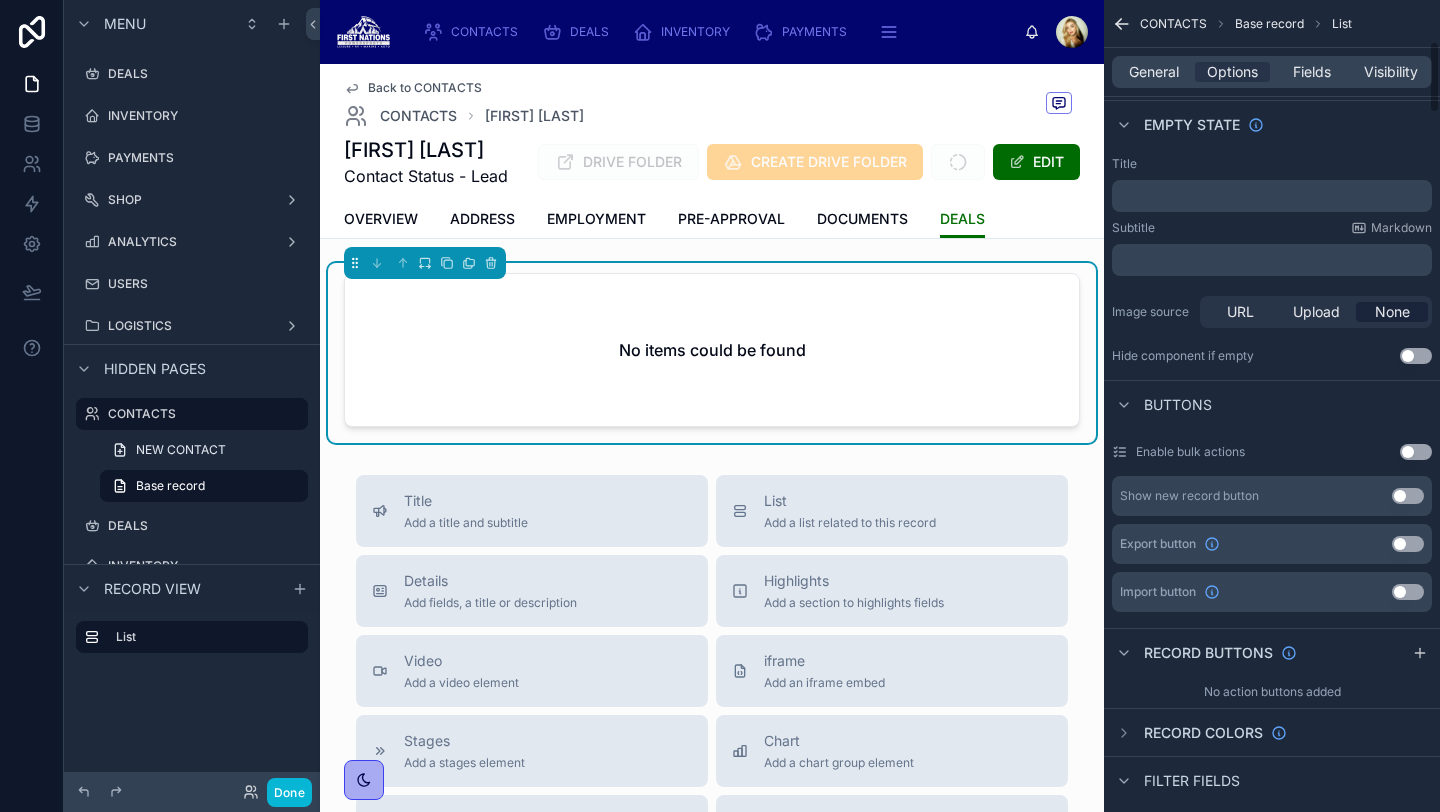 scroll, scrollTop: 474, scrollLeft: 0, axis: vertical 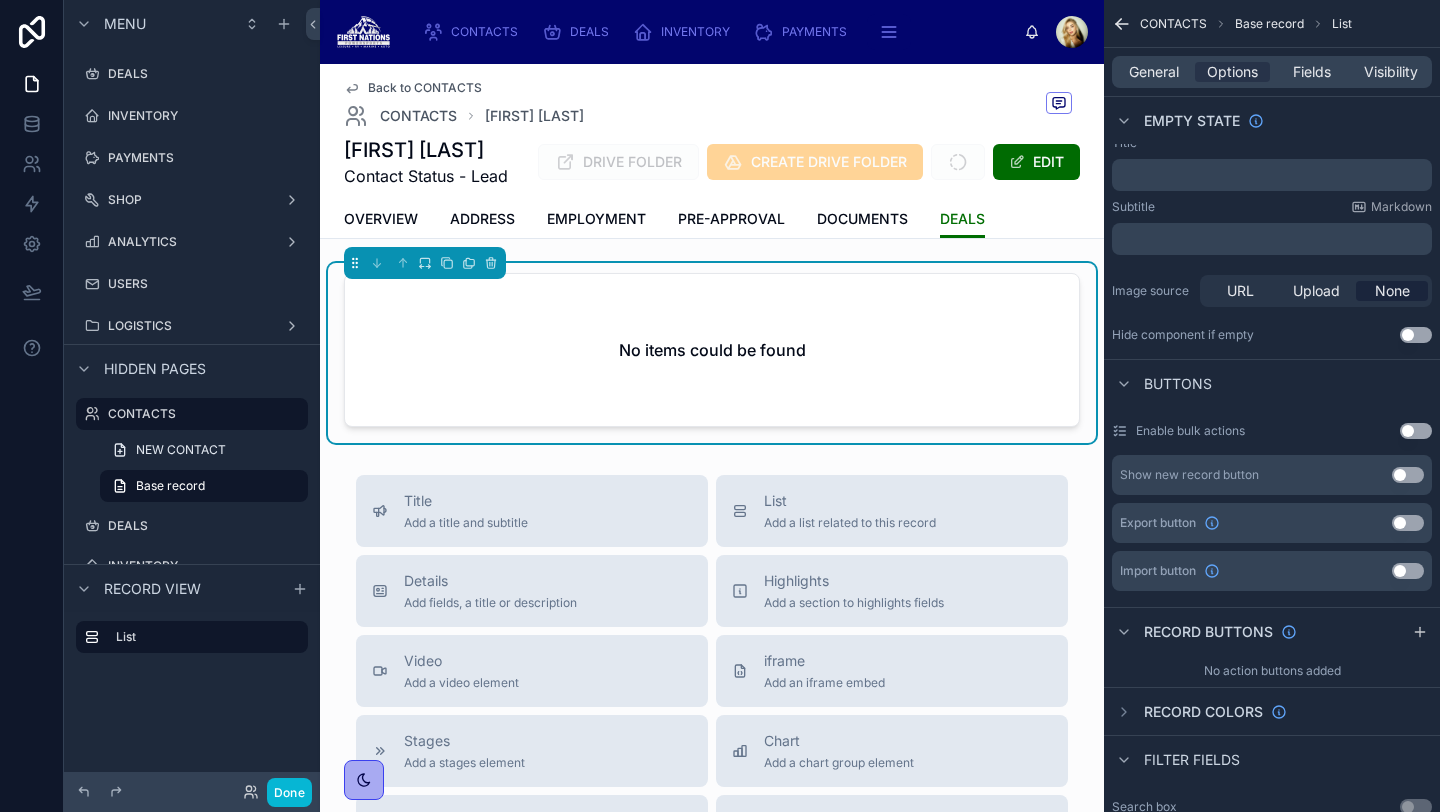 click on "Use setting" at bounding box center [1408, 475] 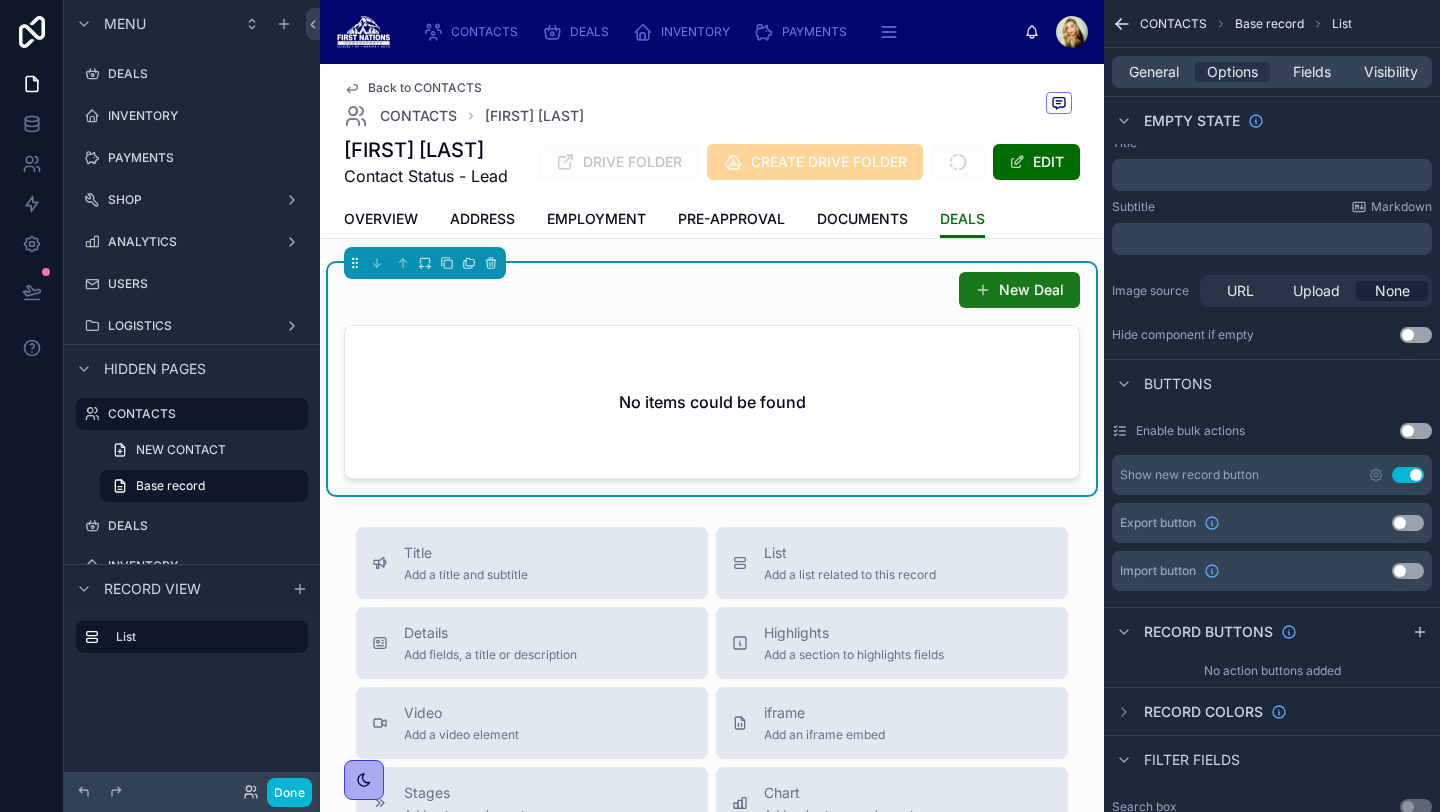 click on "New Deal" at bounding box center (1019, 290) 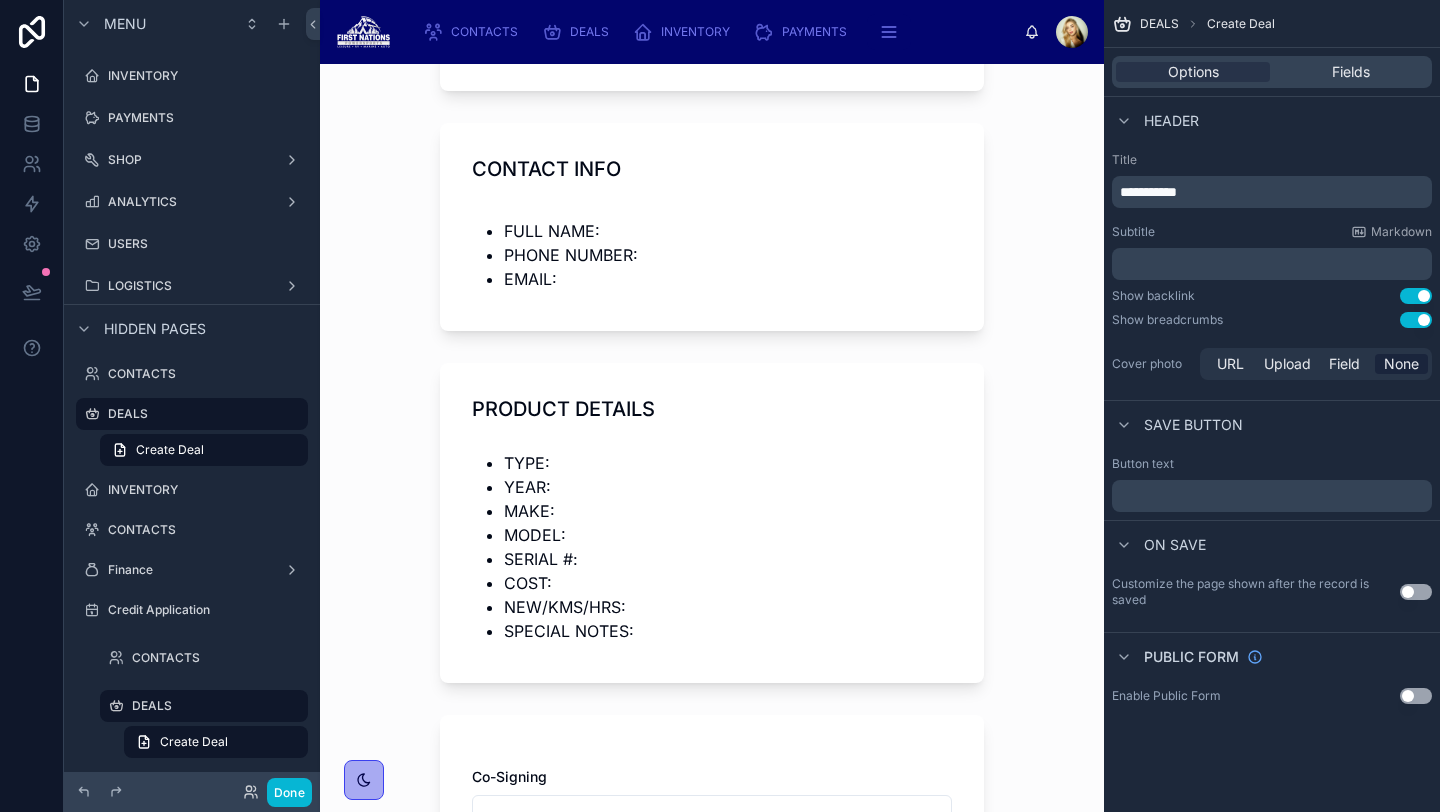 scroll, scrollTop: 710, scrollLeft: 0, axis: vertical 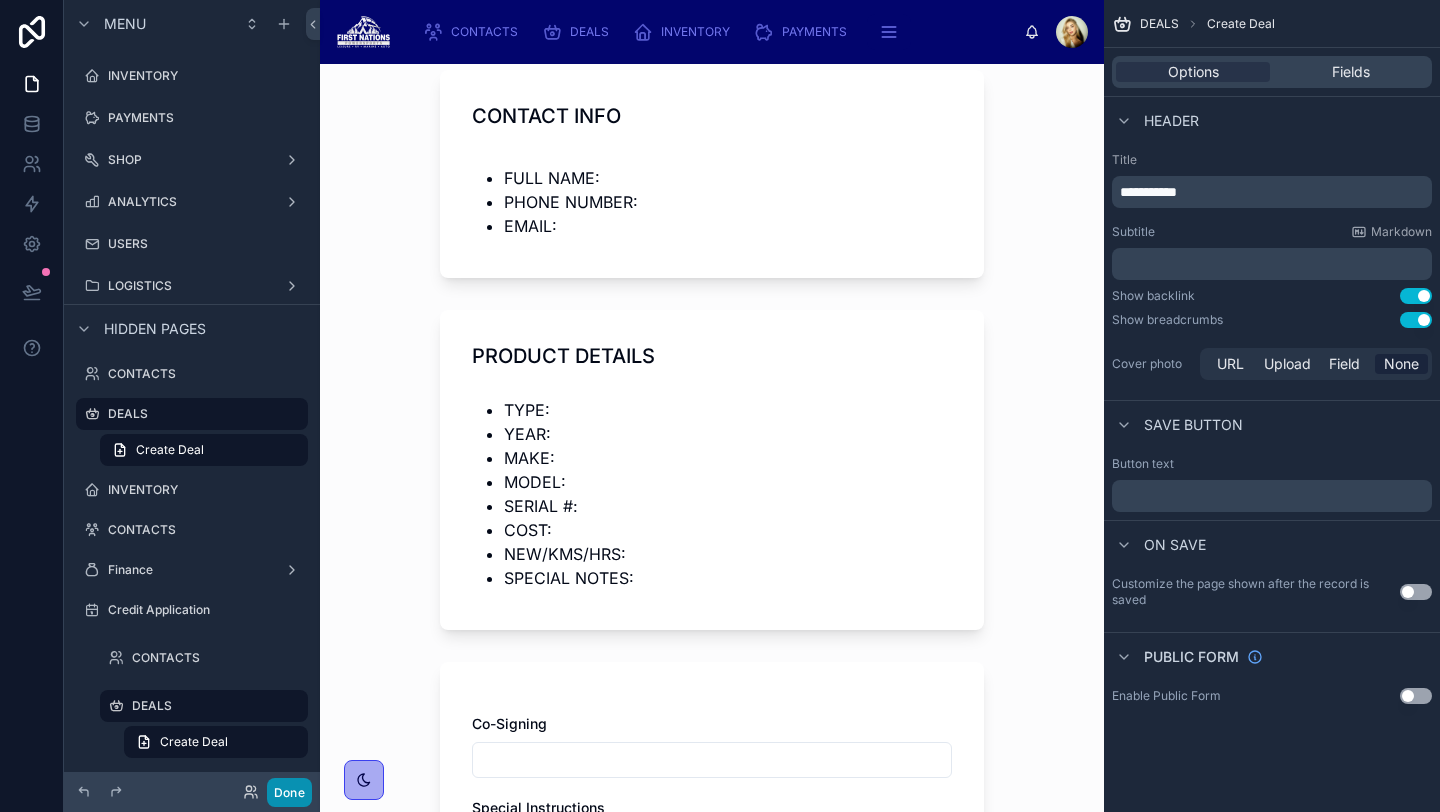 click on "Done" at bounding box center [289, 792] 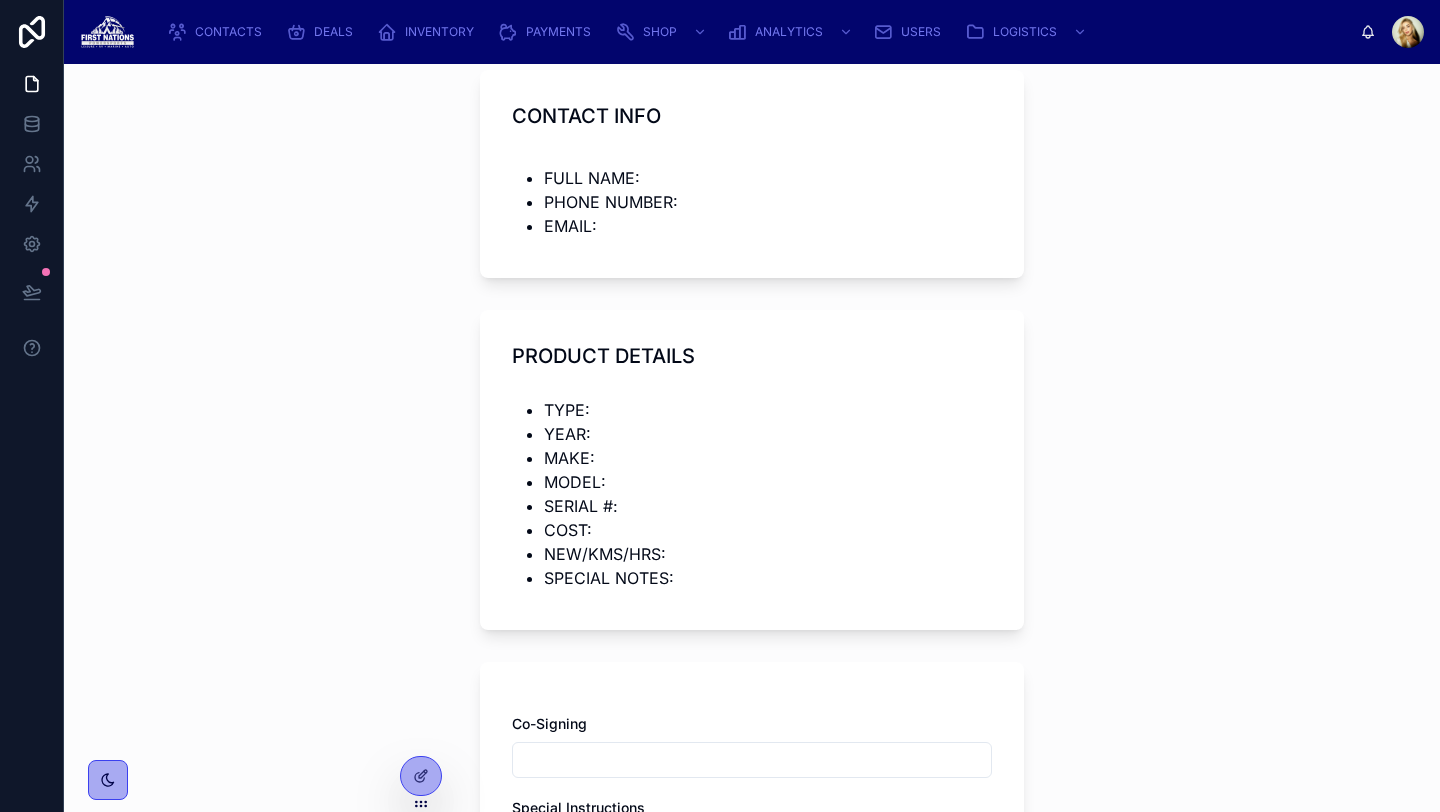 scroll, scrollTop: 0, scrollLeft: 0, axis: both 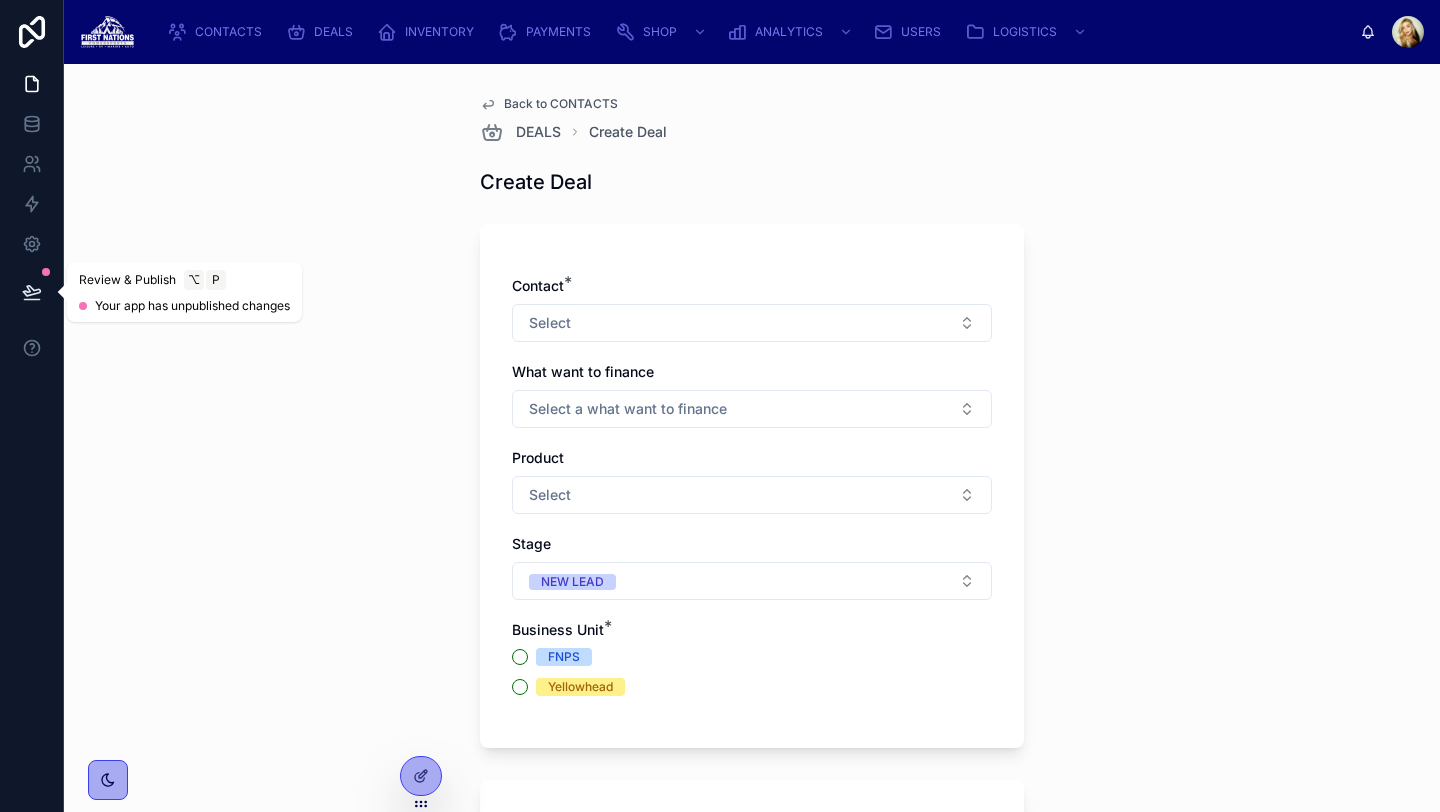 click at bounding box center (32, 292) 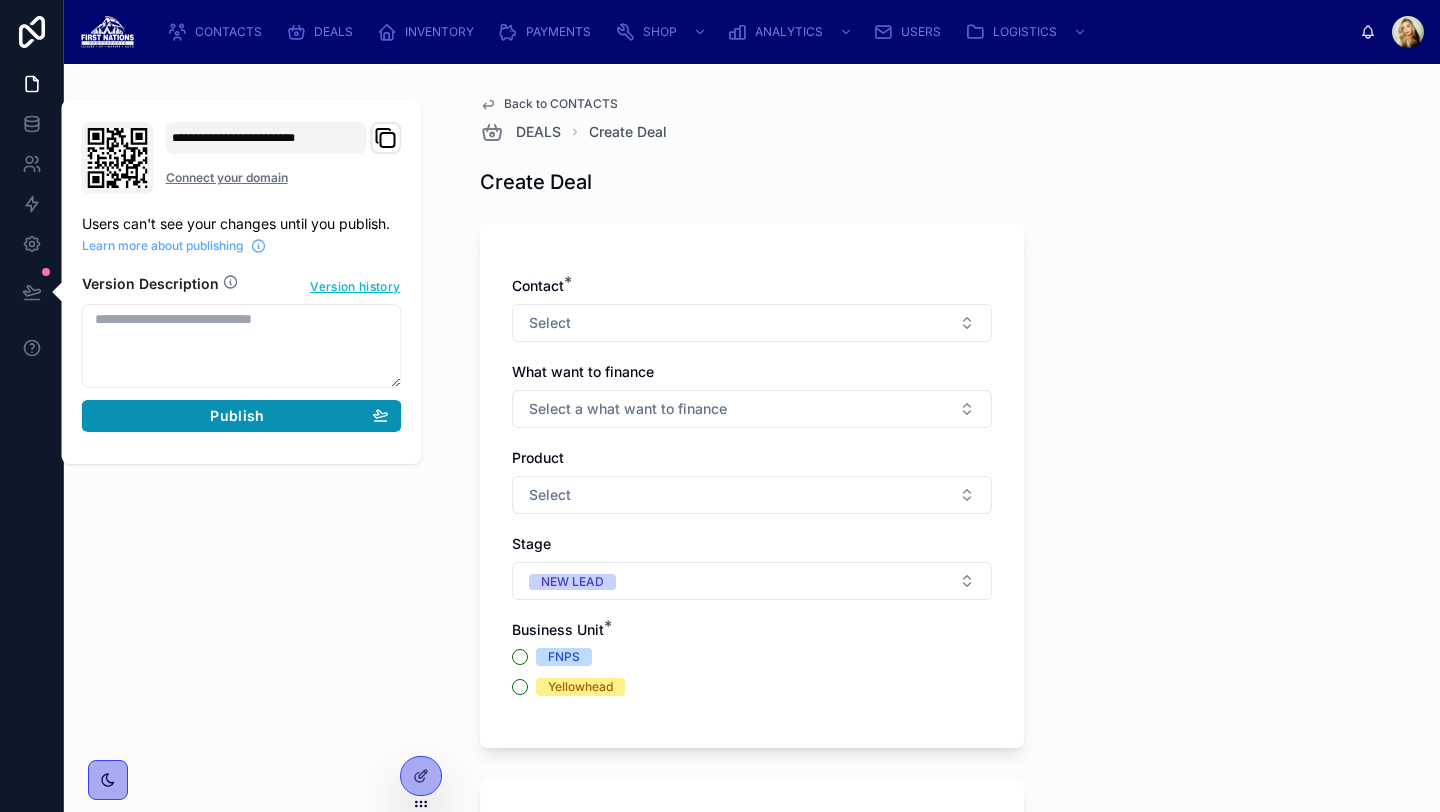 click on "Publish" at bounding box center [237, 416] 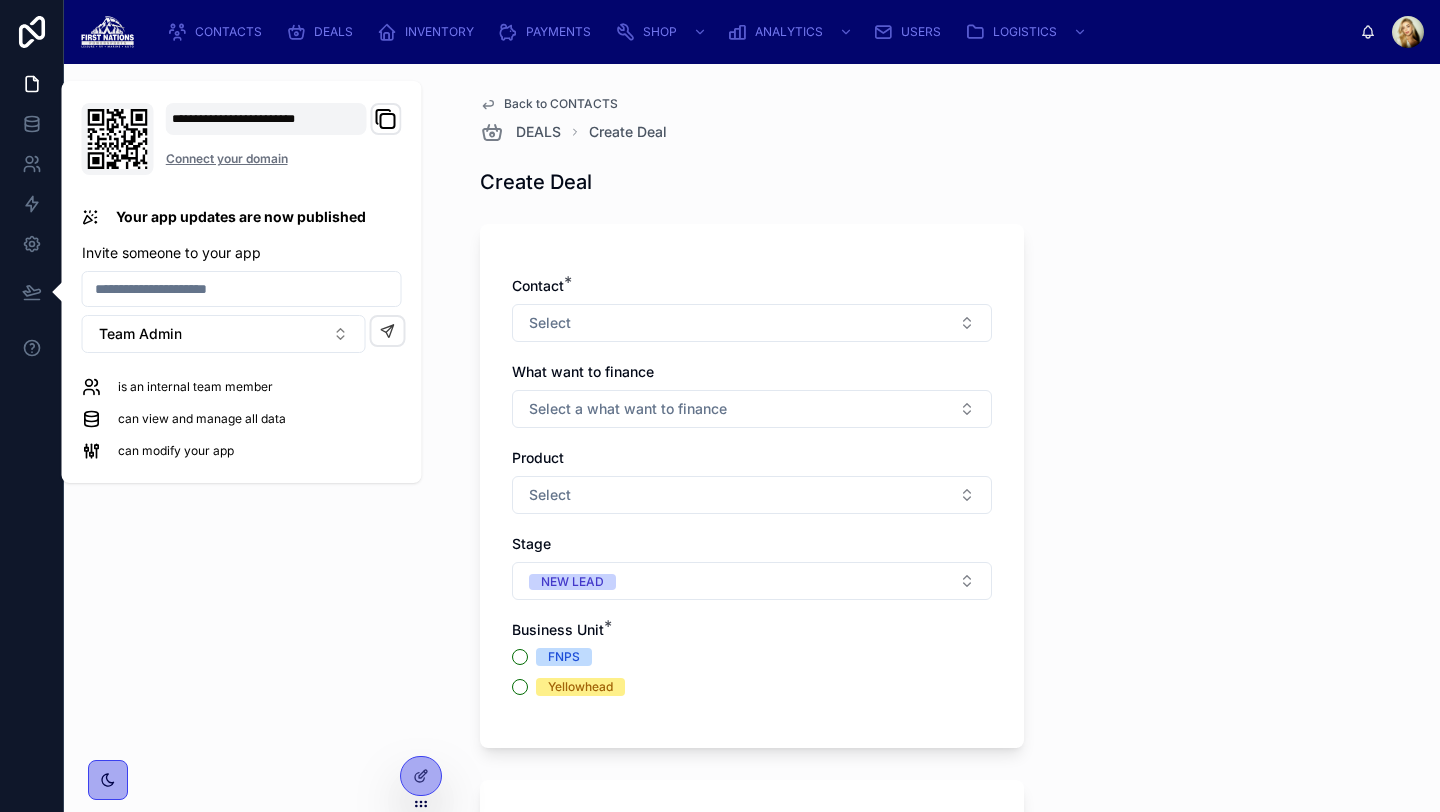click on "Back to CONTACTS DEALS Create Deal Create Deal Contact * Select What want to finance Select a what want to finance Product Select Stage NEW LEAD Business Unit * FNPS Yellowhead CONTACT INFO FULL NAME: PHONE NUMBER: EMAIL: PRODUCT DETAILS TYPE: YEAR: MAKE: MODEL: SERIAL #: COST: NEW/KMS/HRS: SPECIAL NOTES: Co-Signing Special Instructions Save" at bounding box center [752, 438] 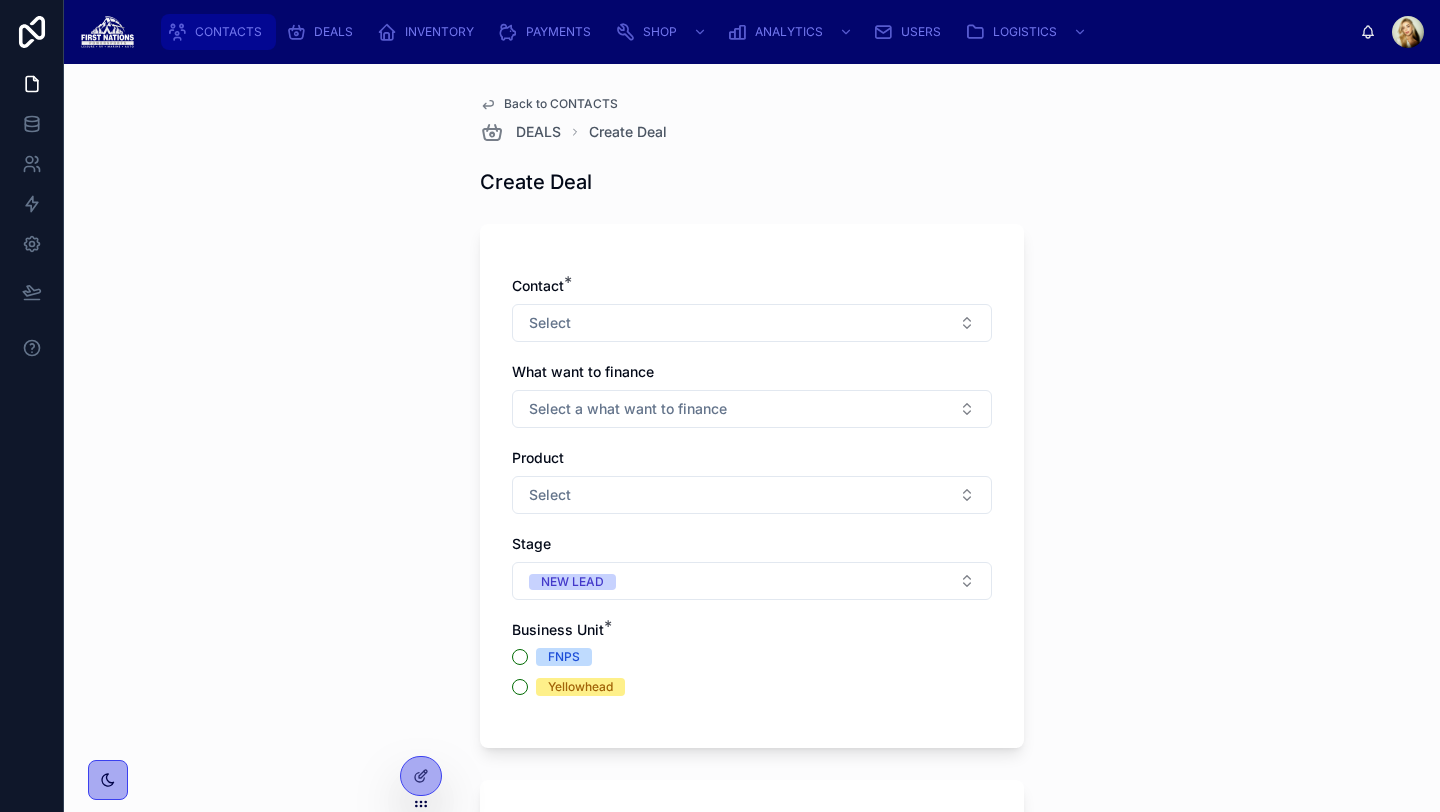 click on "CONTACTS" at bounding box center (228, 32) 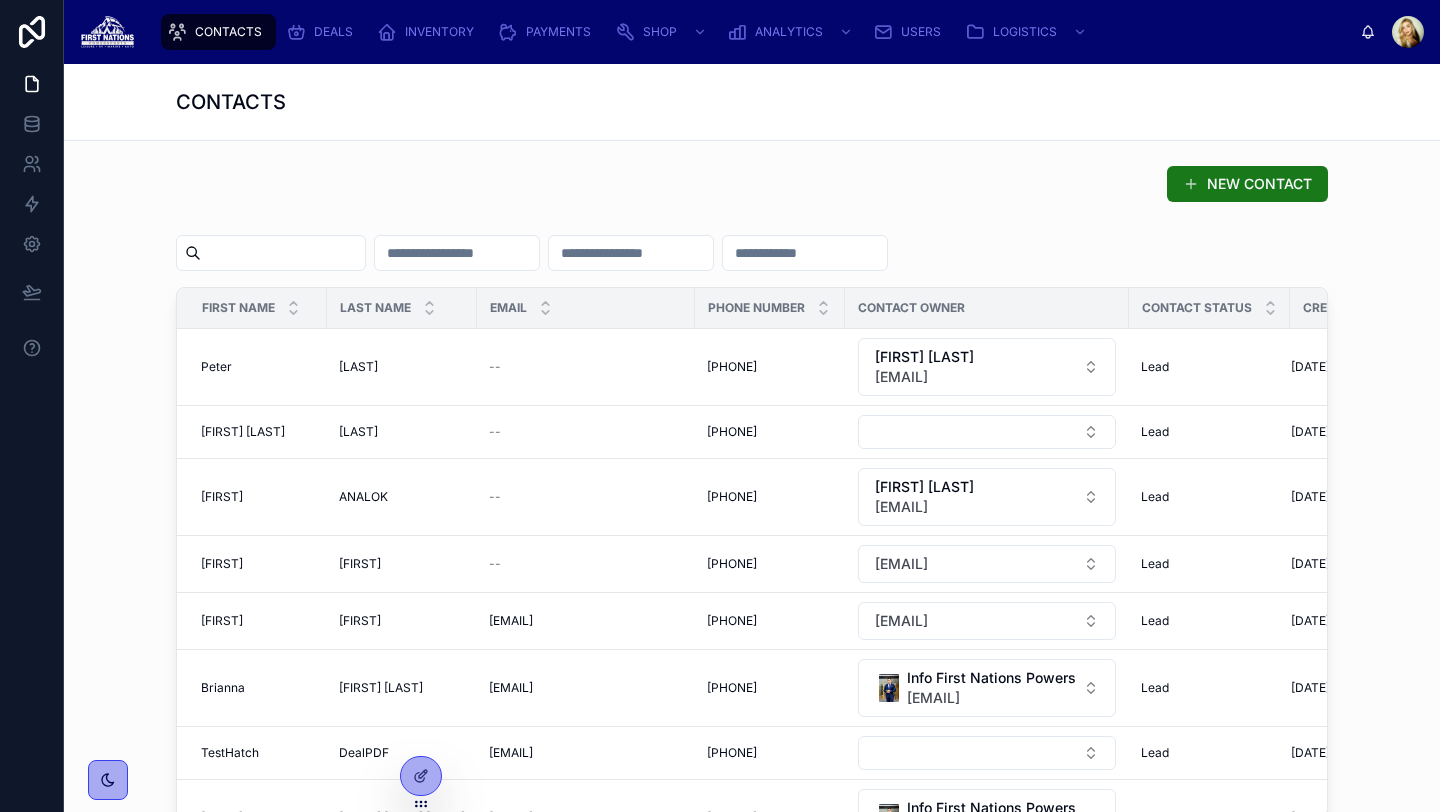click on "NEW CONTACT" at bounding box center (1247, 184) 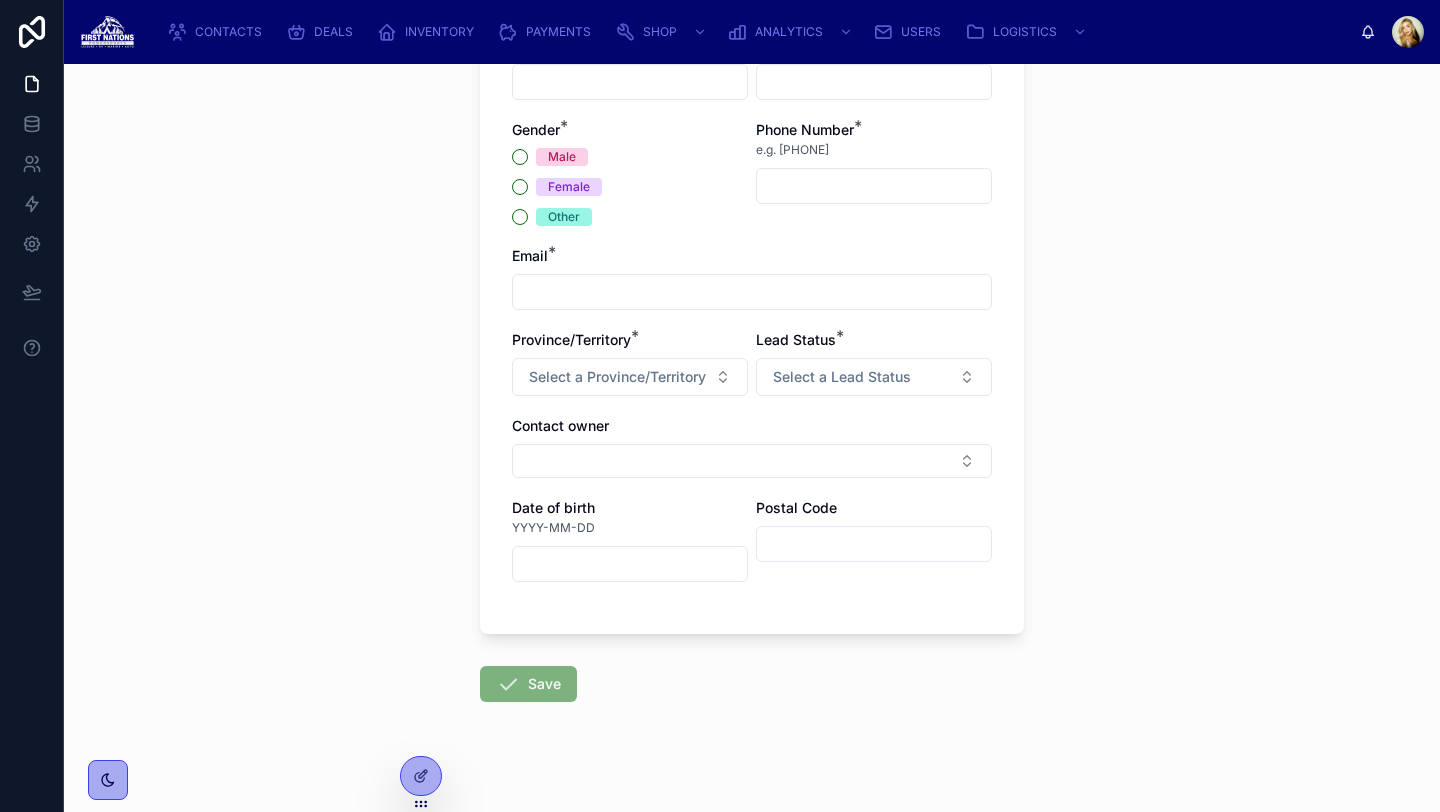 scroll, scrollTop: 278, scrollLeft: 0, axis: vertical 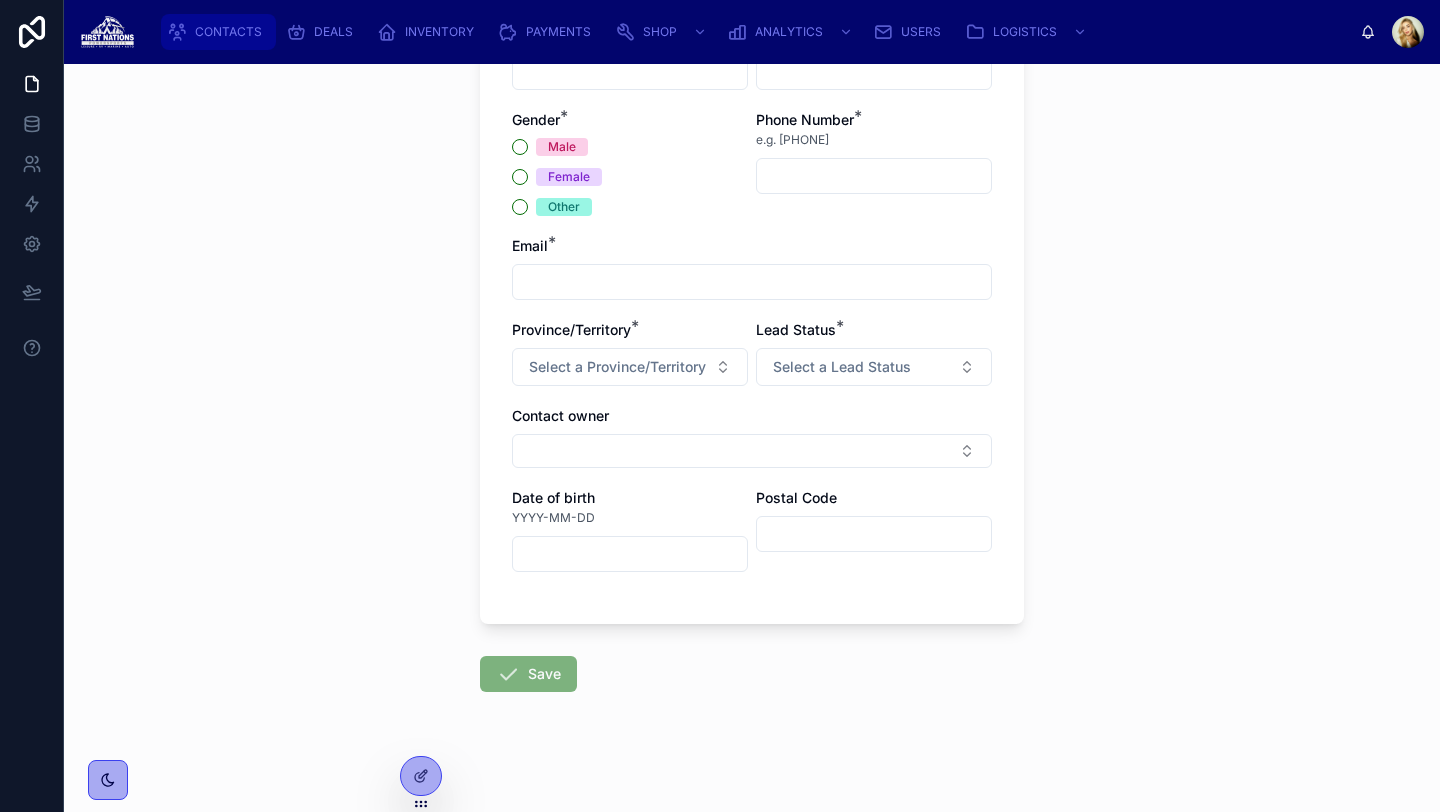 click on "CONTACTS" at bounding box center (228, 32) 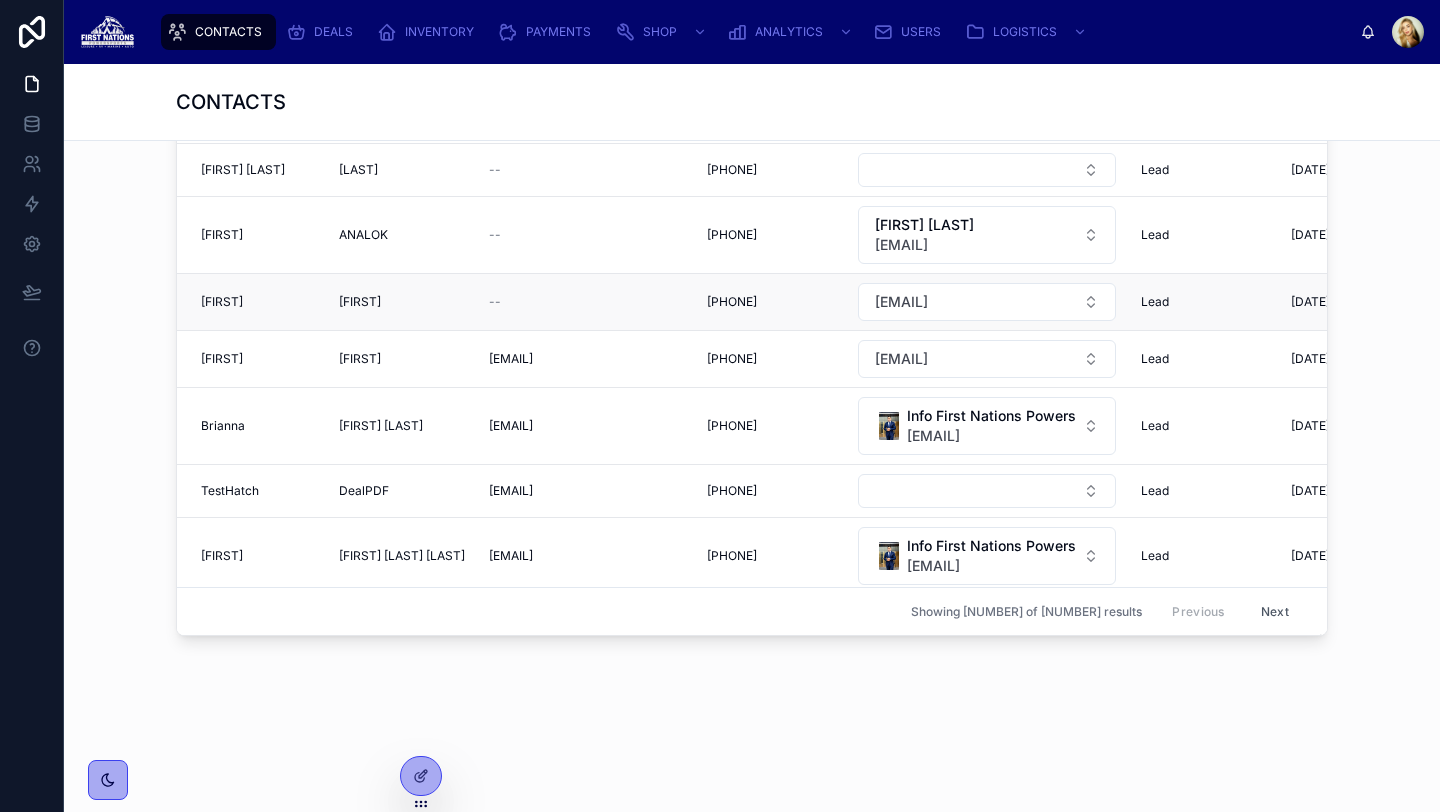 scroll, scrollTop: 0, scrollLeft: 0, axis: both 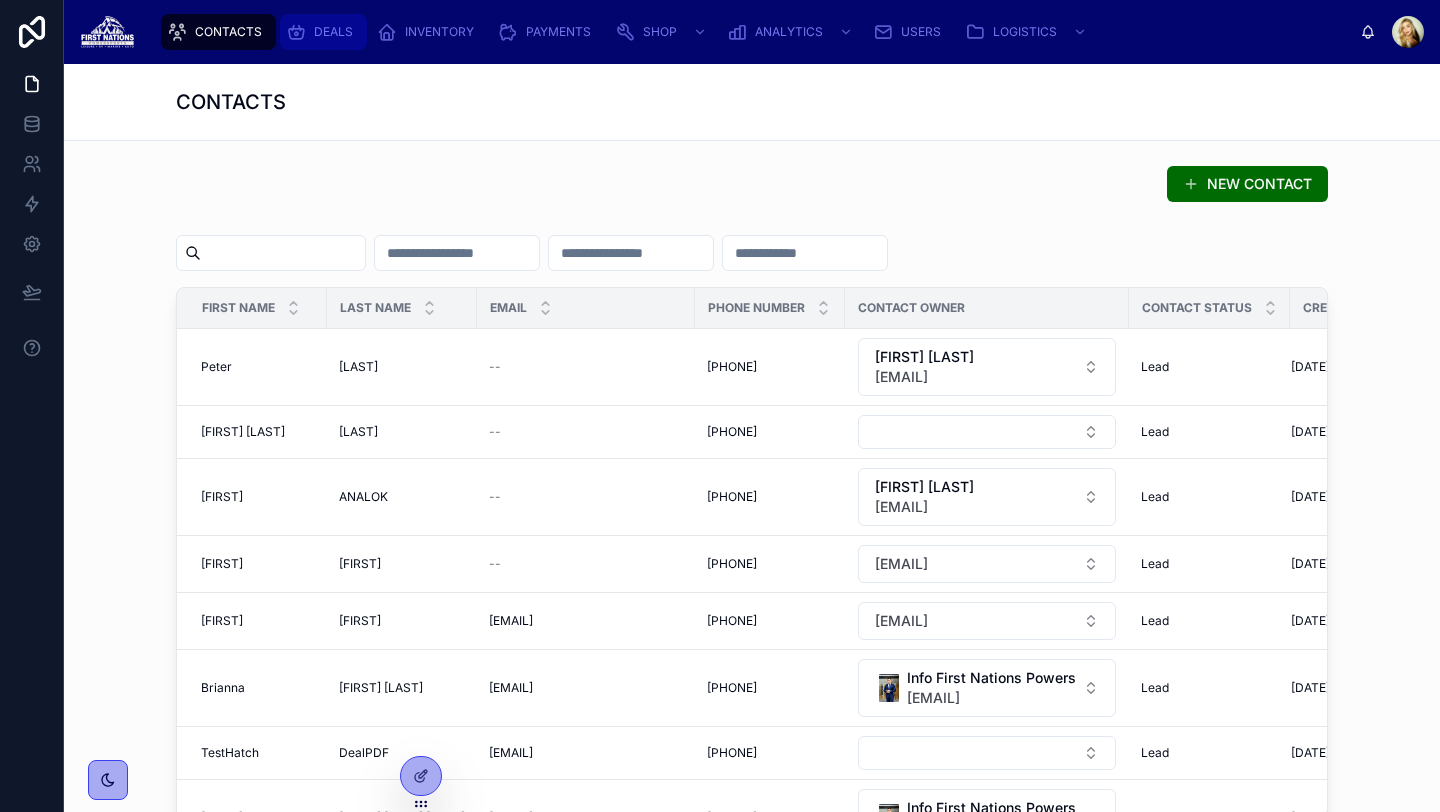 click on "DEALS" at bounding box center (333, 32) 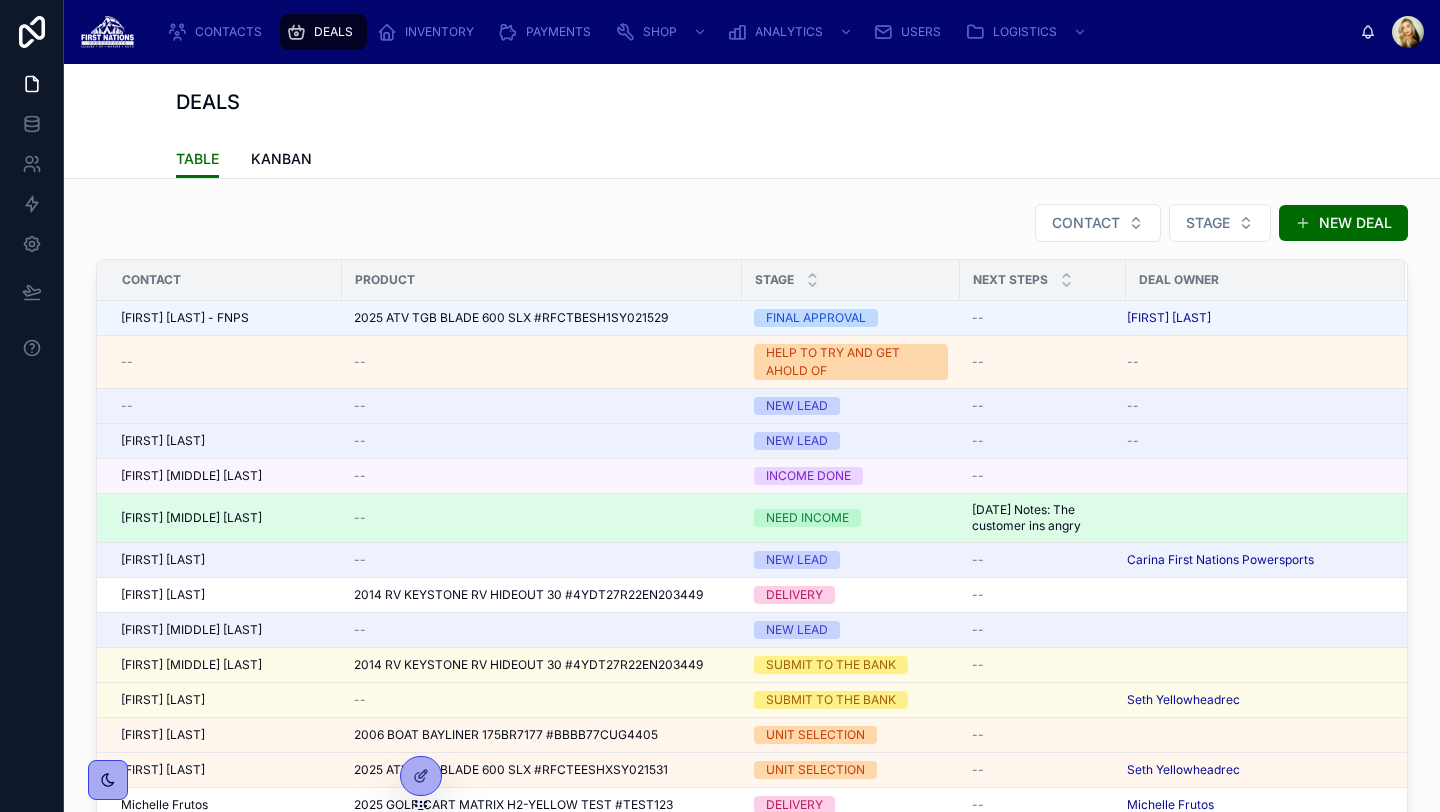 click on "[FIRST] [MIDDLE] [LAST]" at bounding box center [225, 518] 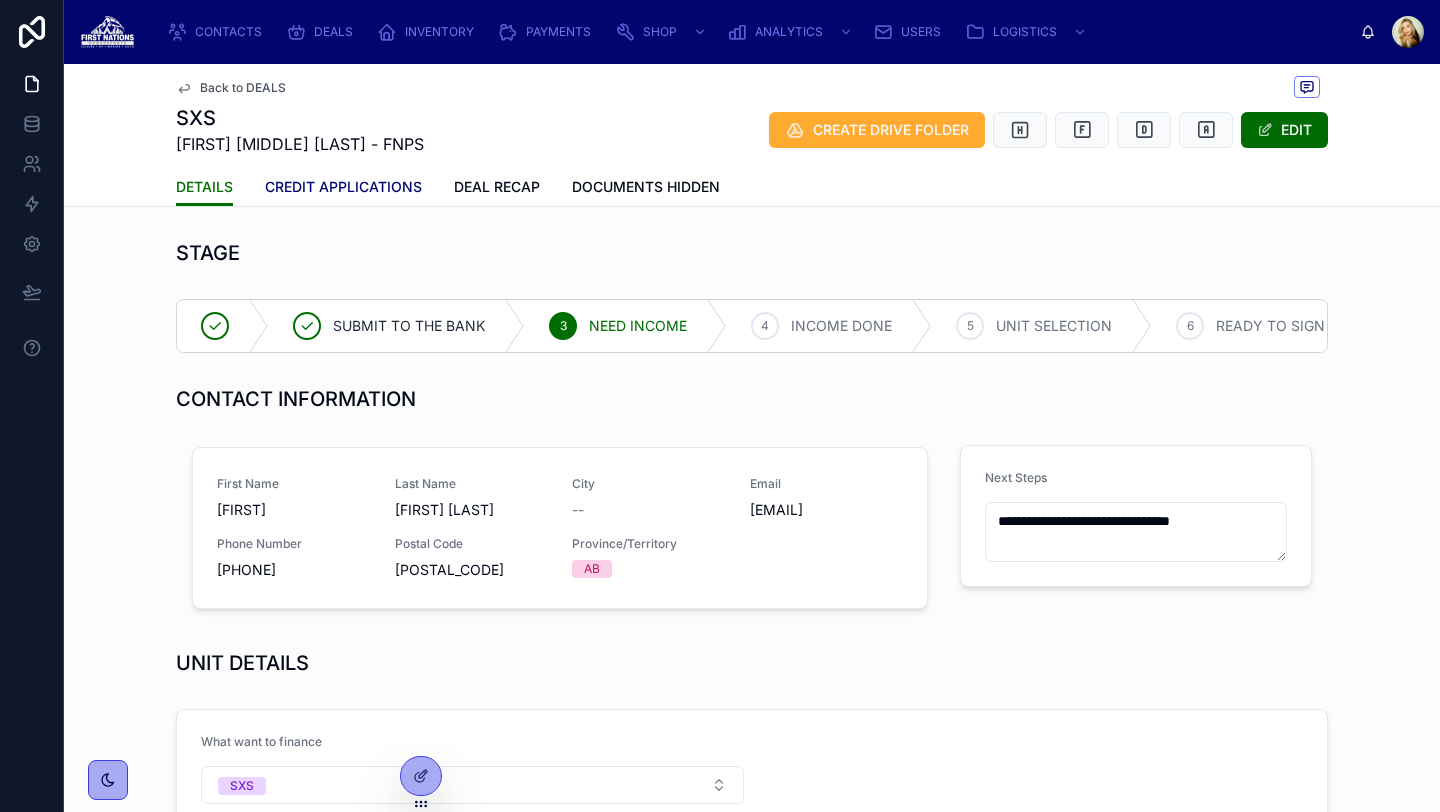click on "CREDIT APPLICATIONS" at bounding box center [343, 187] 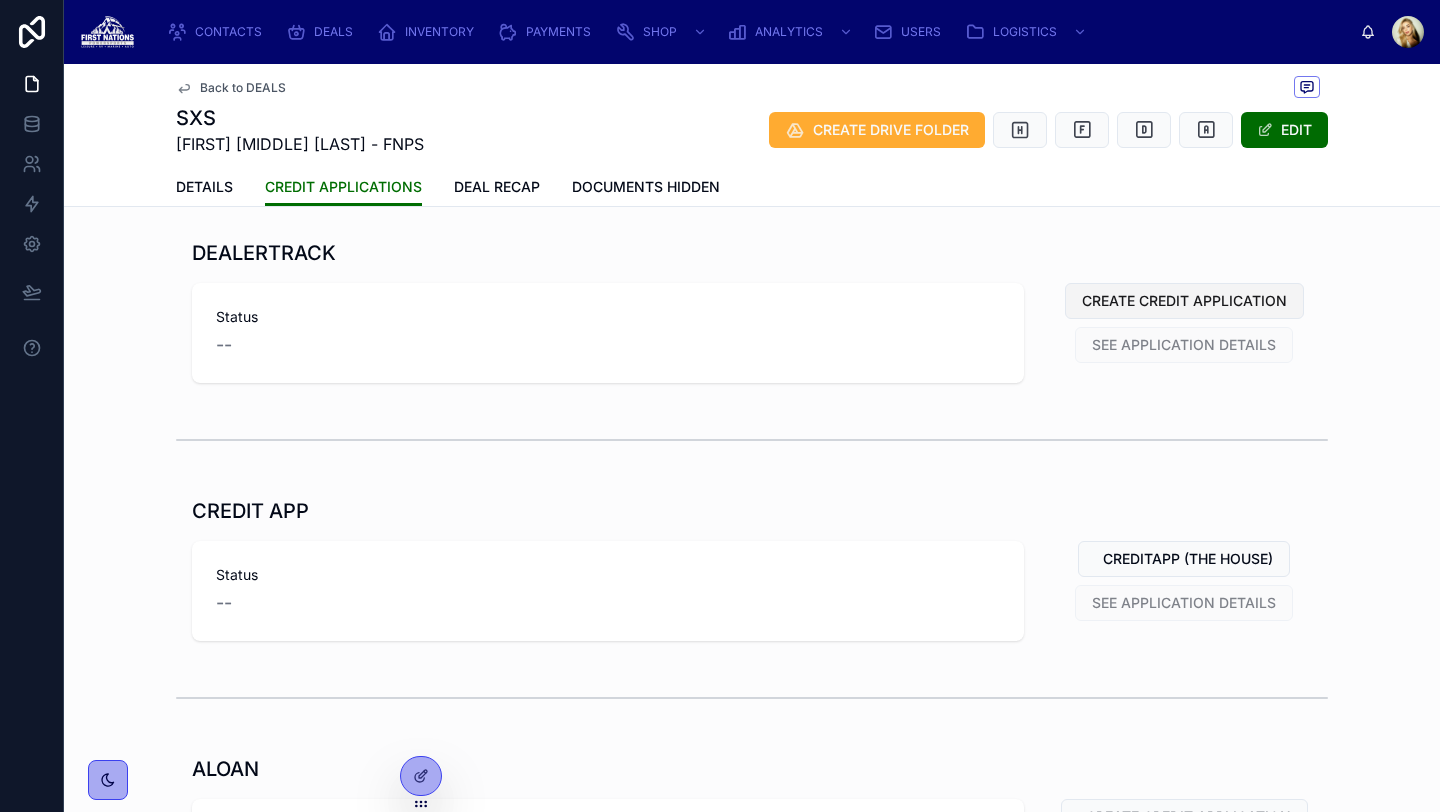 click on "CREATE CREDIT APPLICATION" at bounding box center (1184, 301) 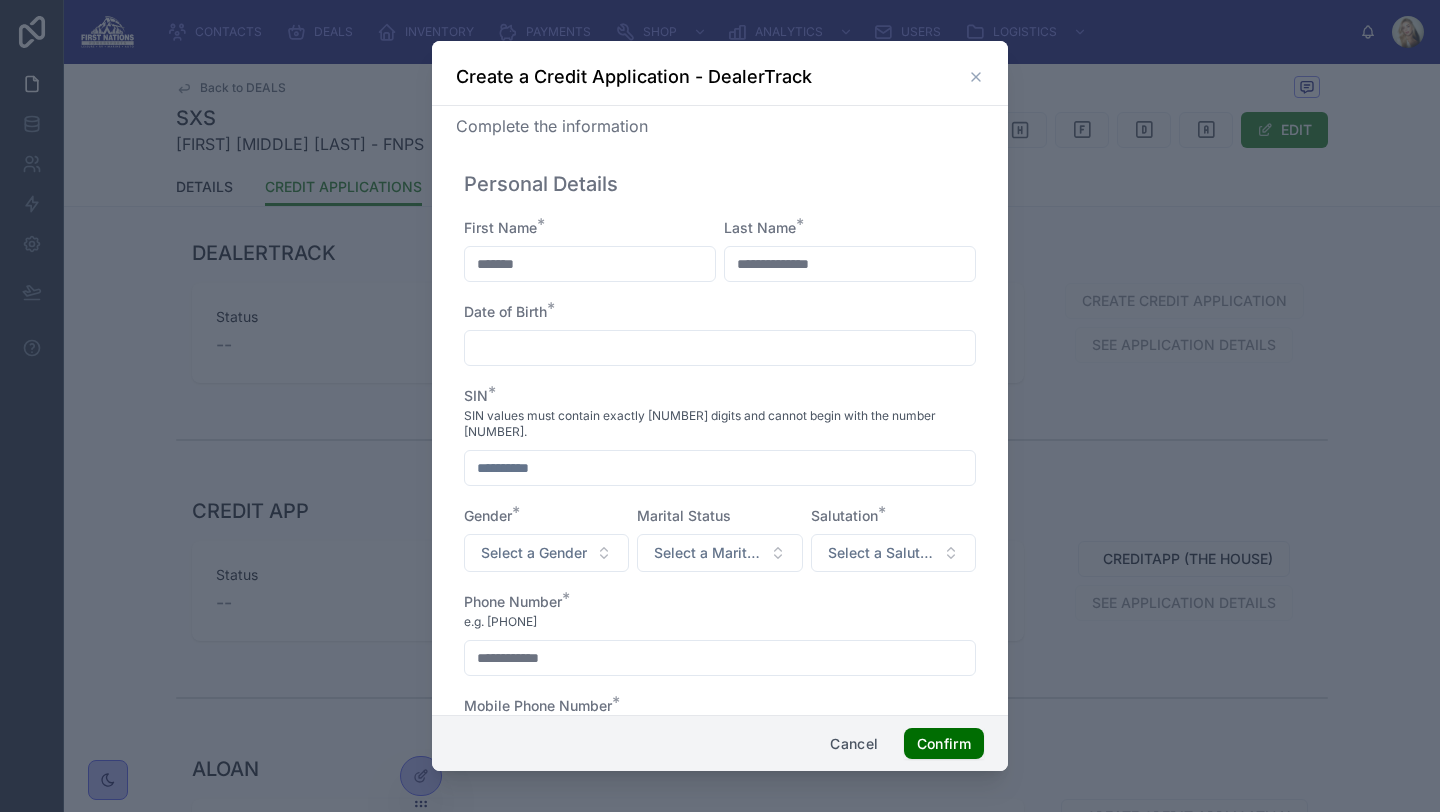 click at bounding box center [720, 406] 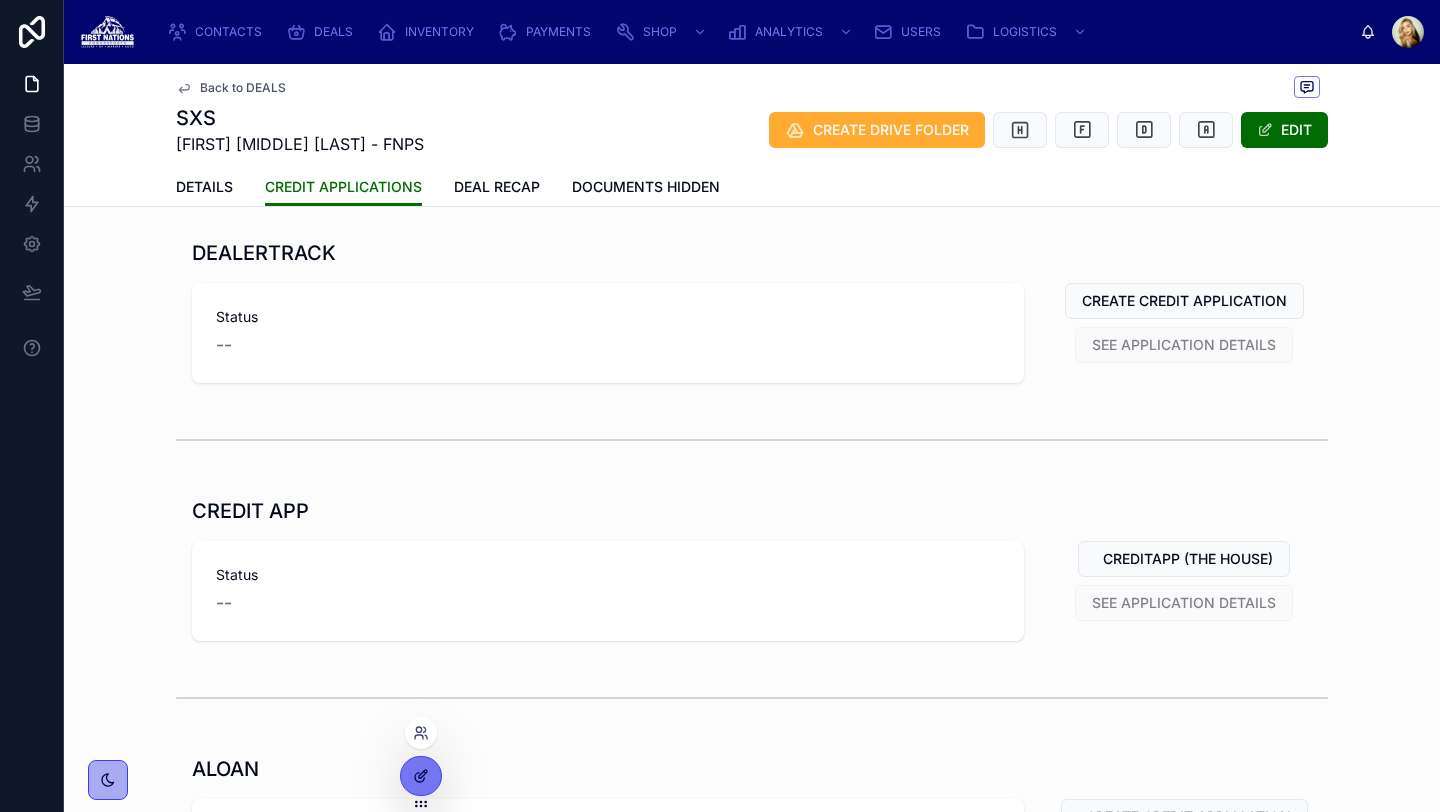 click 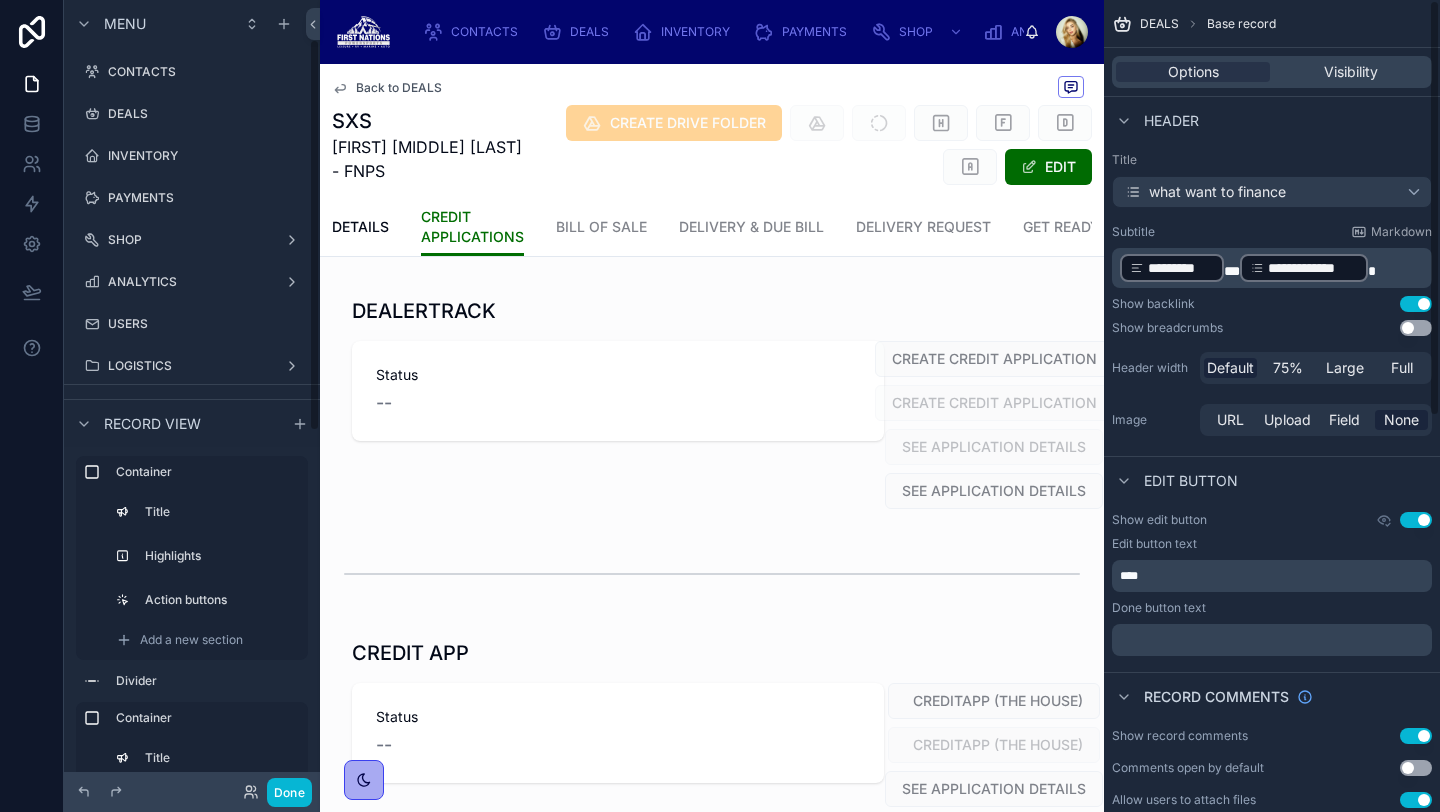 scroll, scrollTop: 80, scrollLeft: 0, axis: vertical 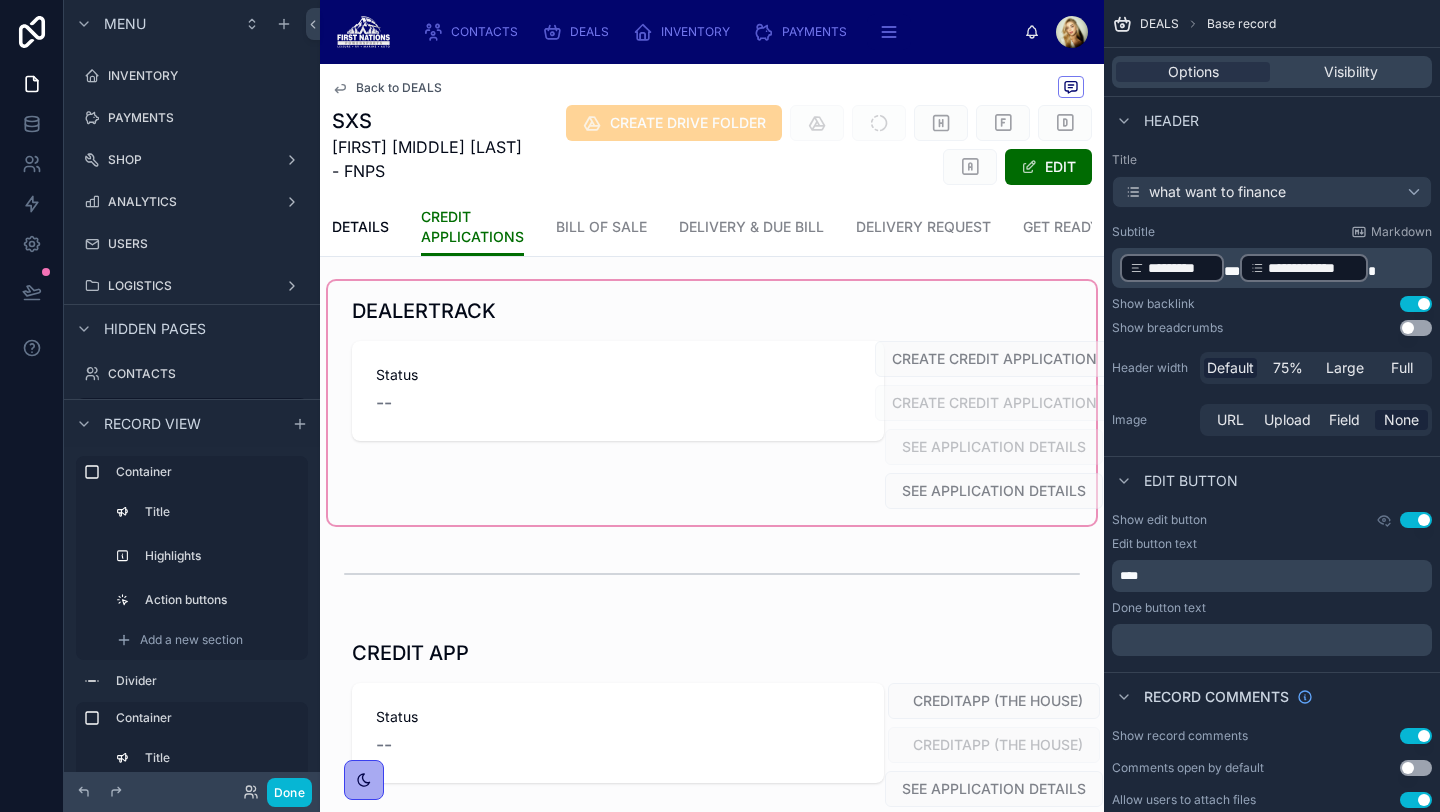 click at bounding box center [712, 403] 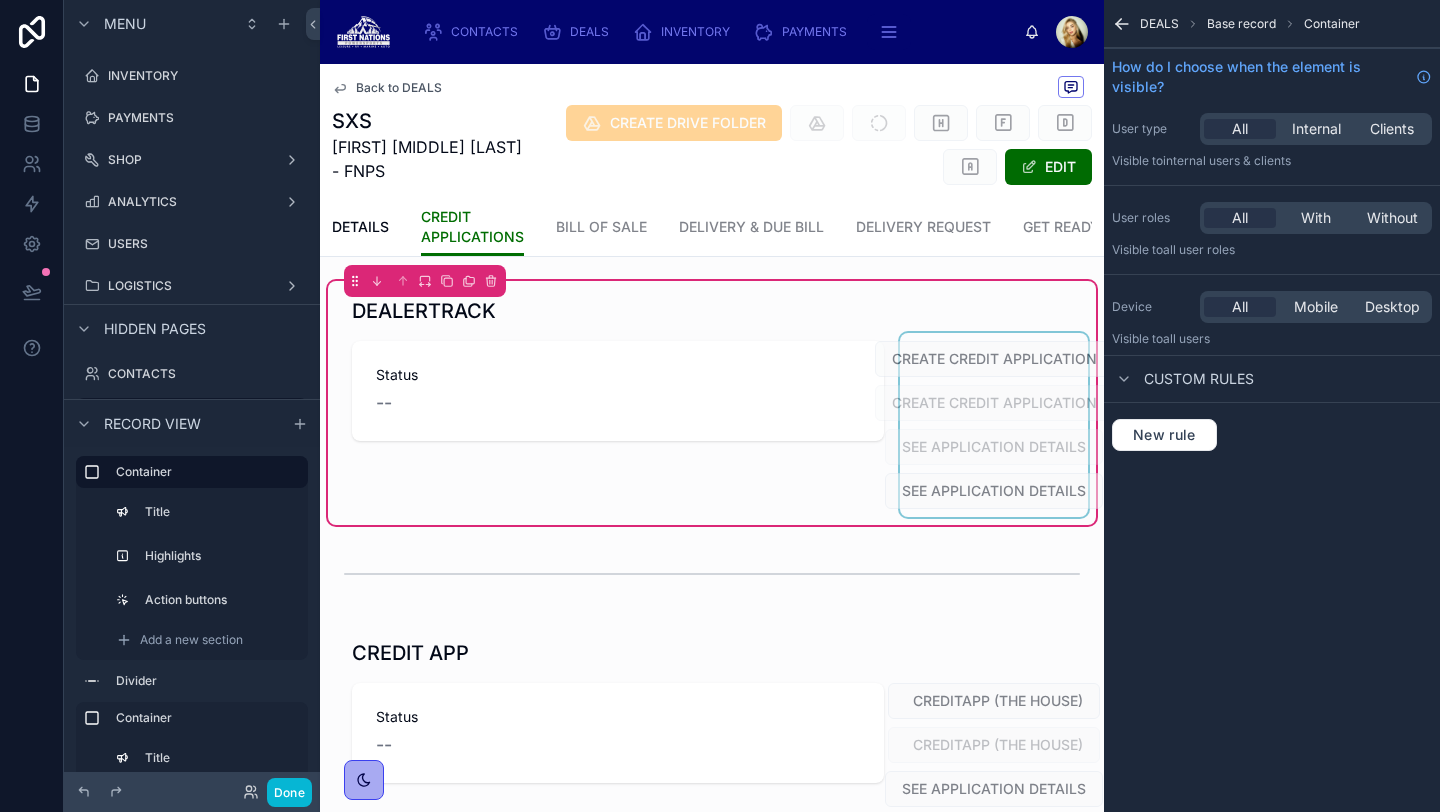 click at bounding box center (994, 425) 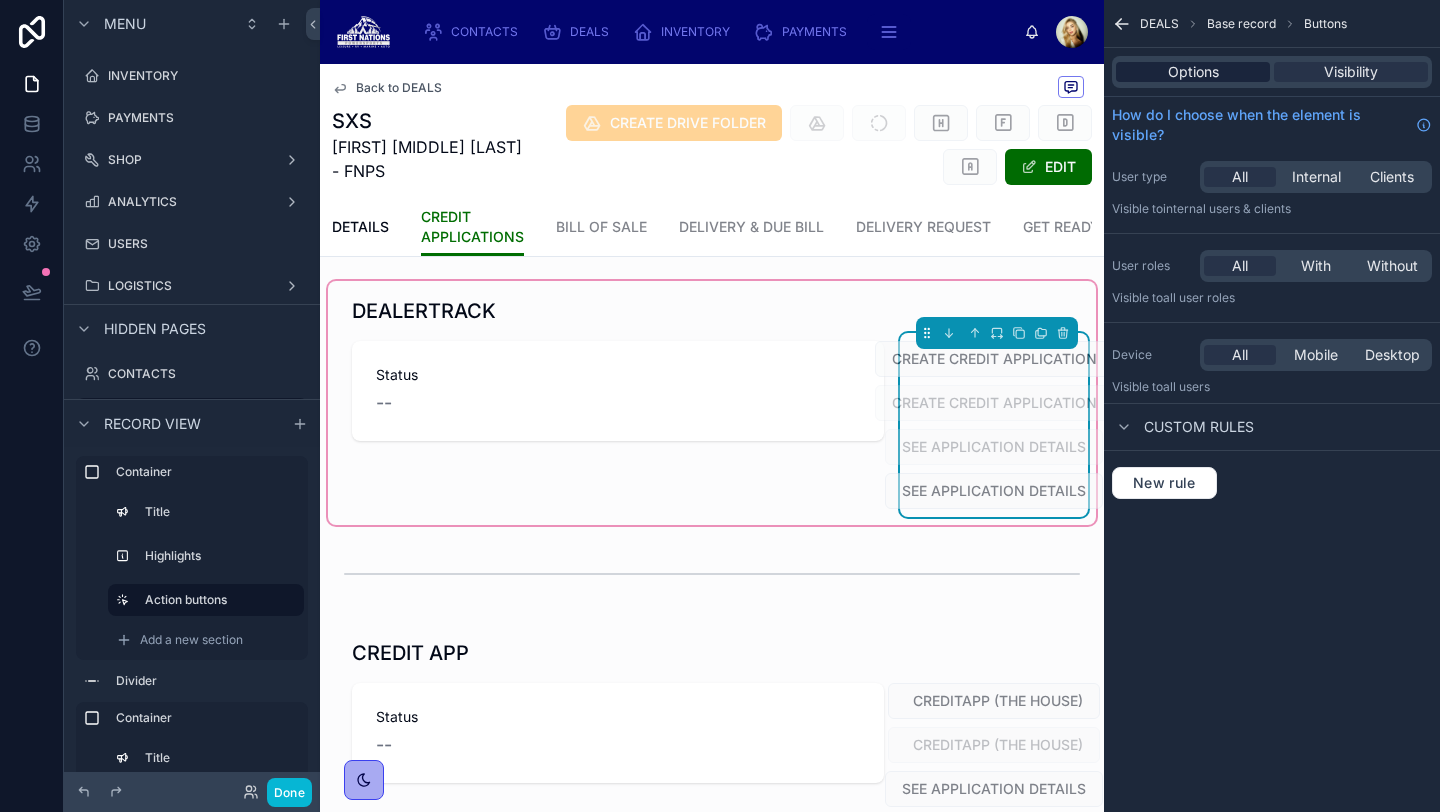 click on "Options" at bounding box center (1193, 72) 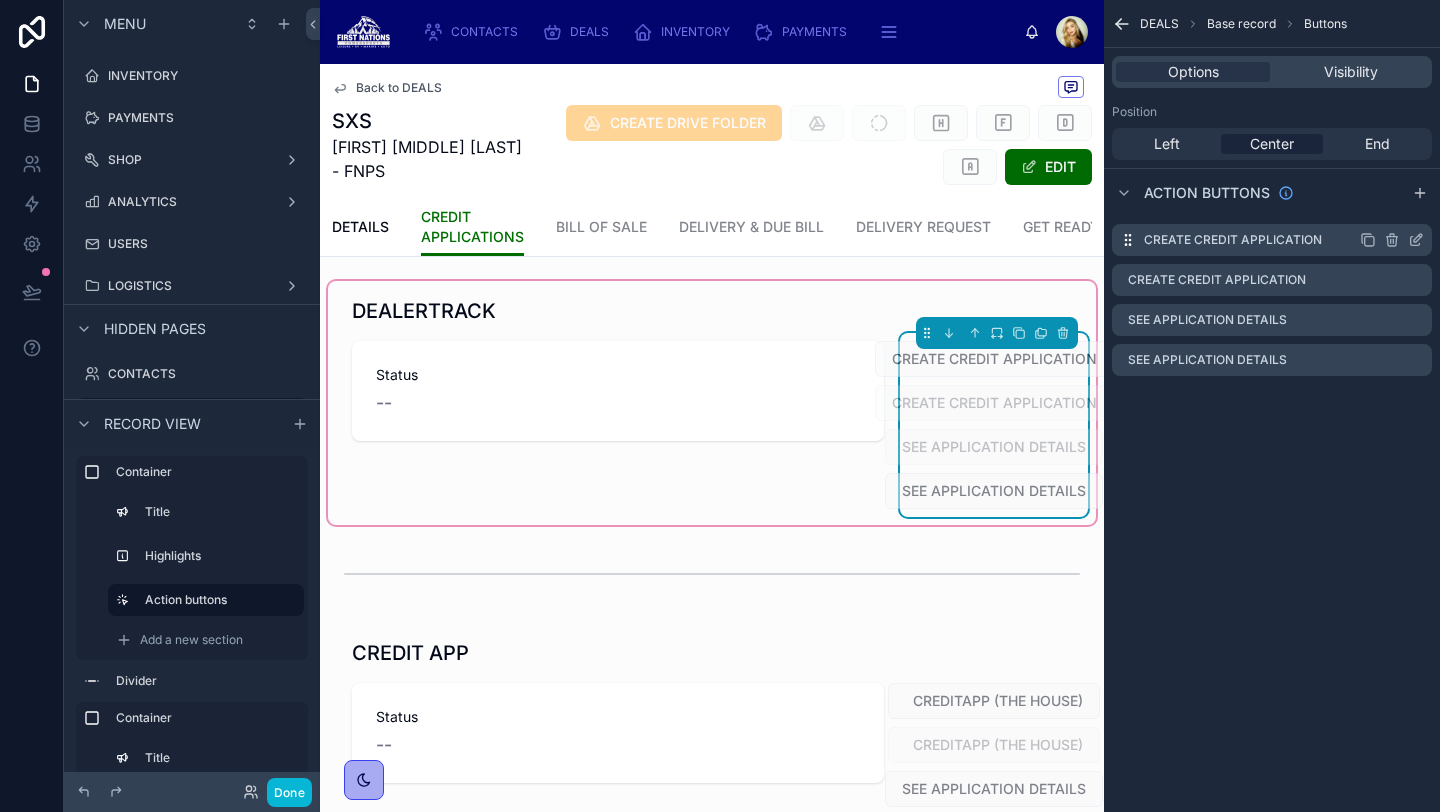 click 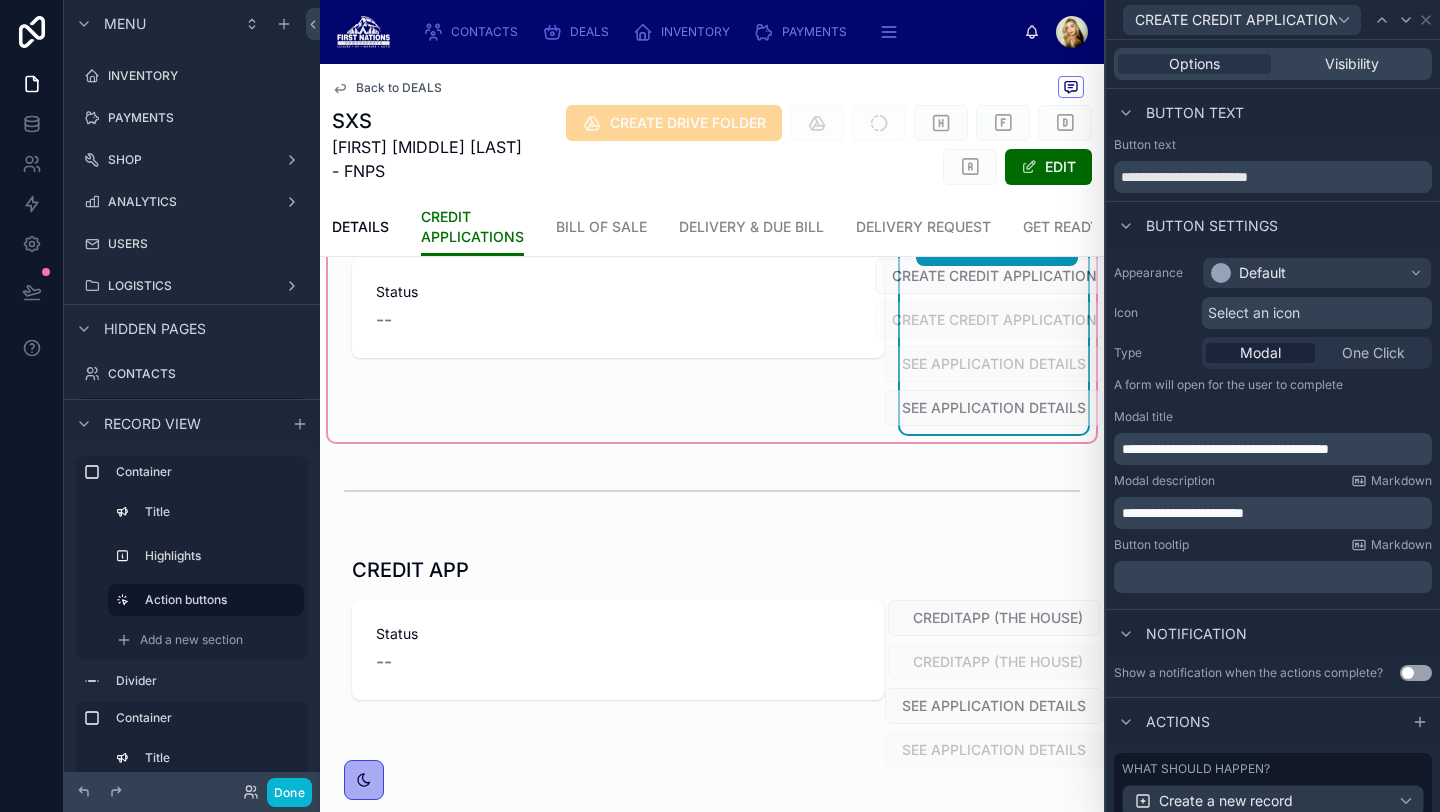scroll, scrollTop: 0, scrollLeft: 0, axis: both 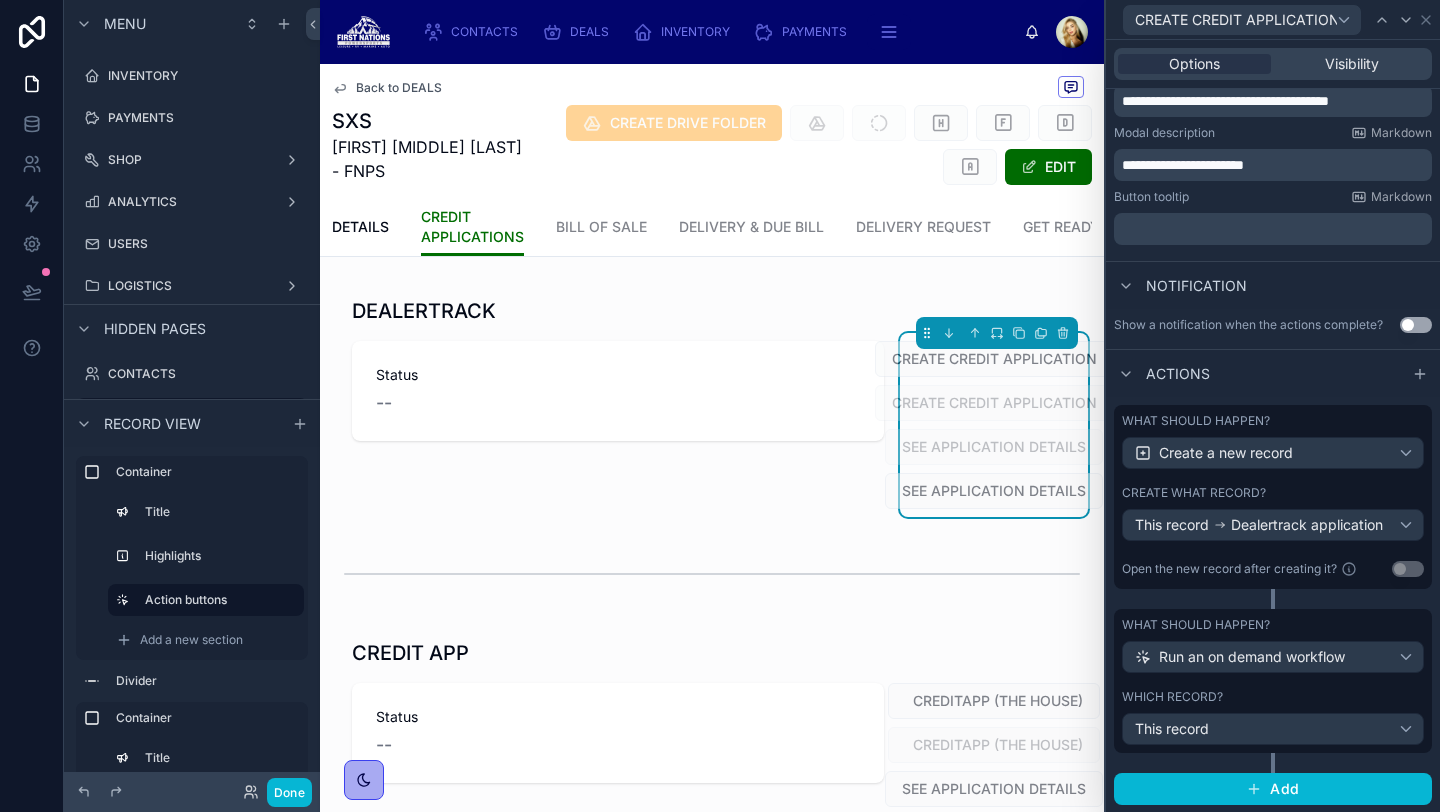 click on "What should happen?" at bounding box center [1196, 625] 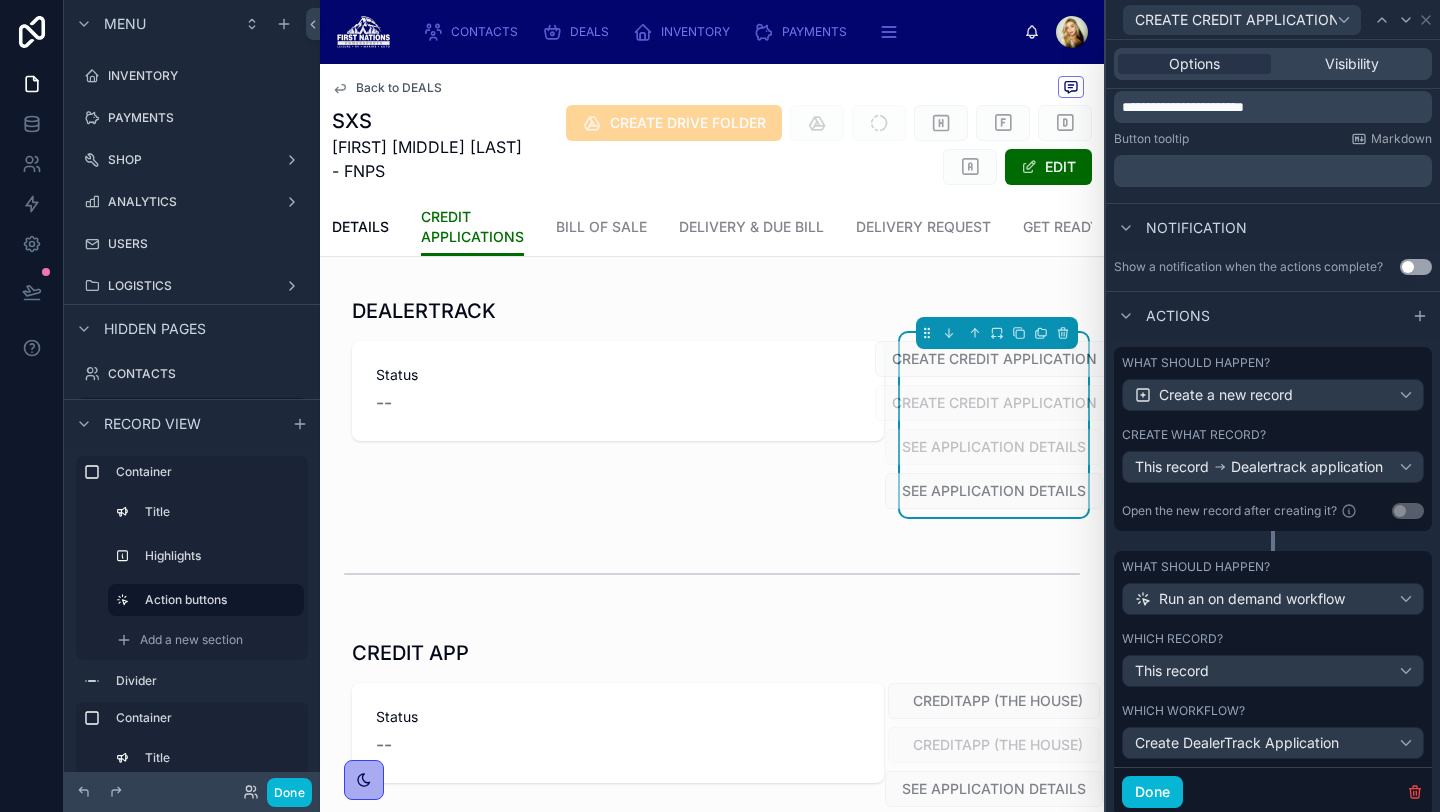 scroll, scrollTop: 469, scrollLeft: 0, axis: vertical 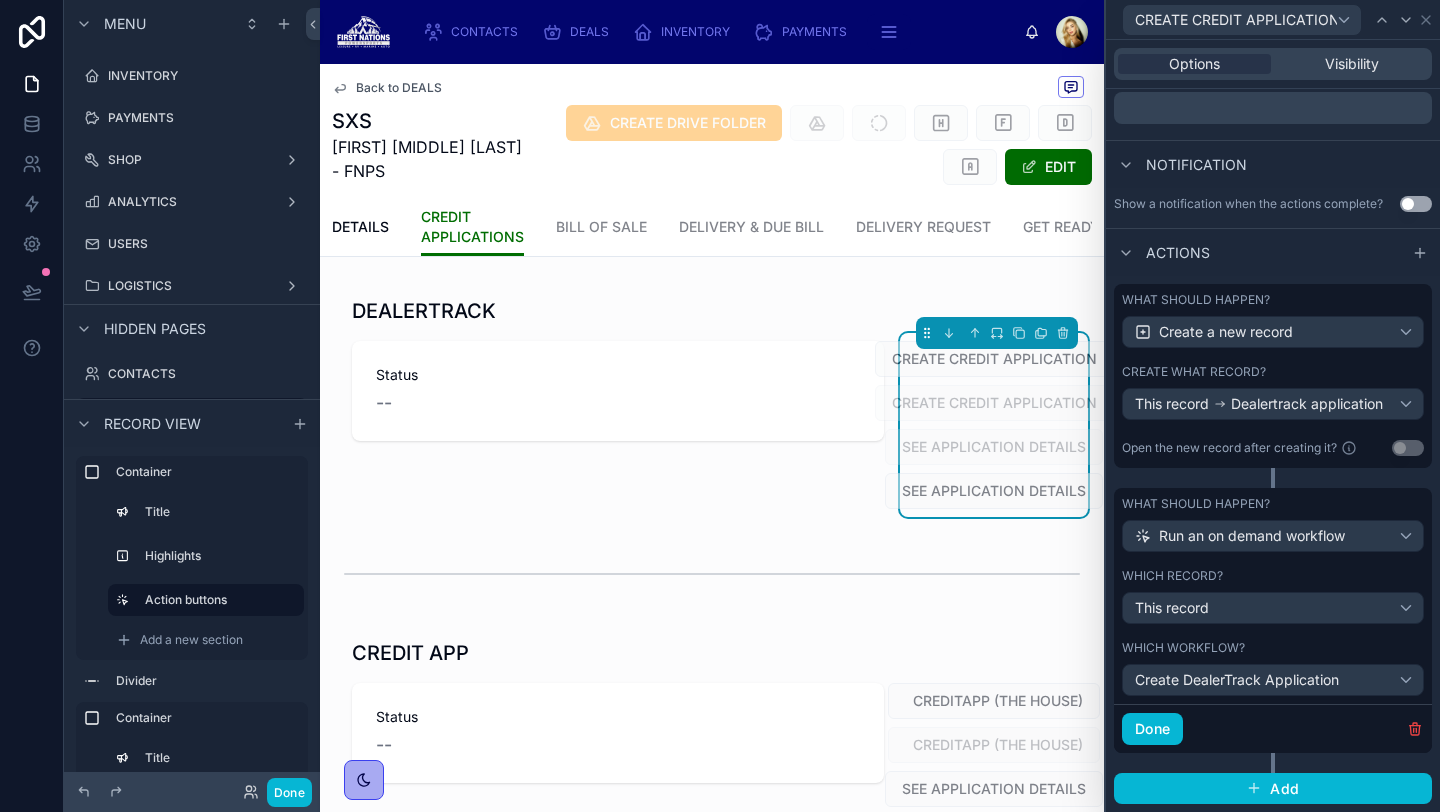 click on "Create what record?" at bounding box center (1273, 372) 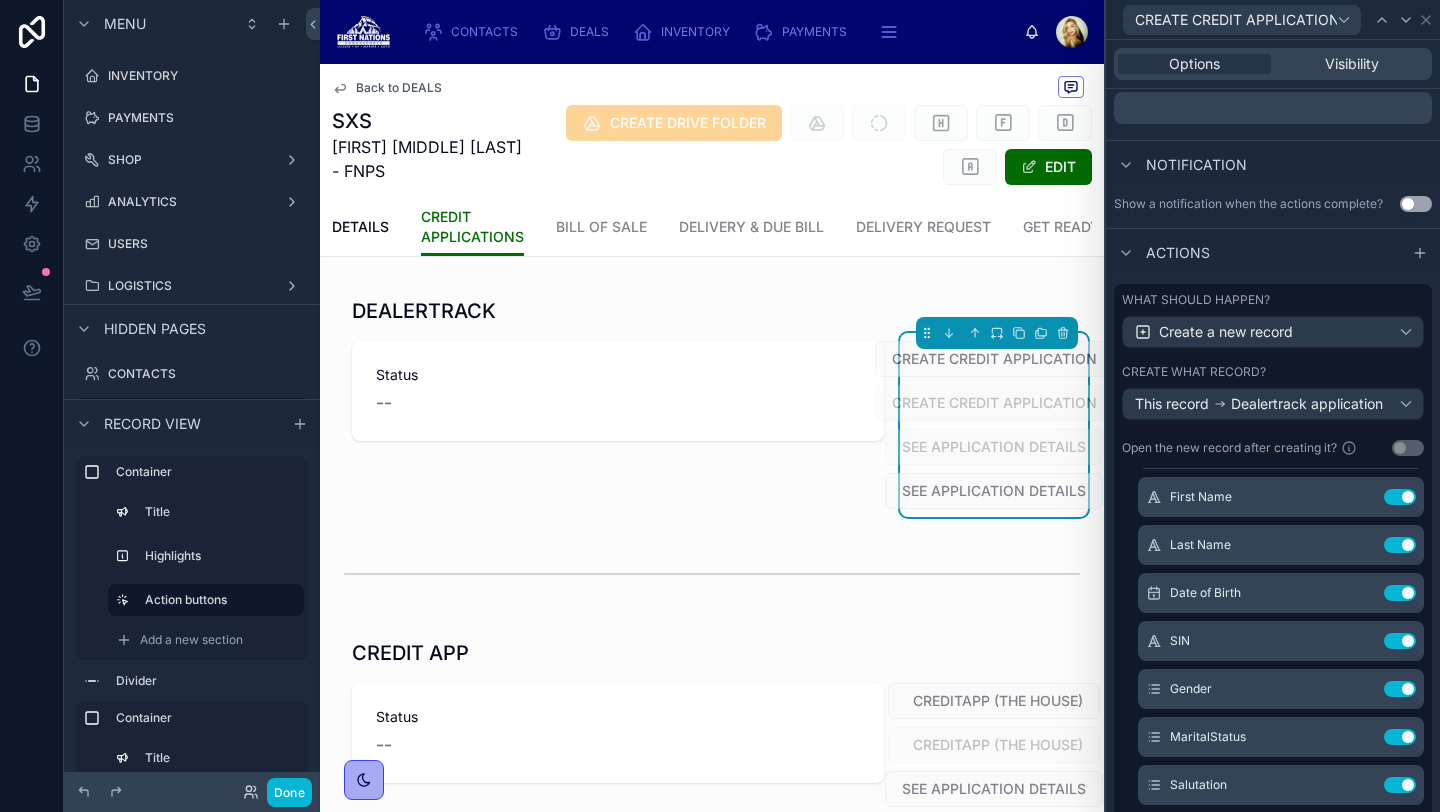 scroll, scrollTop: 295, scrollLeft: 0, axis: vertical 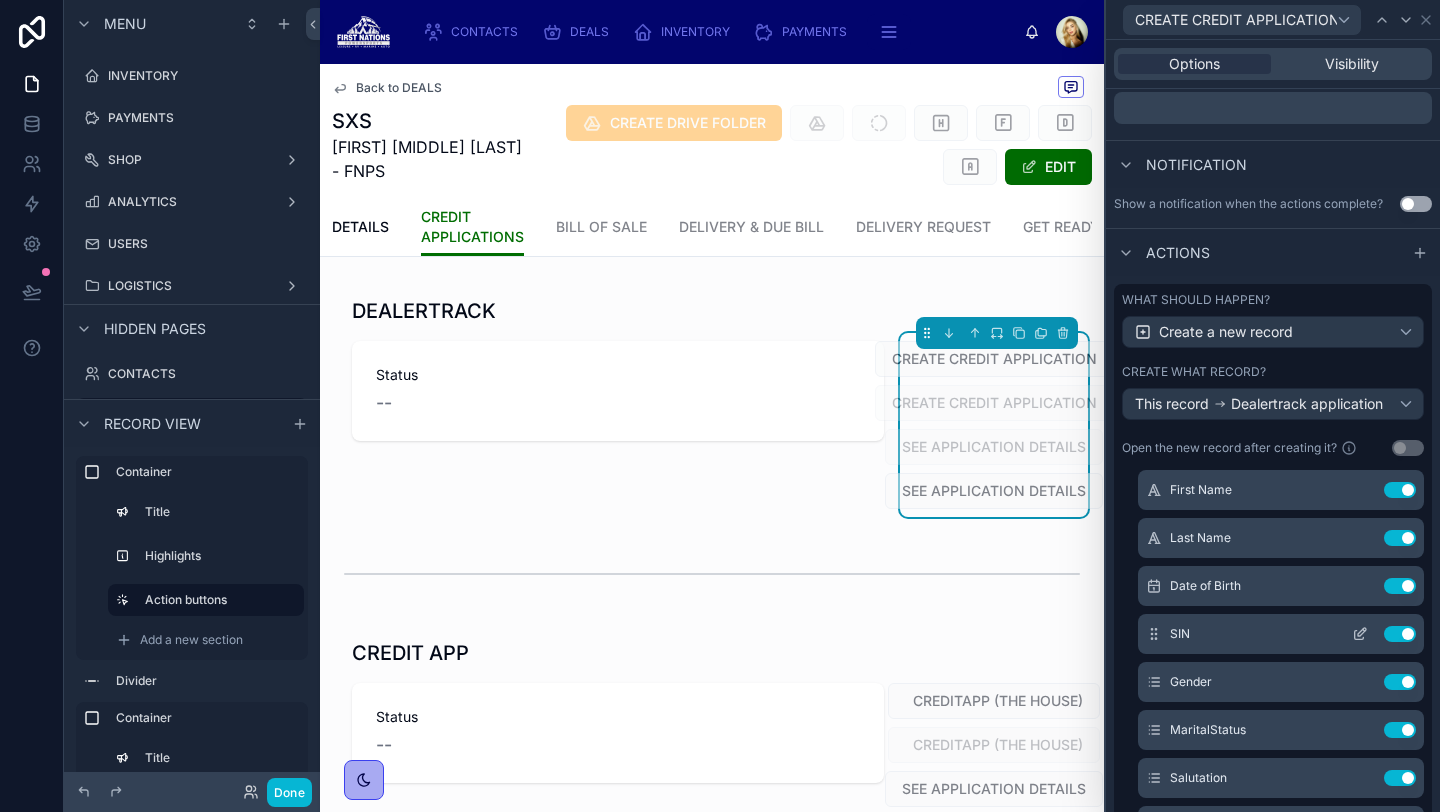 click 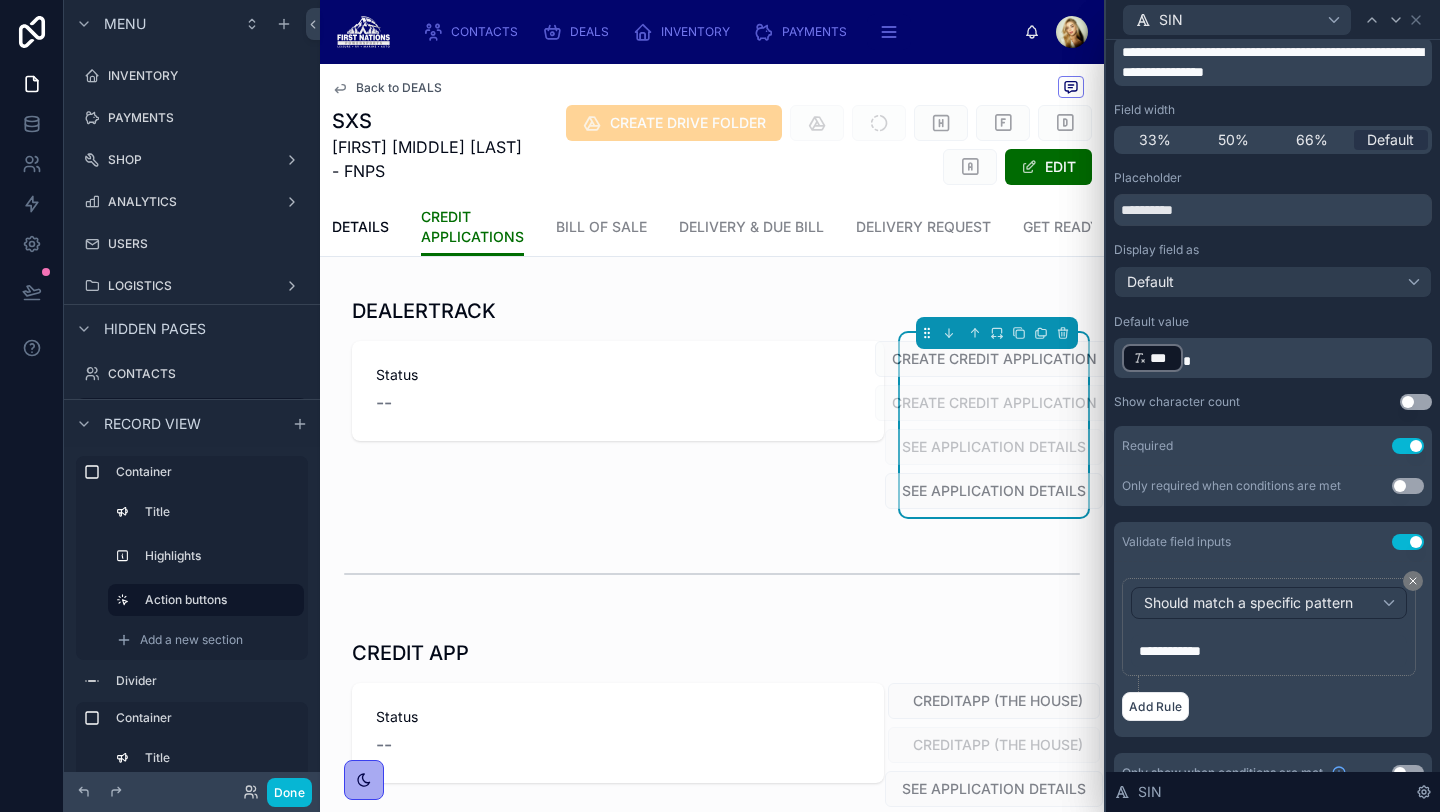 scroll, scrollTop: 144, scrollLeft: 0, axis: vertical 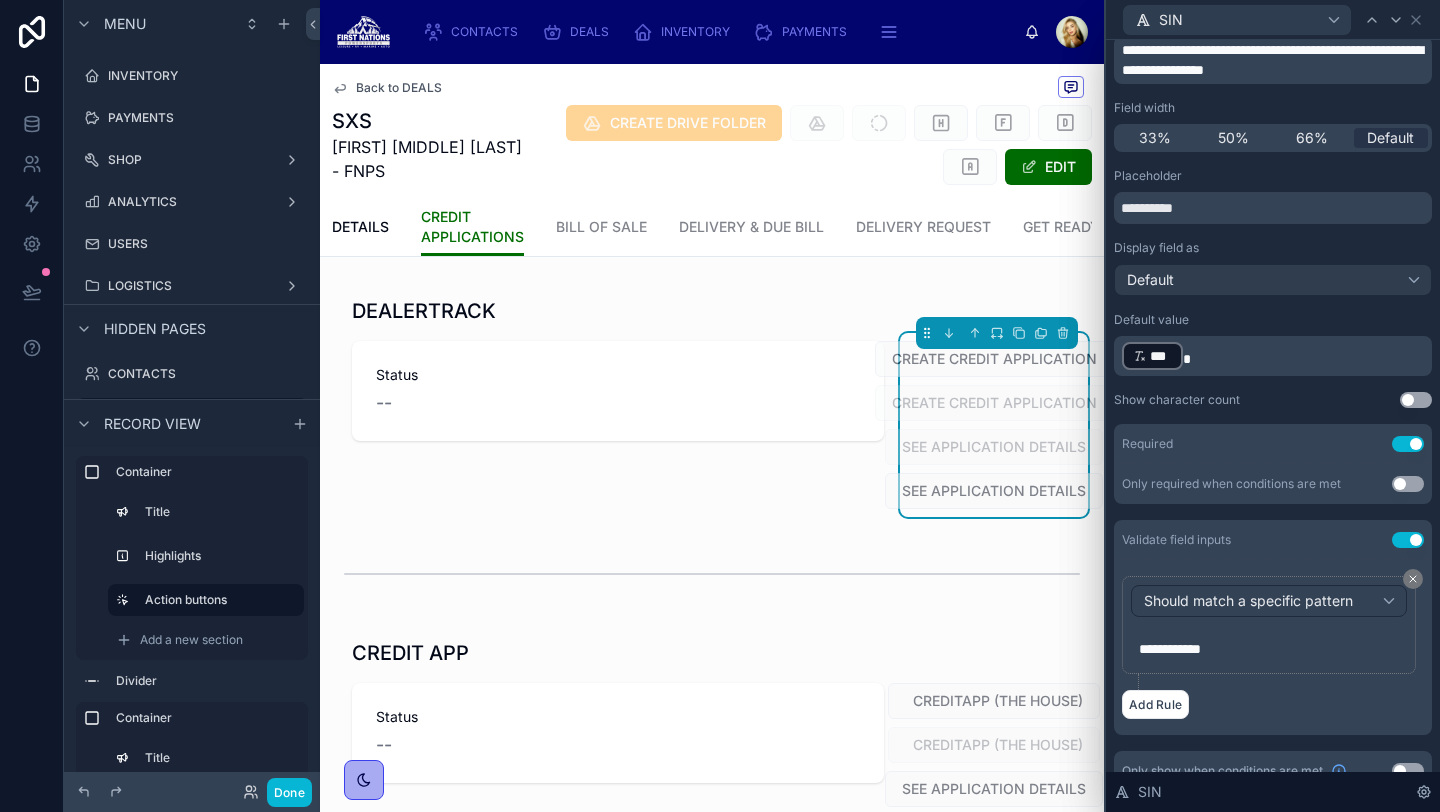 click on "Use setting" at bounding box center (1408, 444) 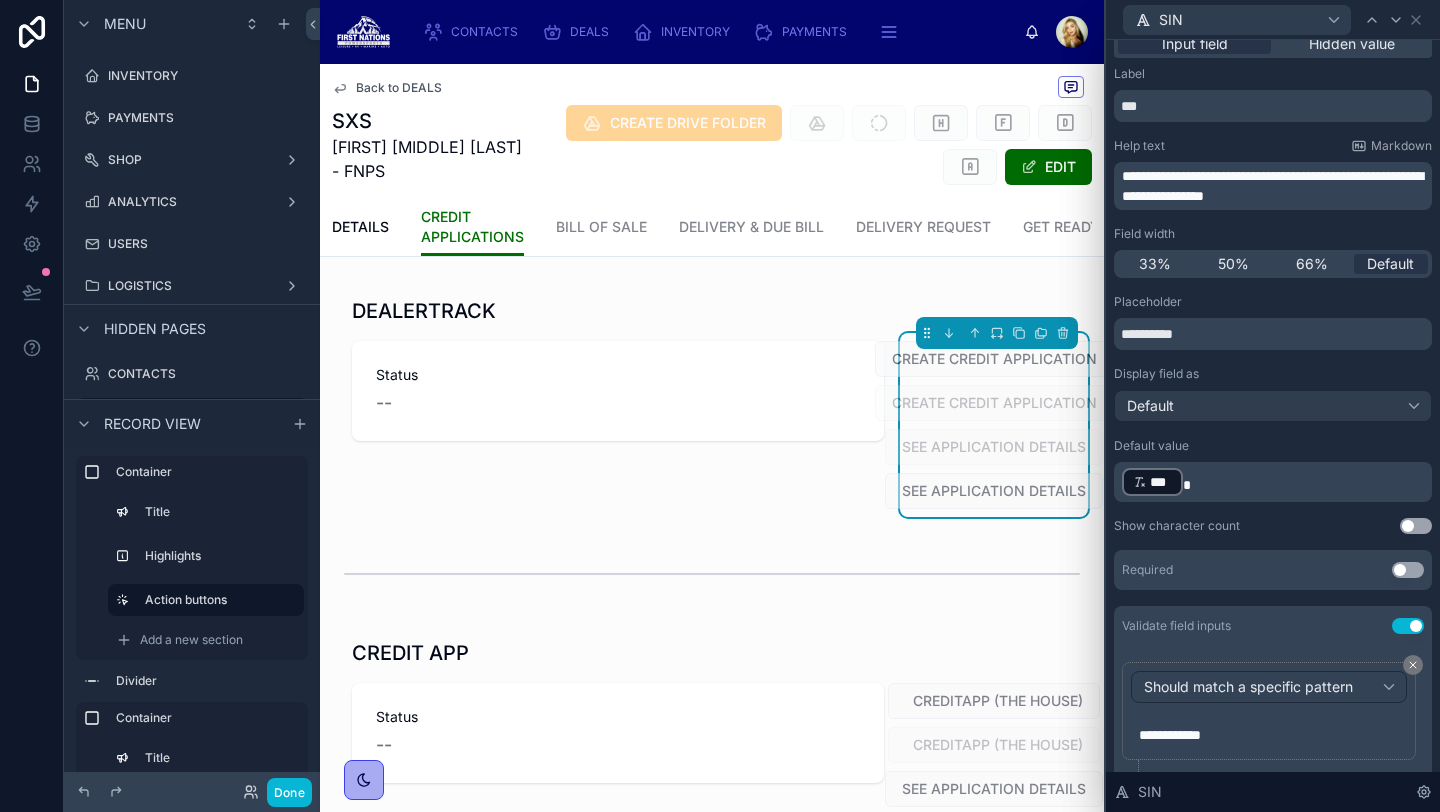 scroll, scrollTop: 0, scrollLeft: 0, axis: both 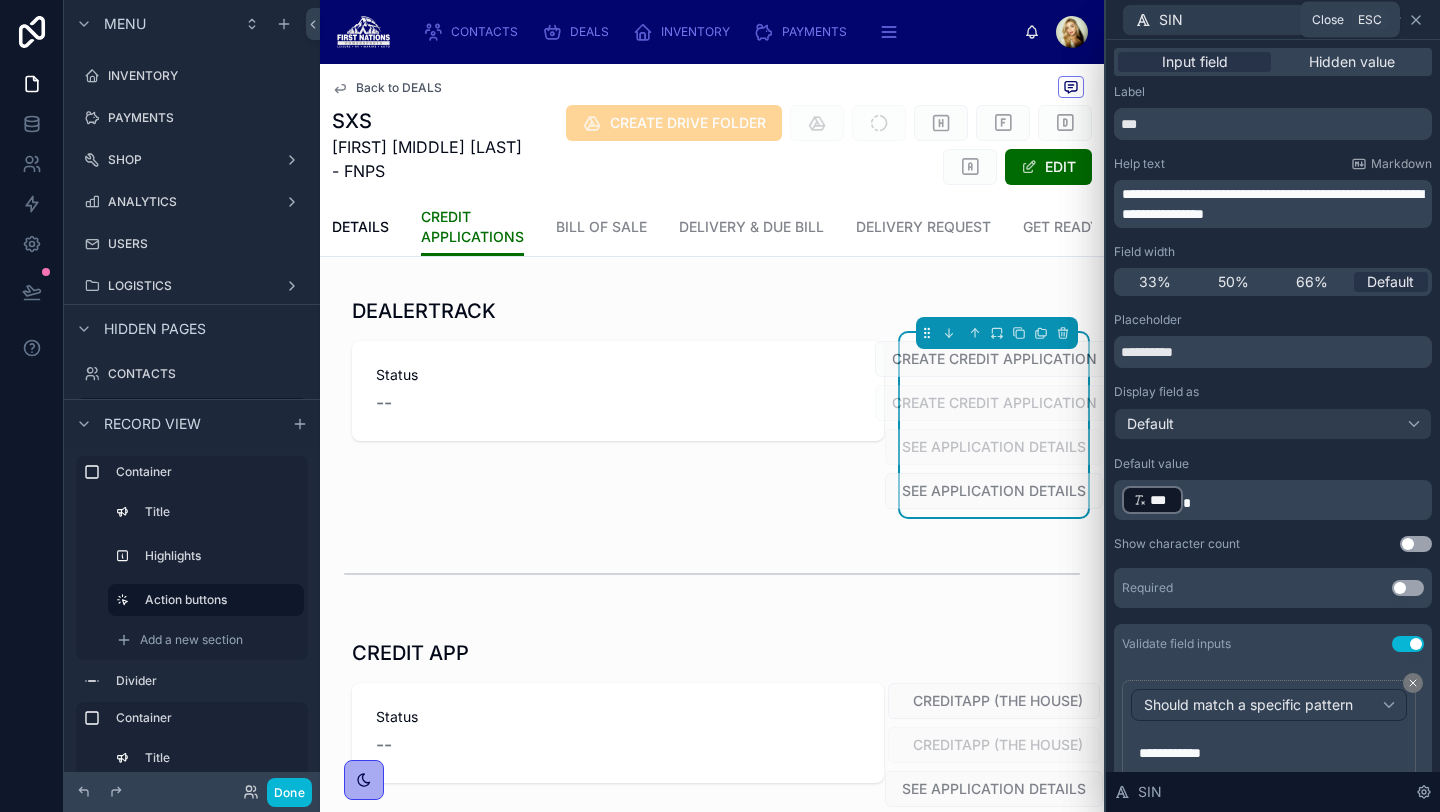 click 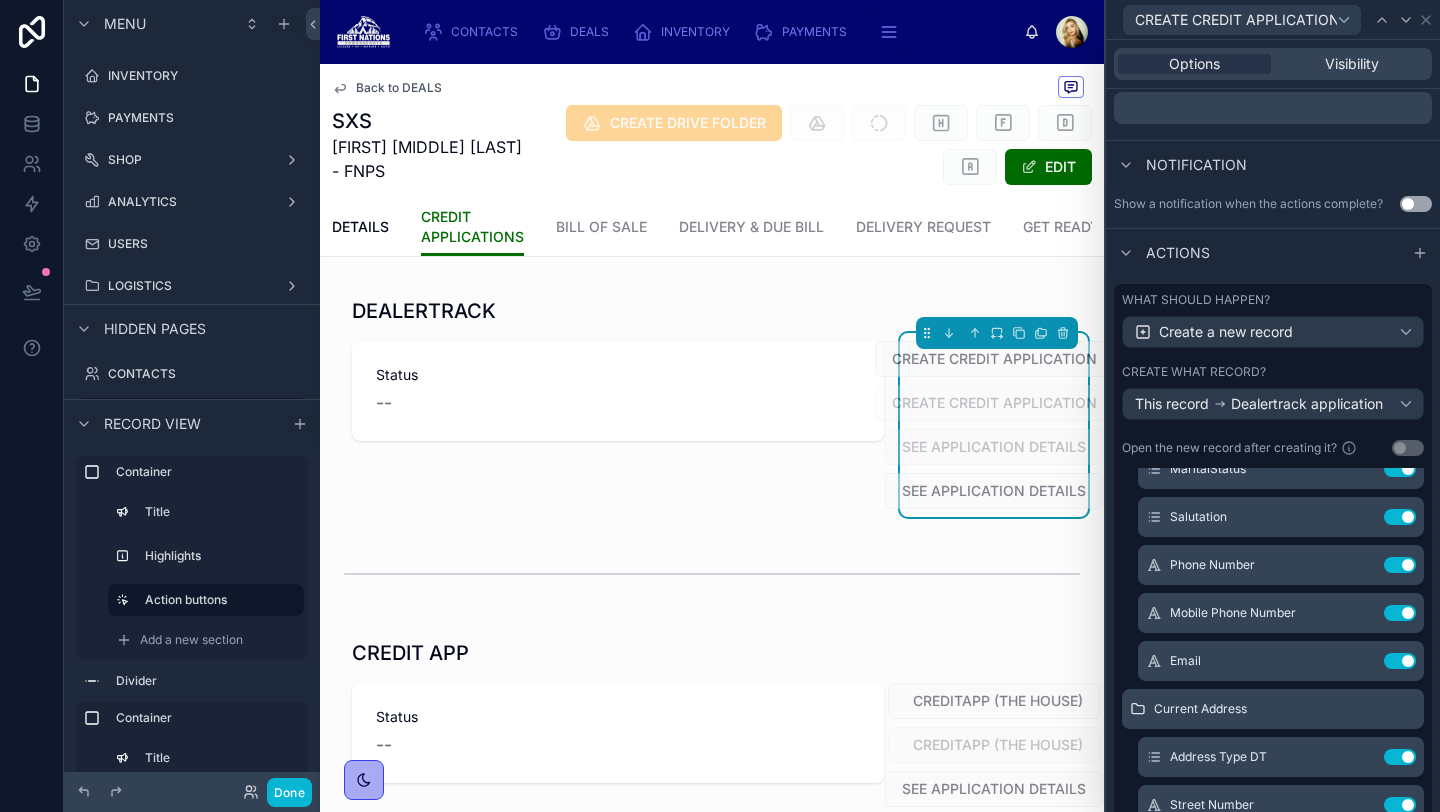 scroll, scrollTop: 558, scrollLeft: 0, axis: vertical 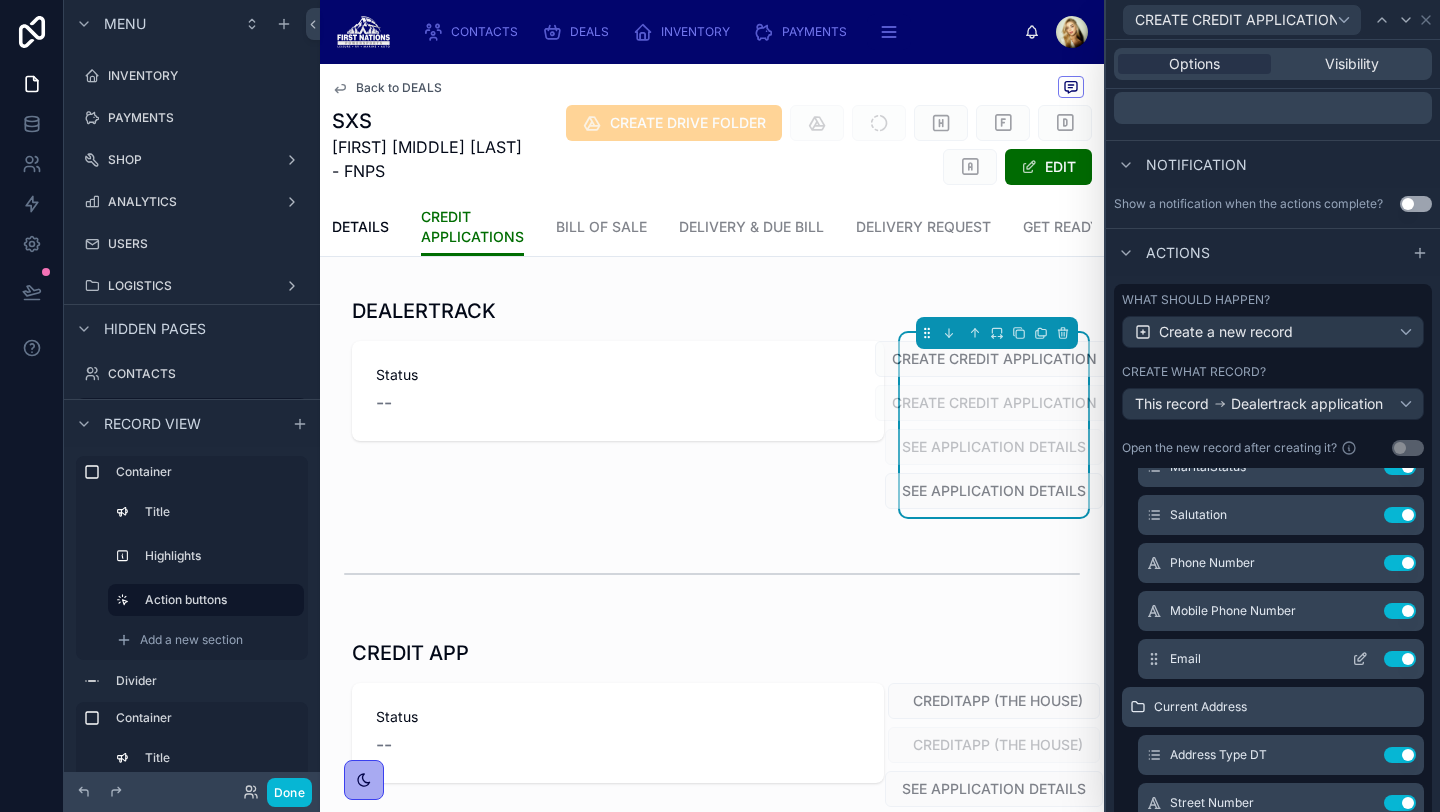 click on "Email Use setting" at bounding box center (1281, 659) 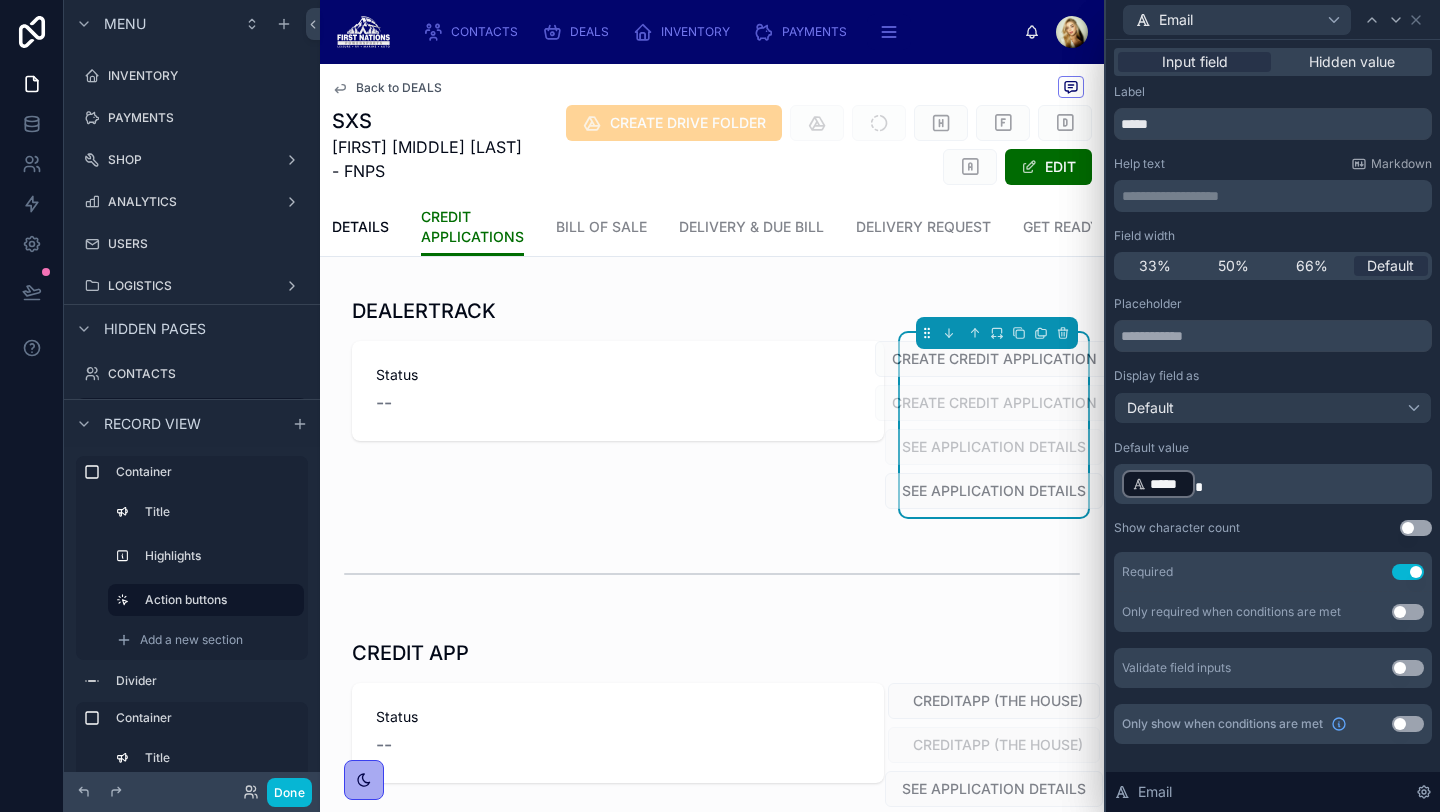 click on "Use setting" at bounding box center (1408, 572) 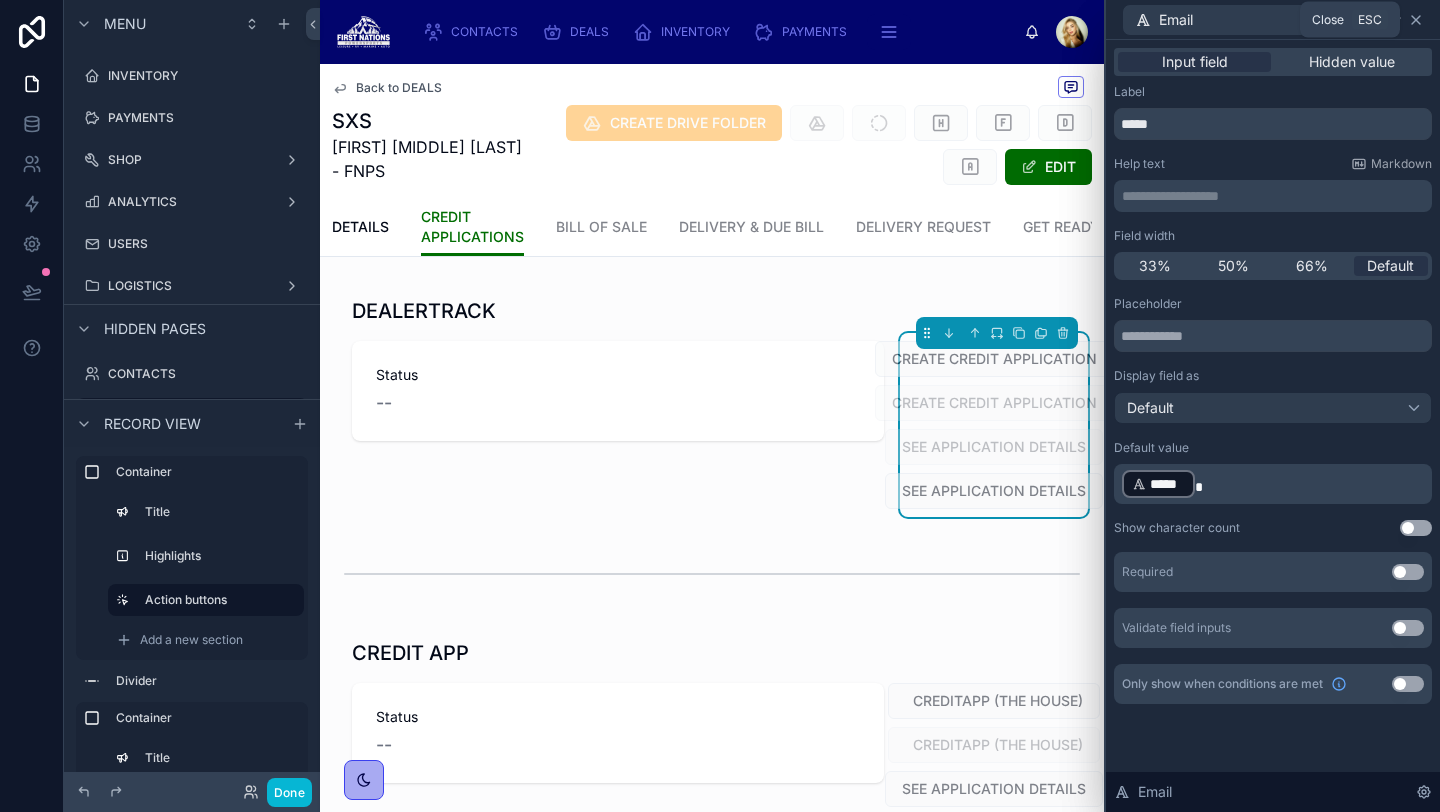 click 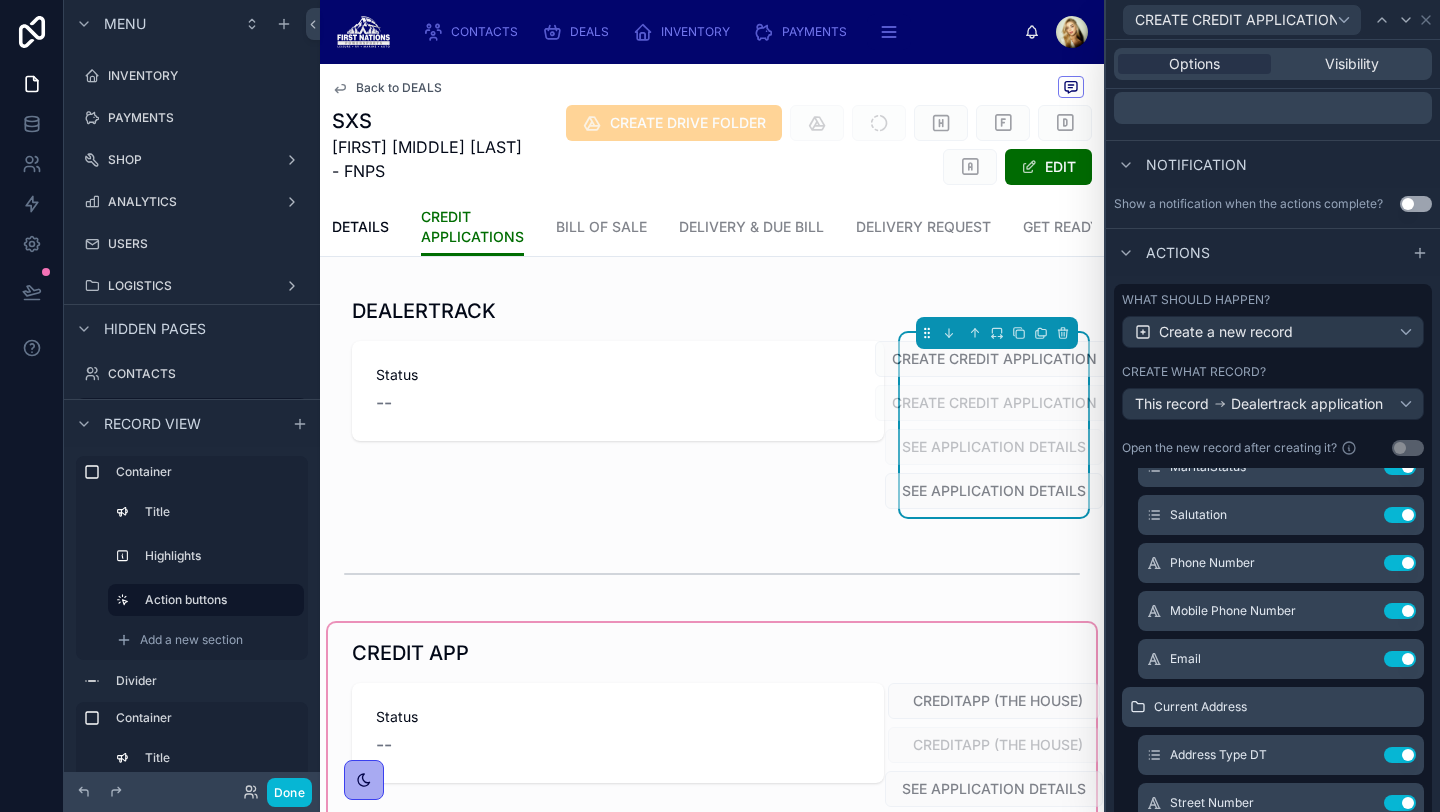 click at bounding box center [712, 745] 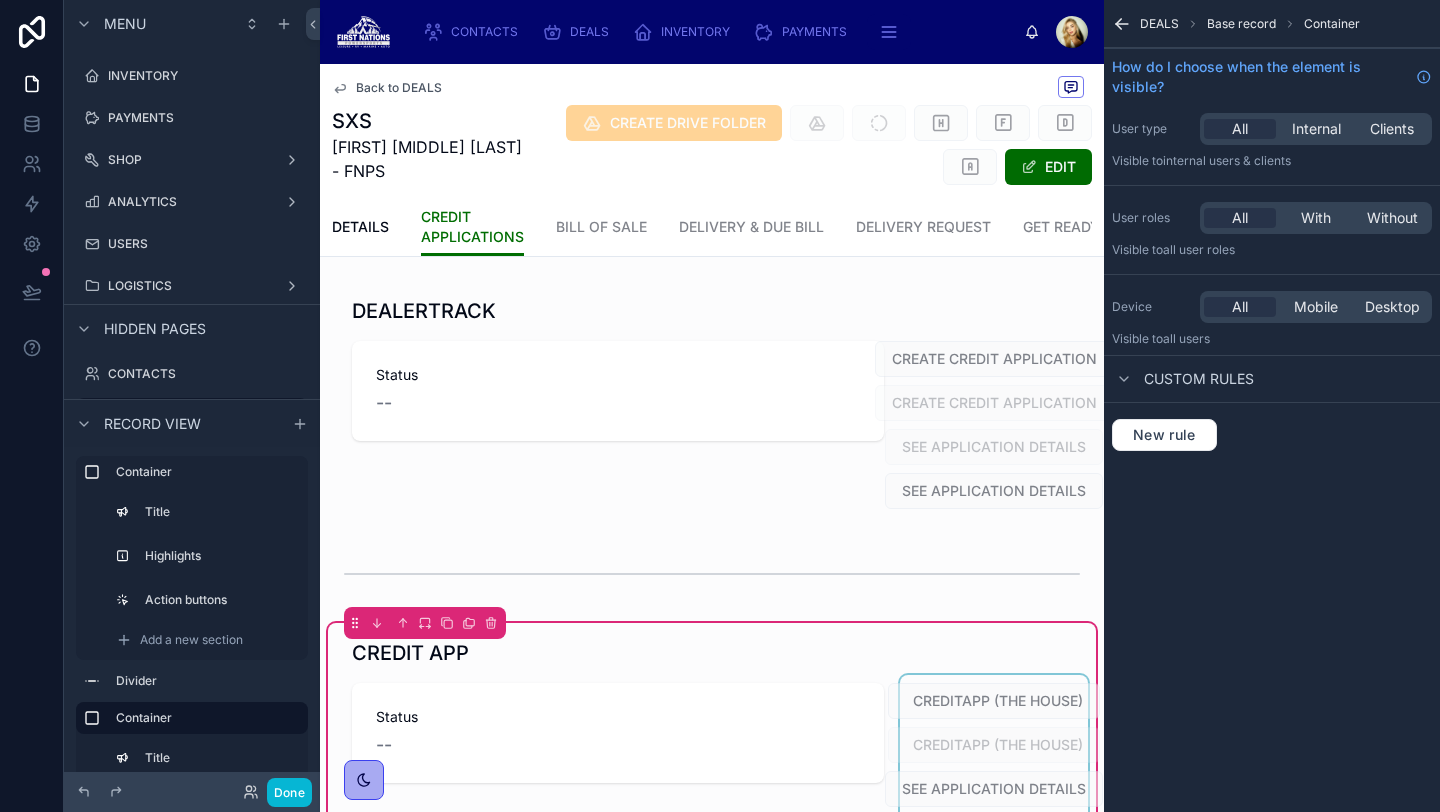 click at bounding box center (994, 767) 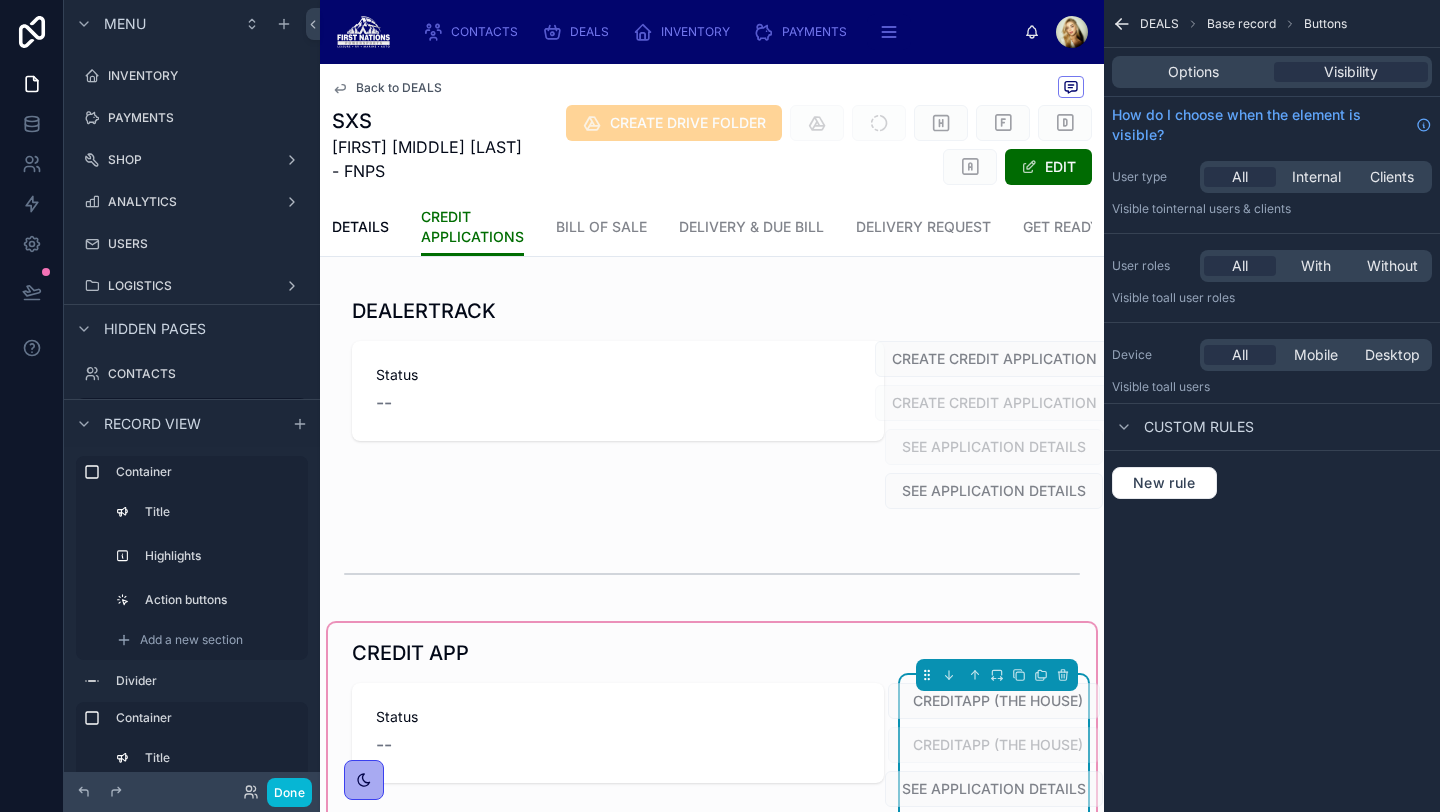 click on "Options Visibility" at bounding box center [1272, 72] 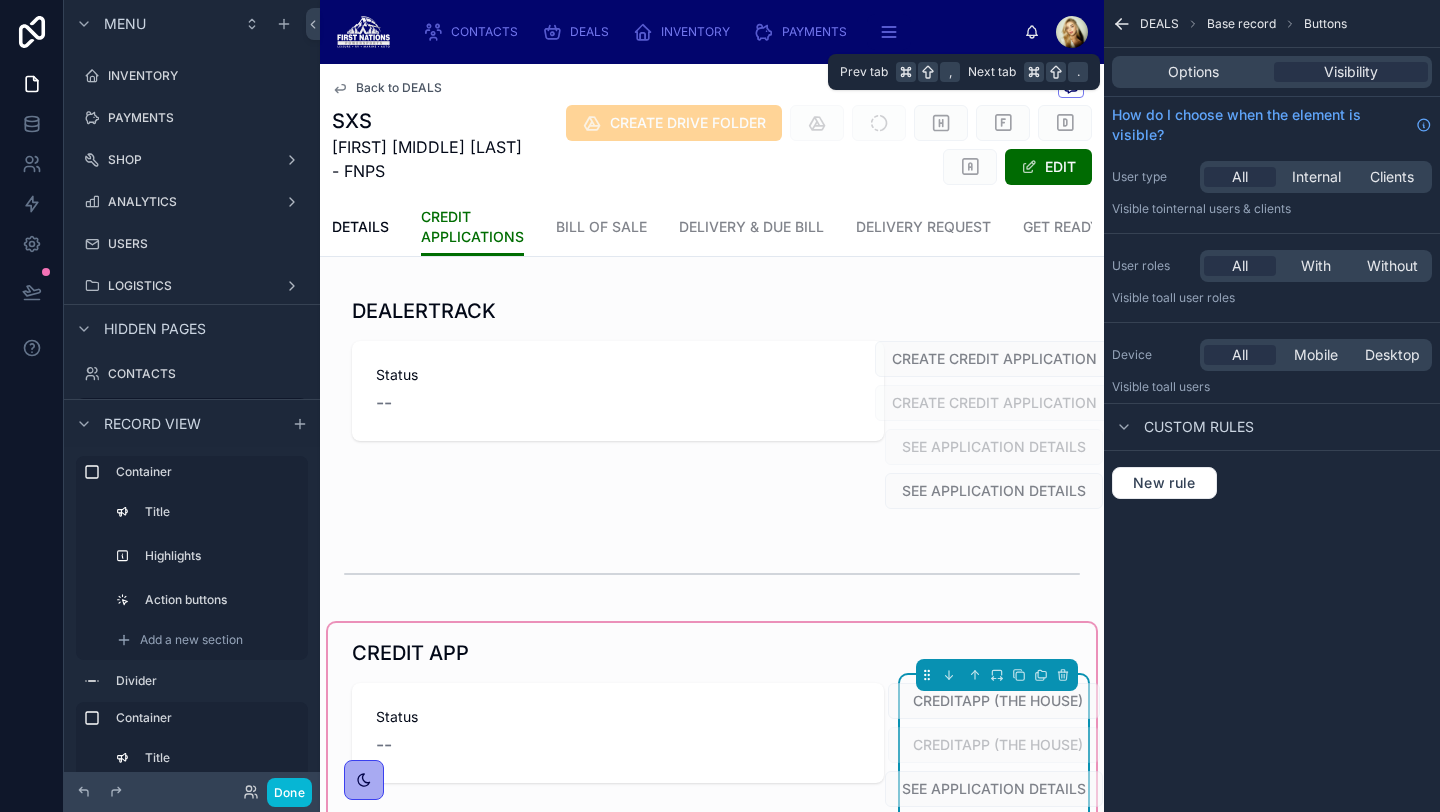 click on "Options Visibility" at bounding box center (1272, 72) 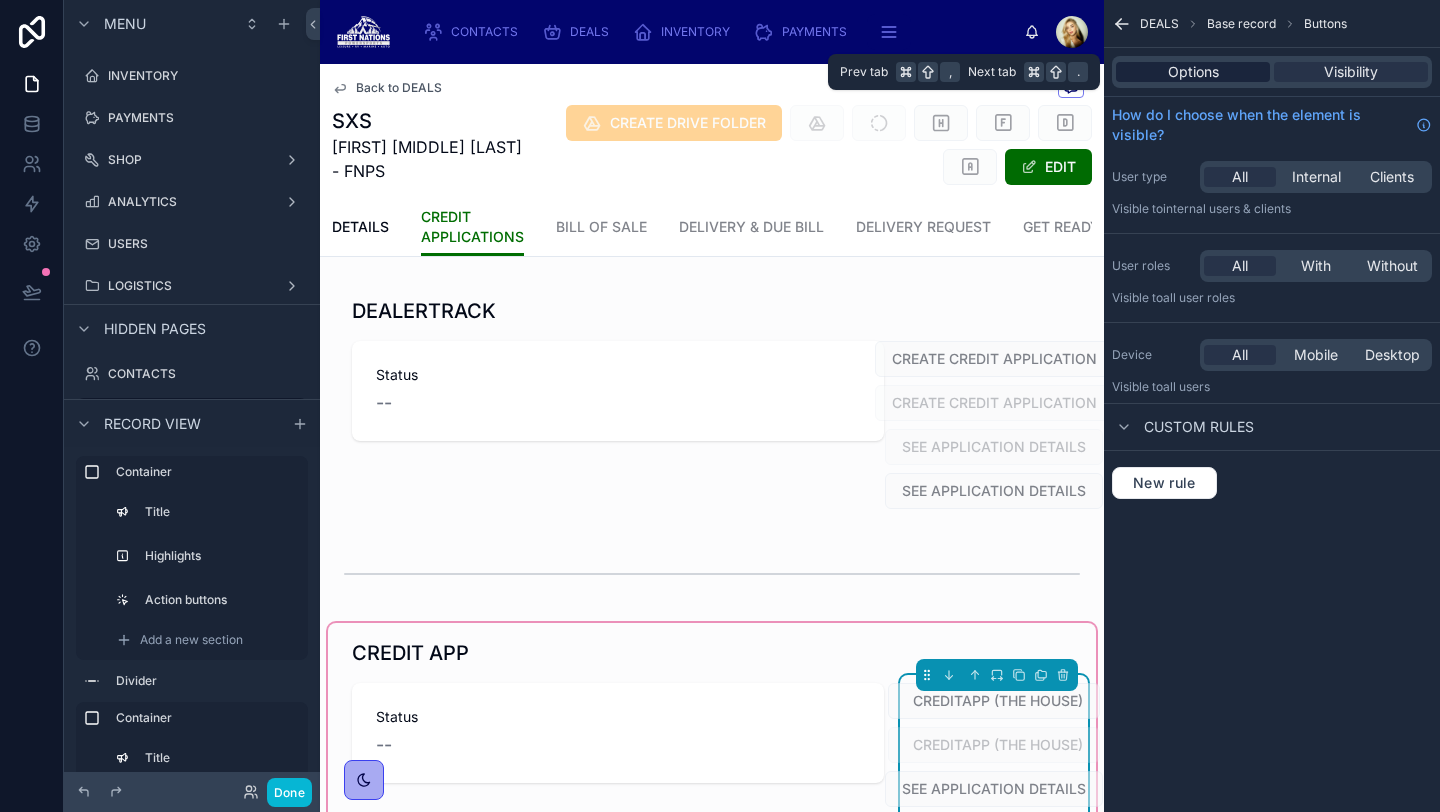 click on "Options" at bounding box center (1193, 72) 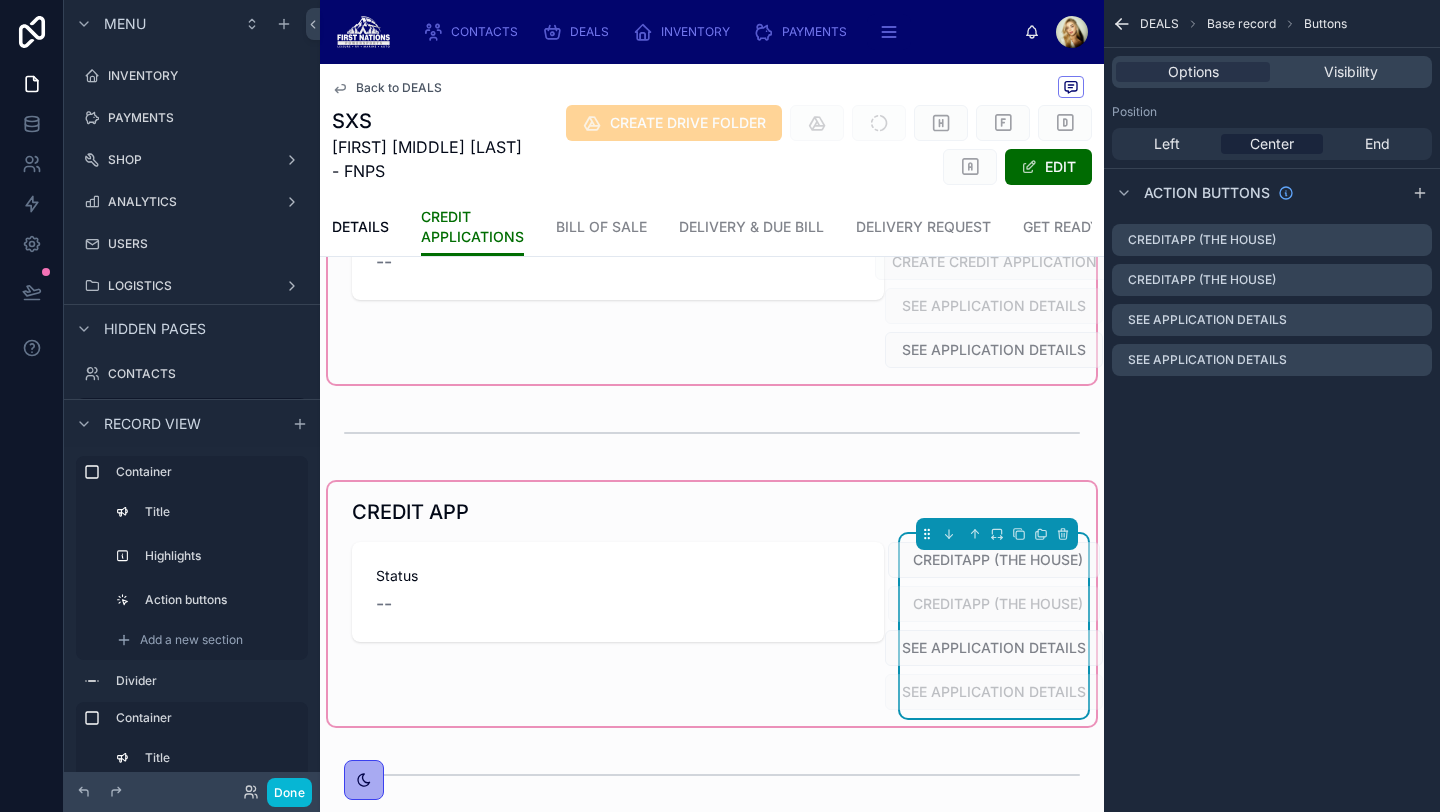 scroll, scrollTop: 154, scrollLeft: 0, axis: vertical 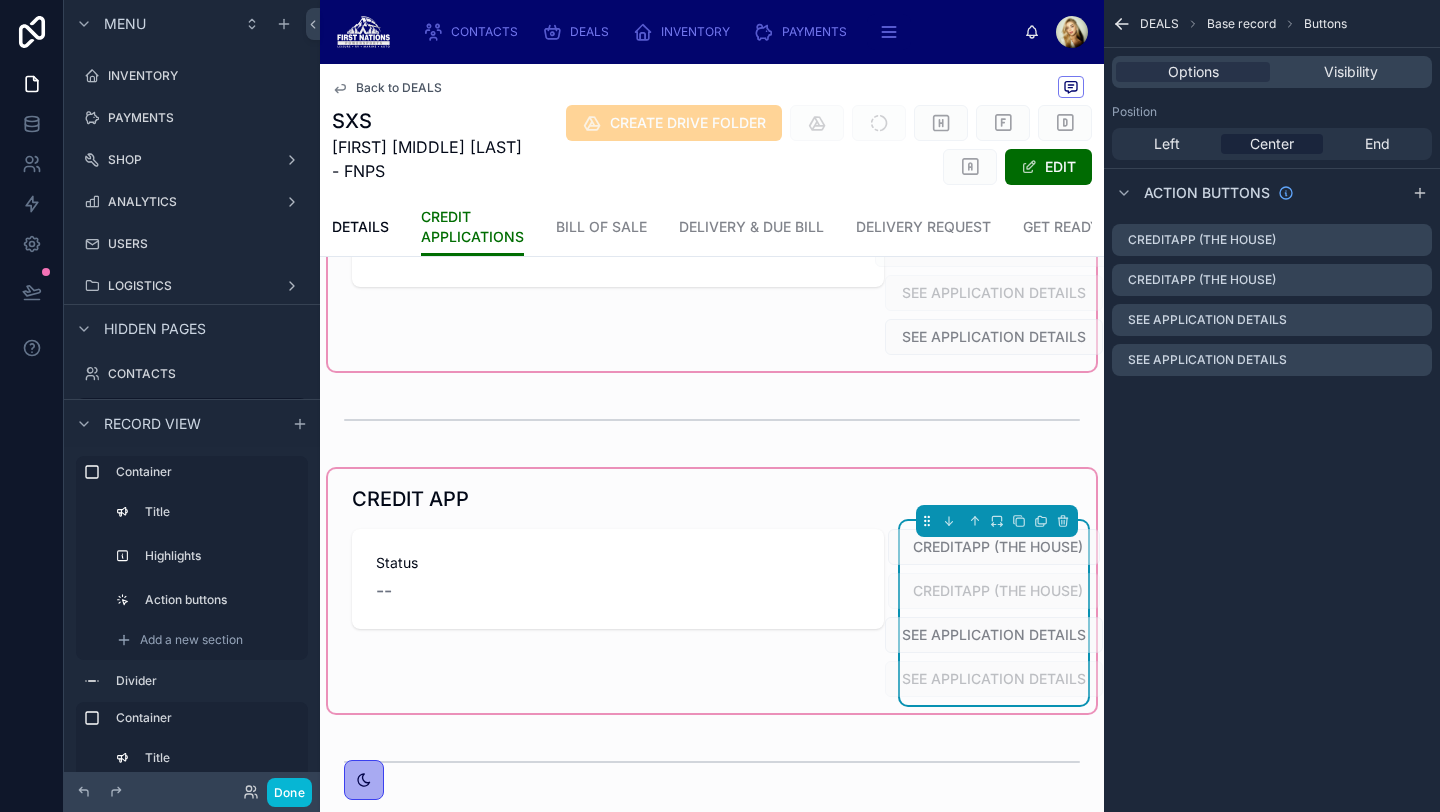 click at bounding box center (712, 249) 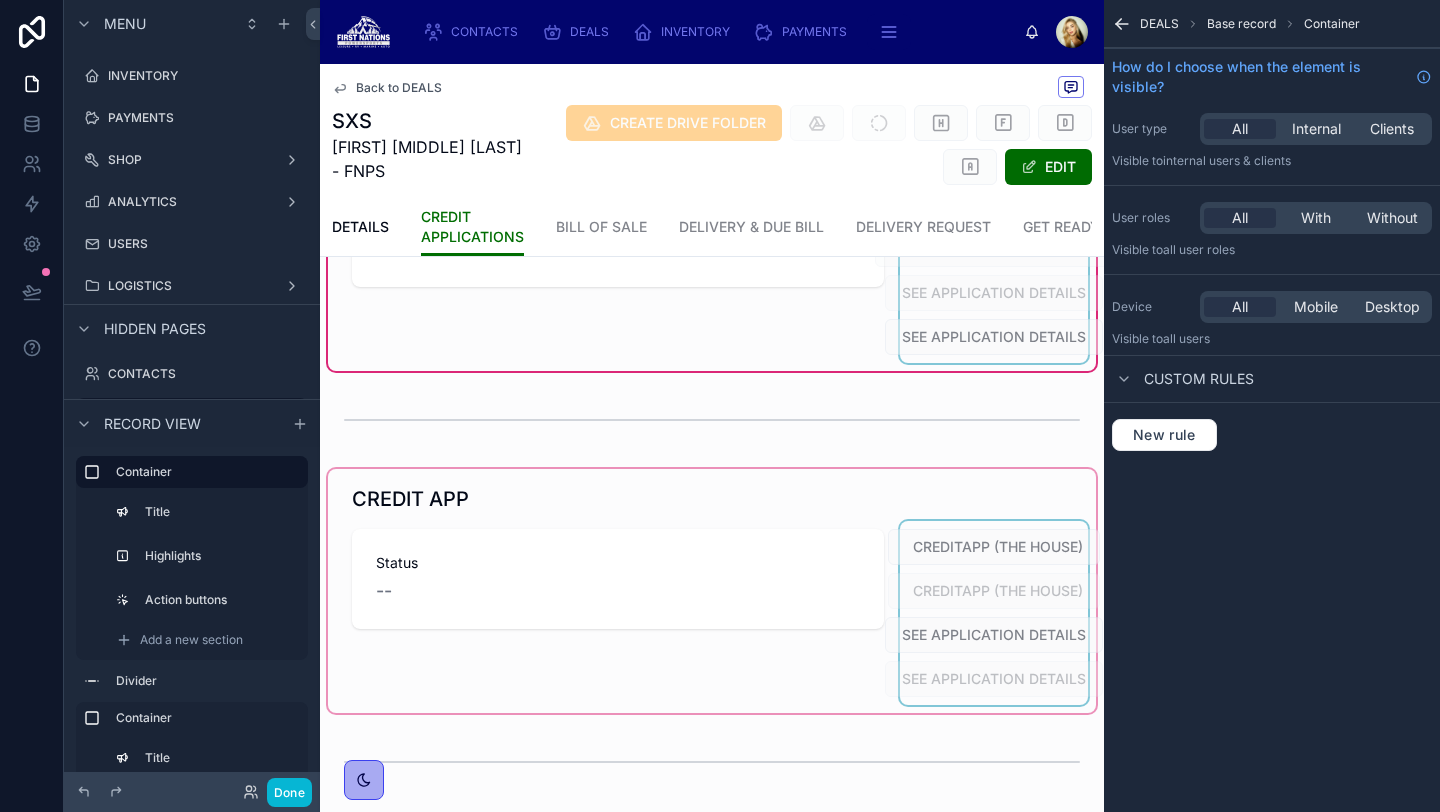 click at bounding box center [994, 271] 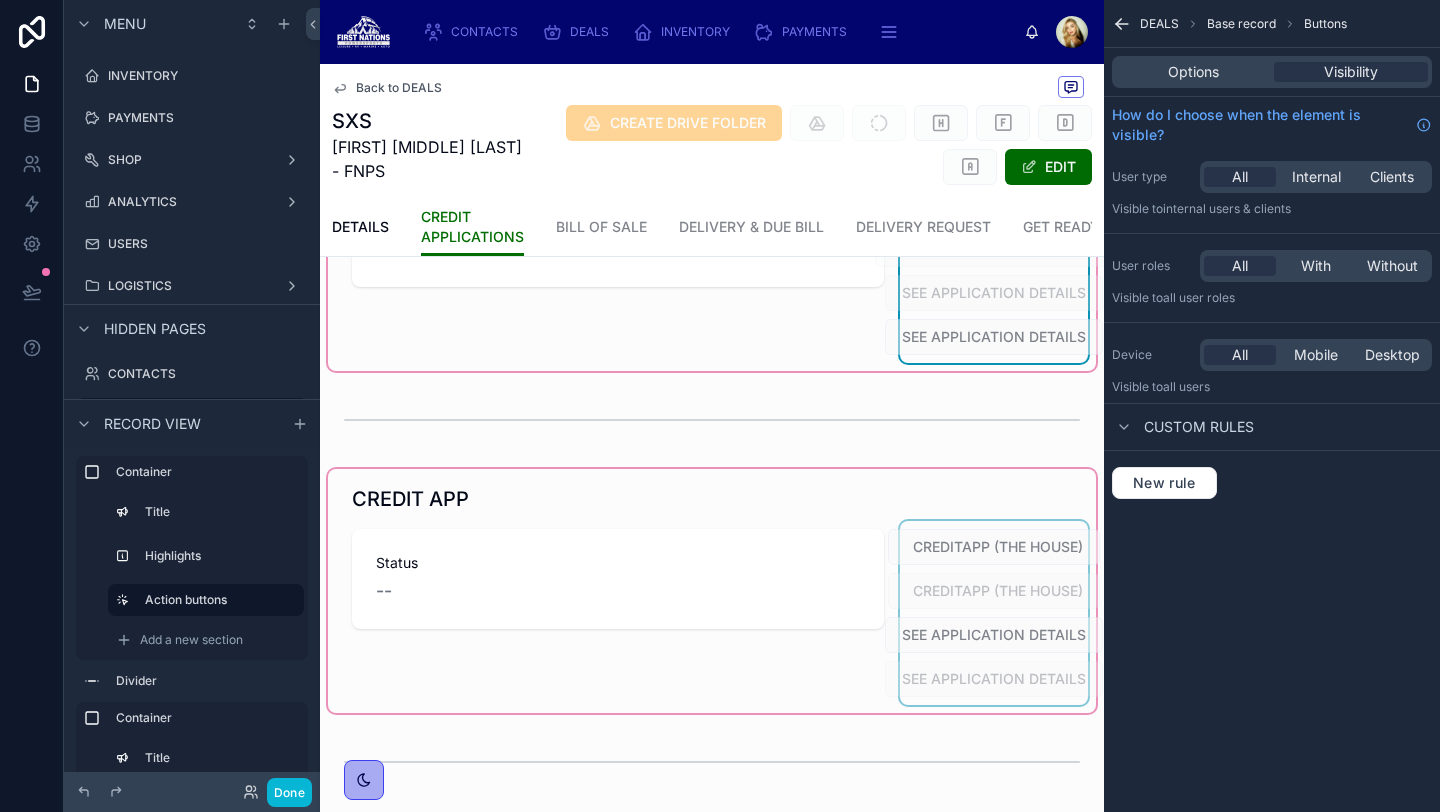click at bounding box center [712, 591] 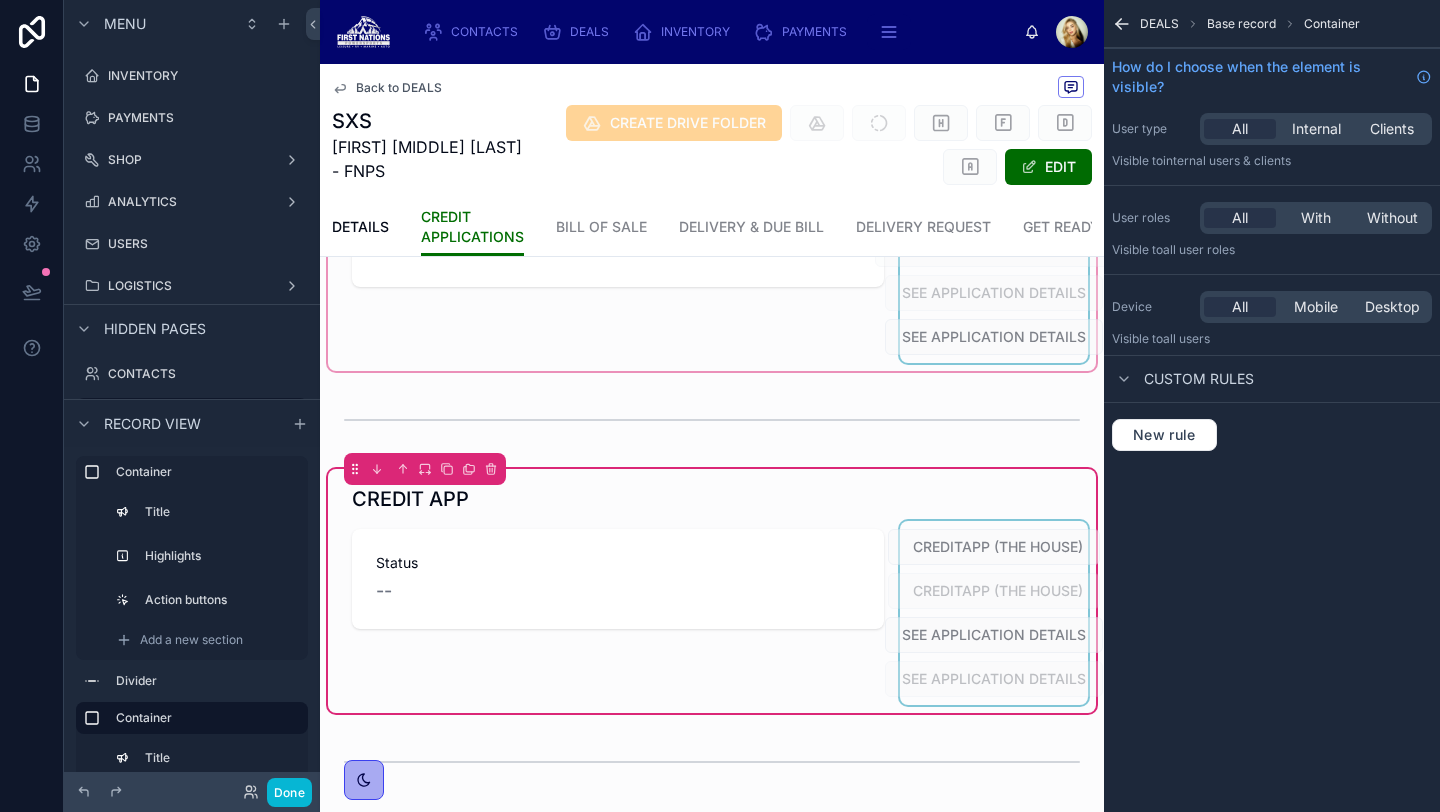 click at bounding box center (994, 613) 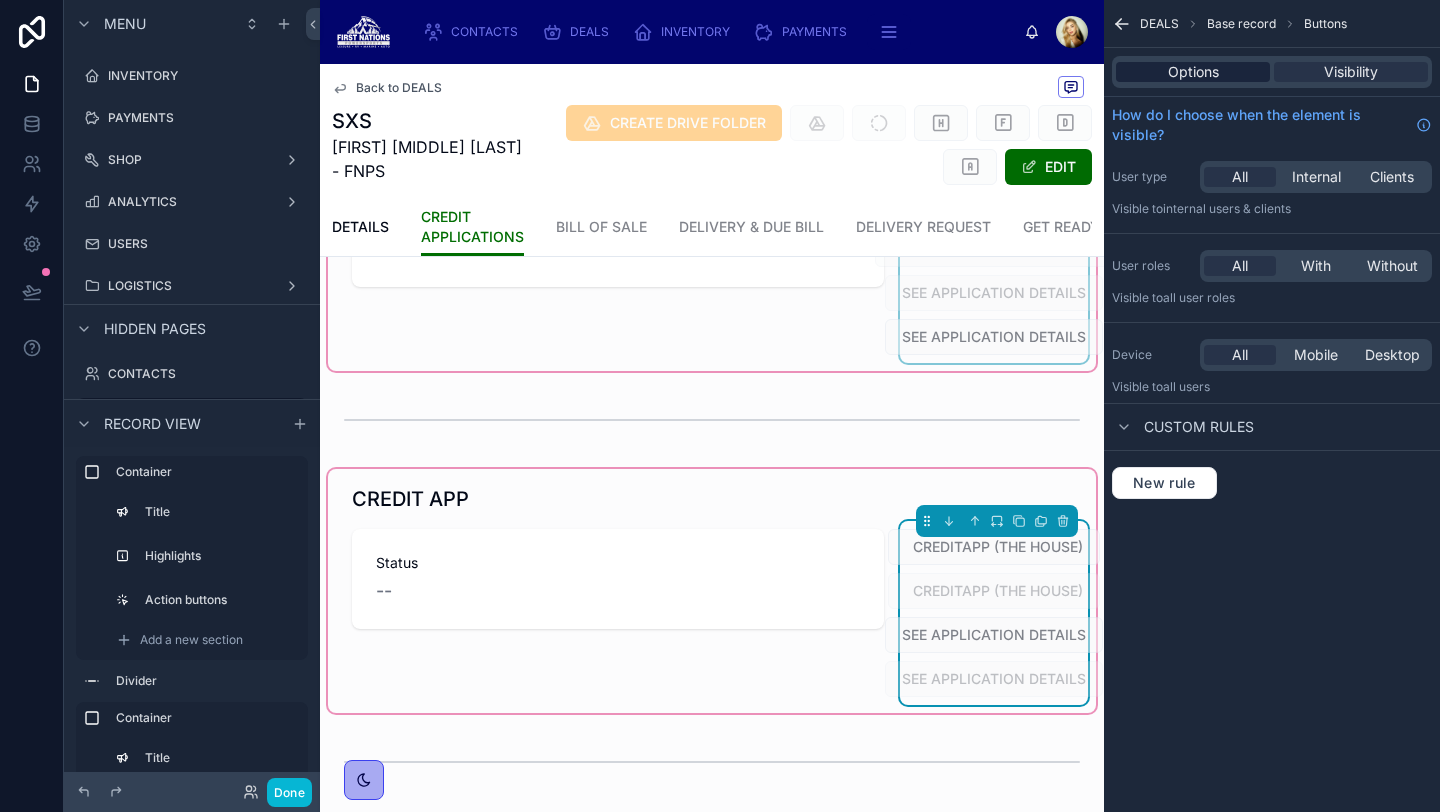 click on "Options" at bounding box center [1193, 72] 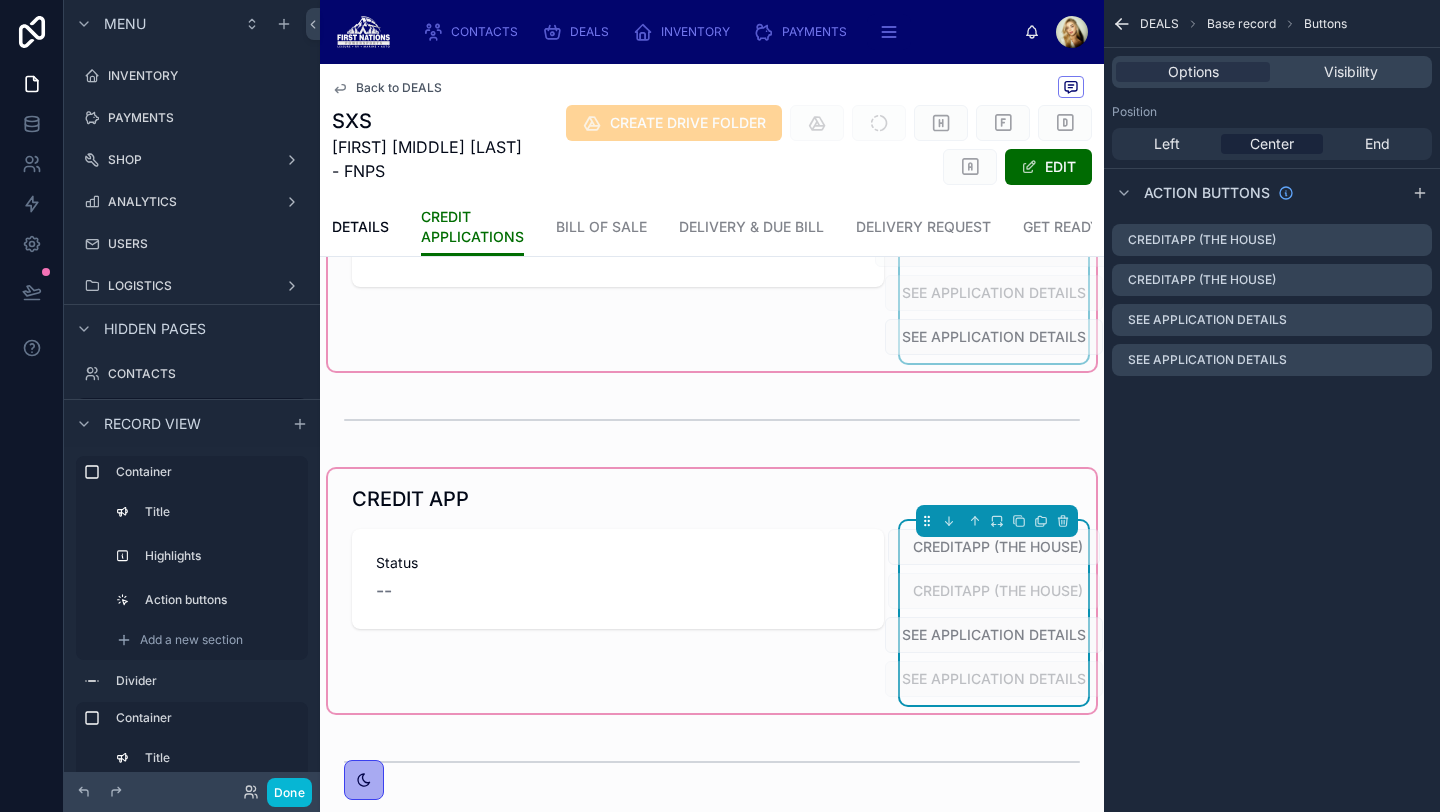 scroll, scrollTop: 0, scrollLeft: 0, axis: both 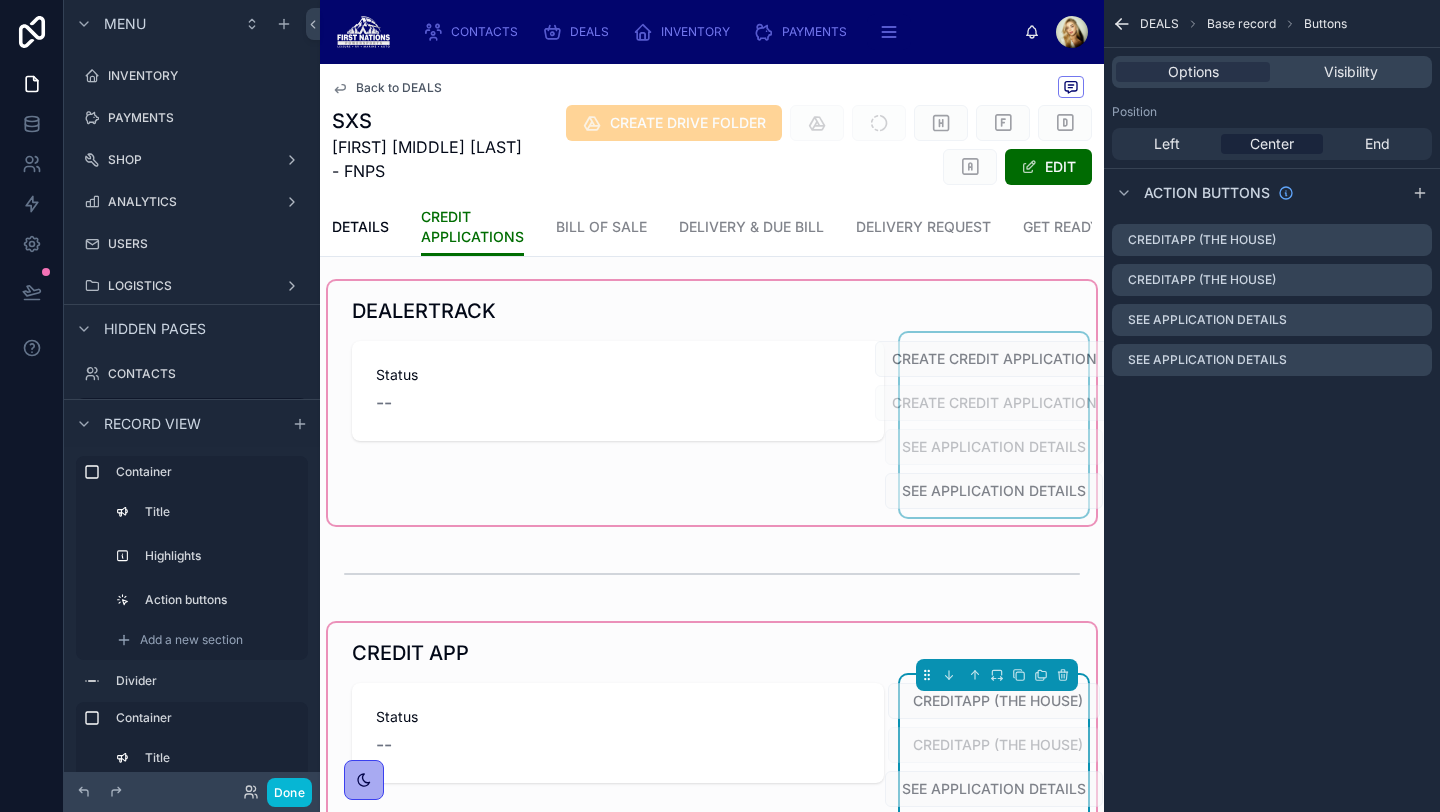 click at bounding box center [712, 403] 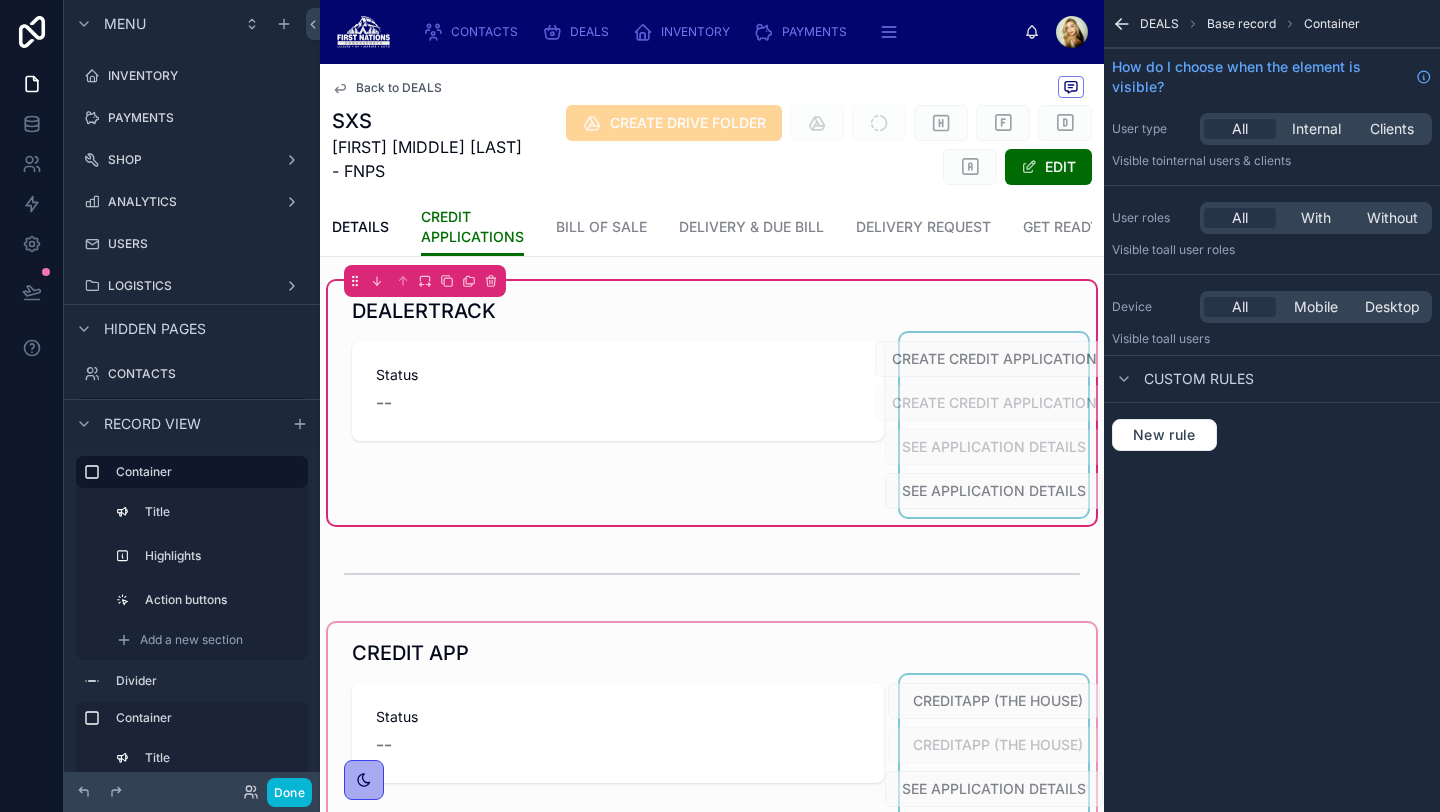 click at bounding box center [994, 425] 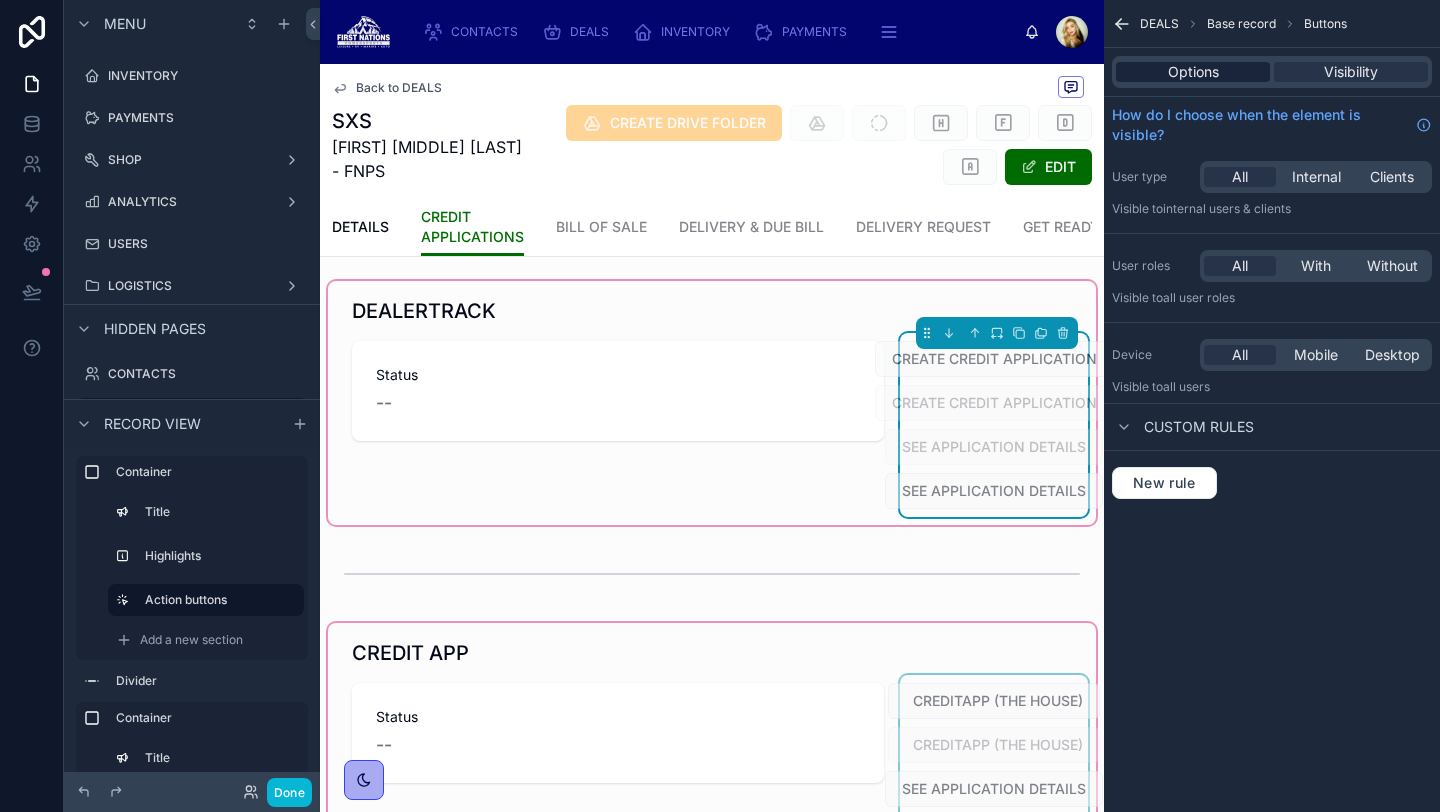 click on "Options" at bounding box center [1193, 72] 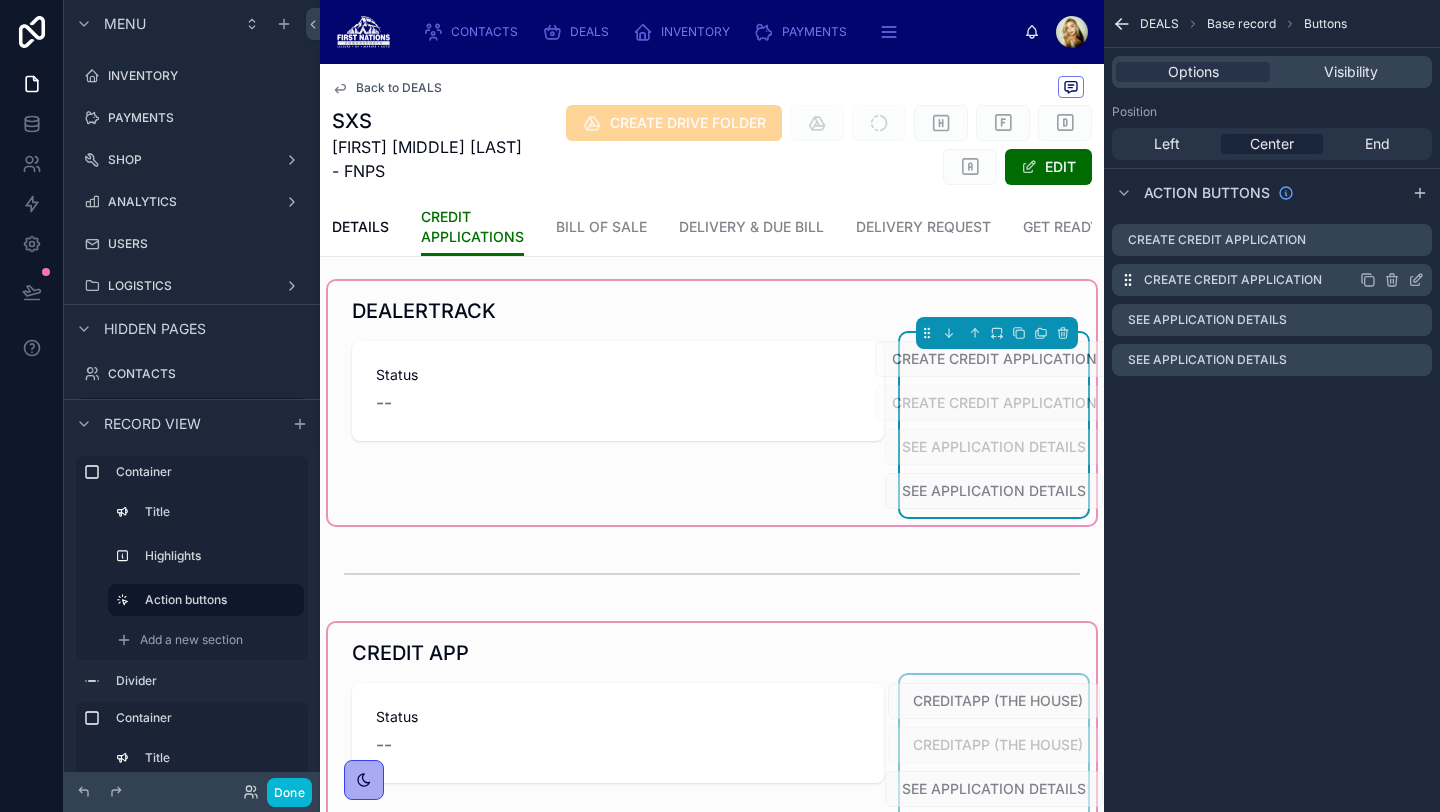 click 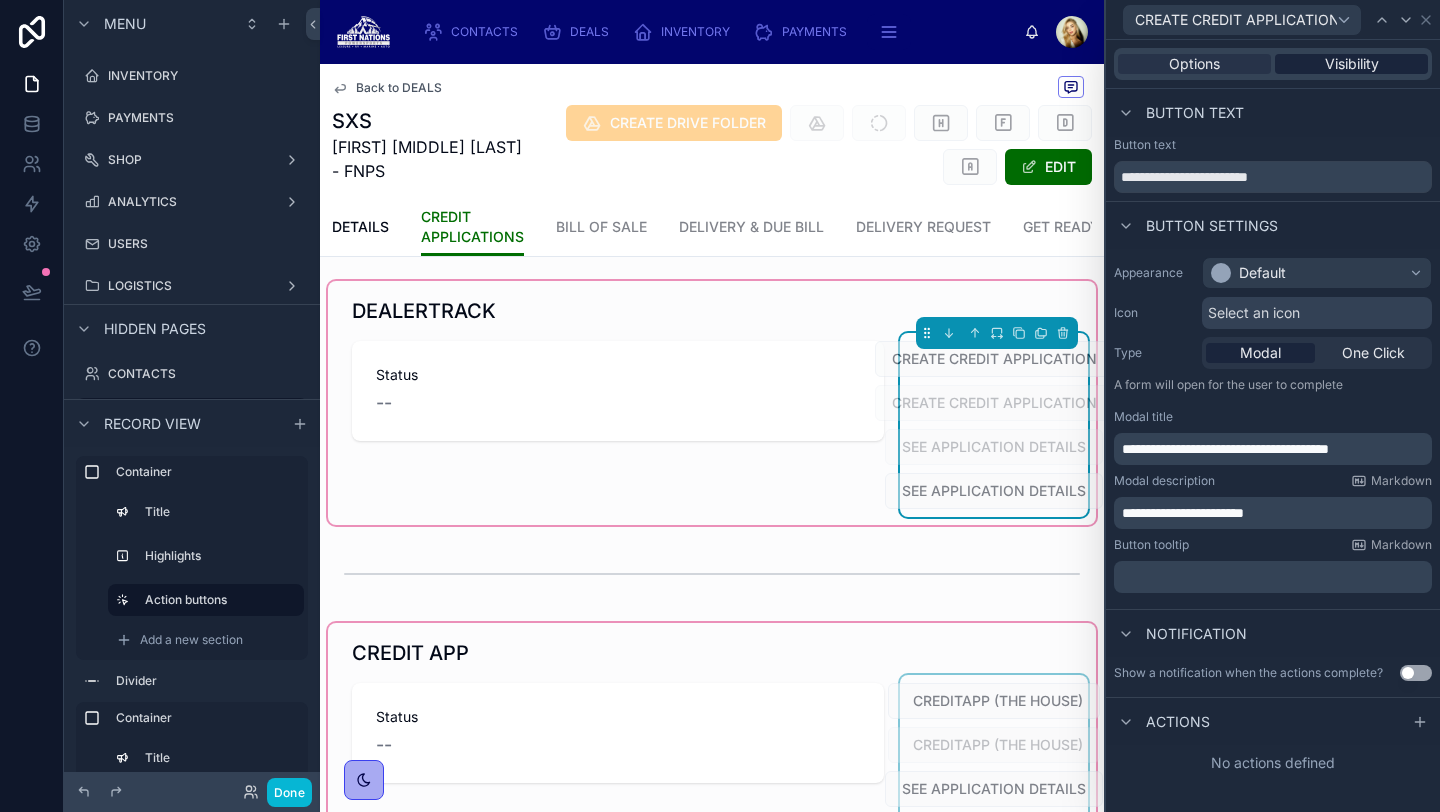 click on "Visibility" at bounding box center (1352, 64) 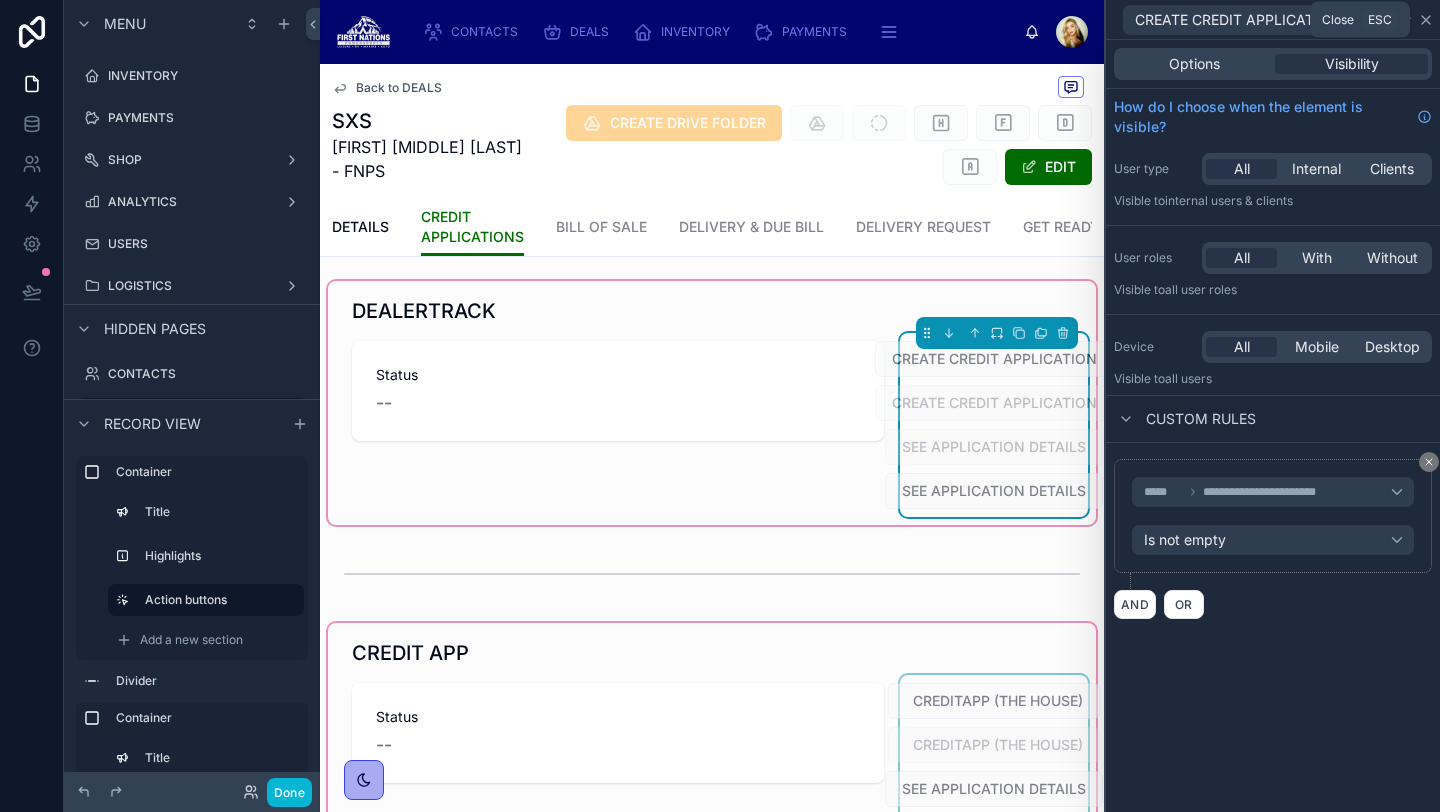 click 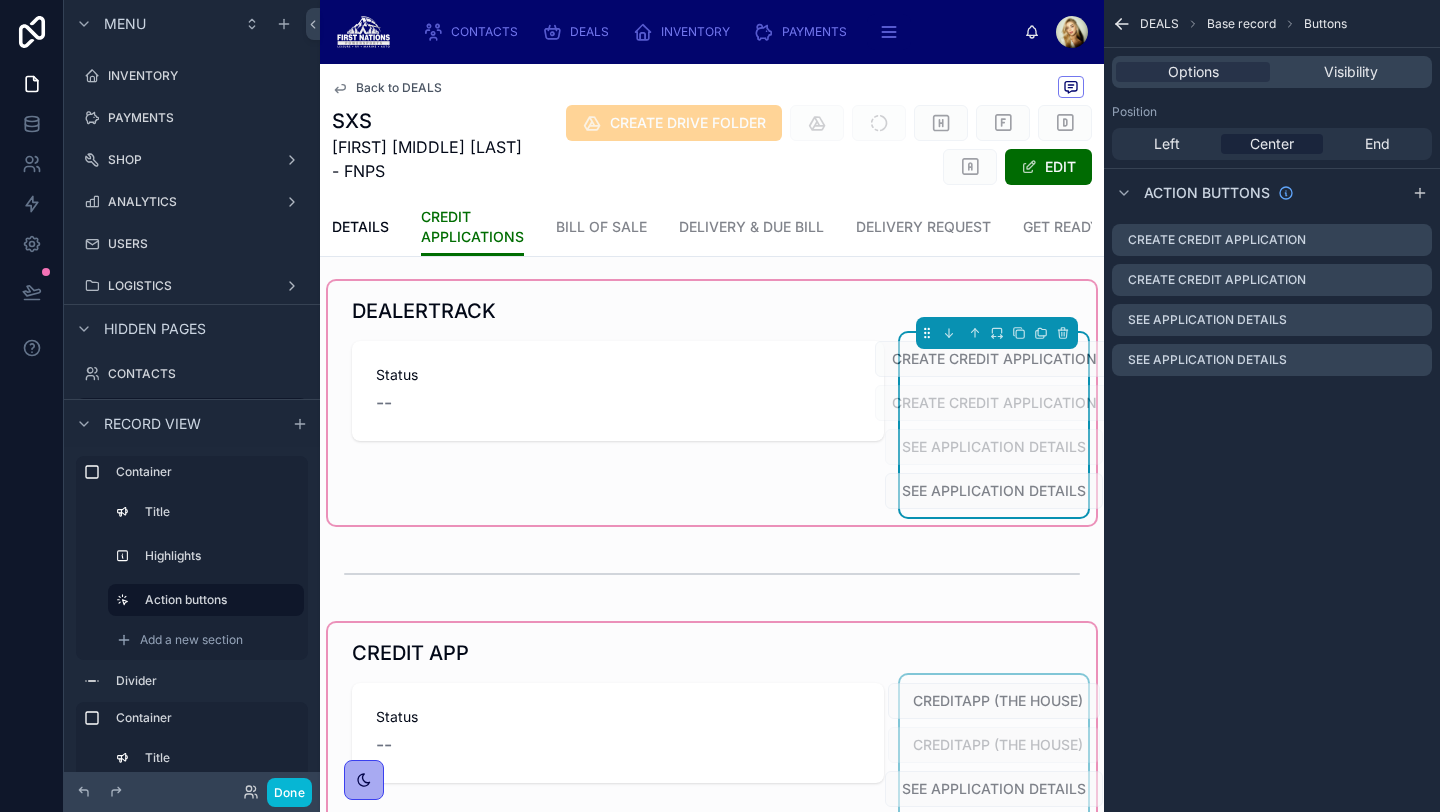 click at bounding box center (712, 745) 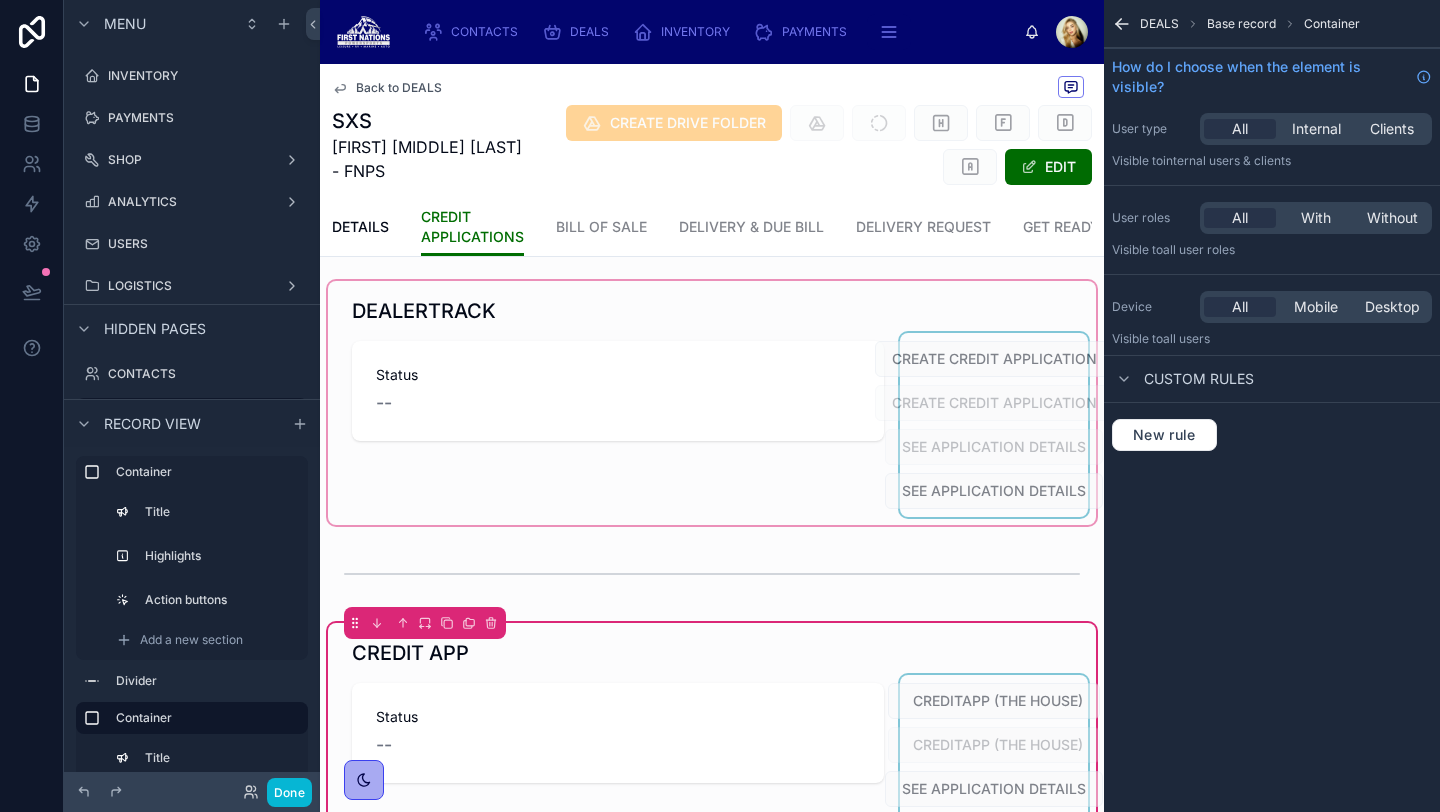 click at bounding box center [994, 767] 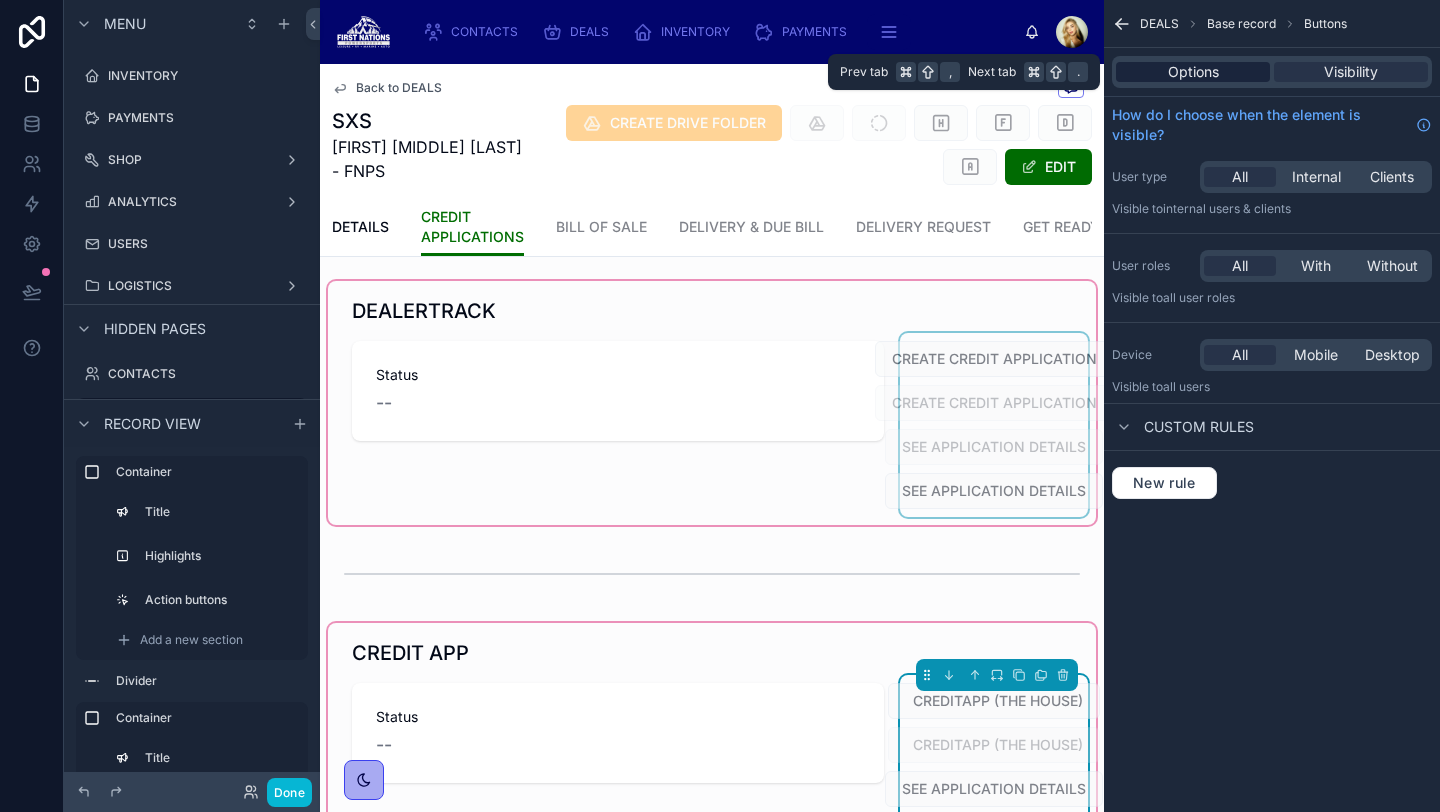 click on "Options" at bounding box center (1193, 72) 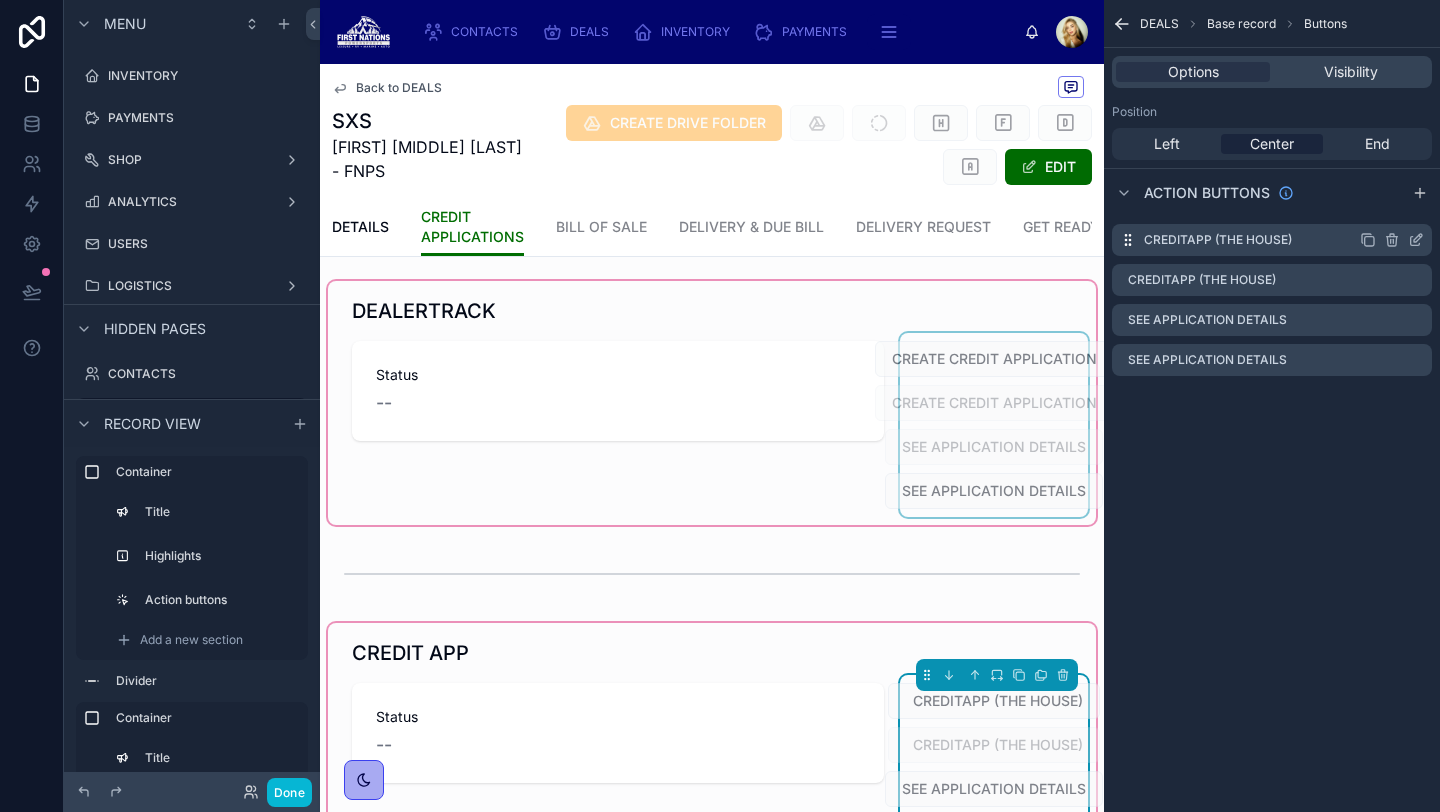 click 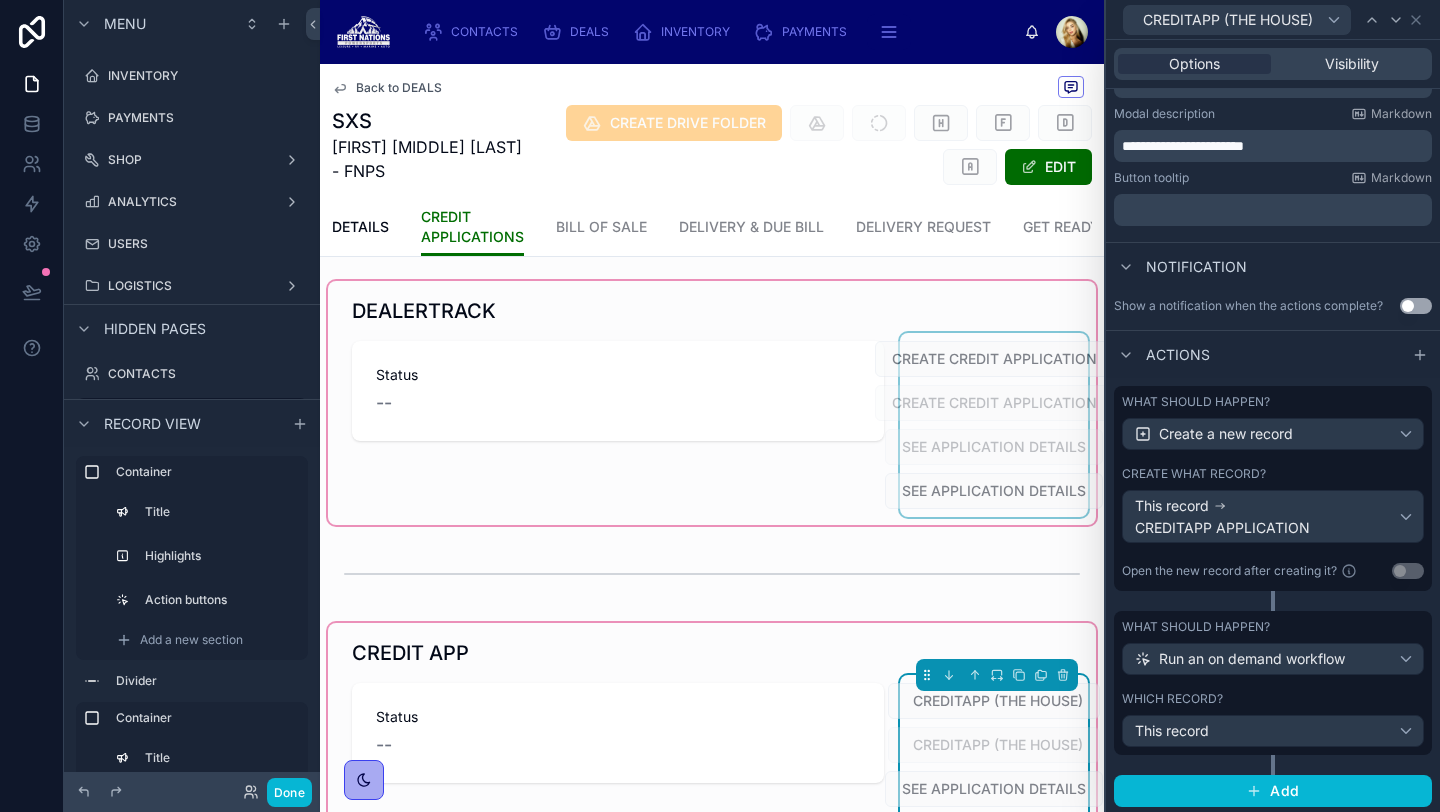 scroll, scrollTop: 369, scrollLeft: 0, axis: vertical 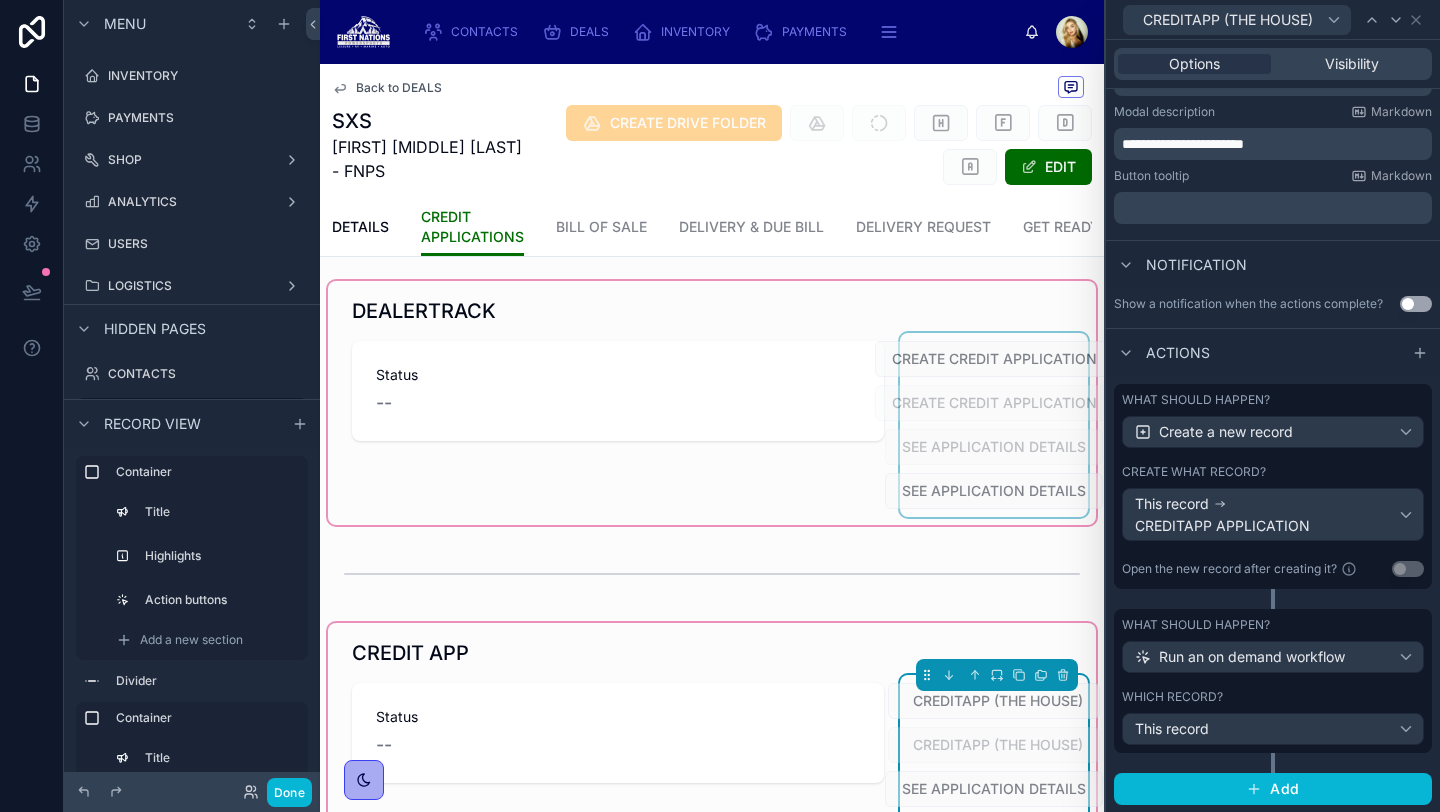 click on "Create what record?" at bounding box center (1273, 472) 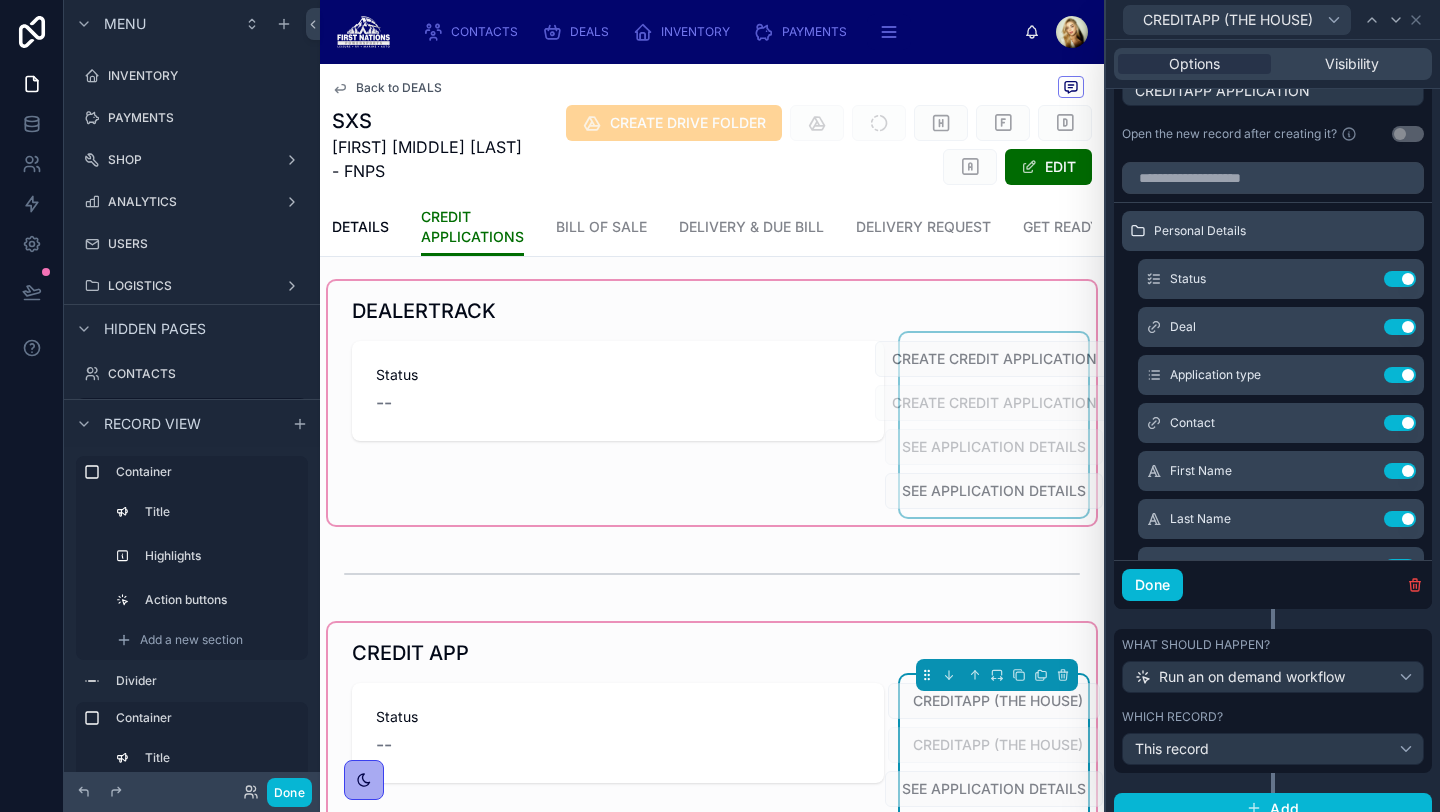 scroll, scrollTop: 821, scrollLeft: 0, axis: vertical 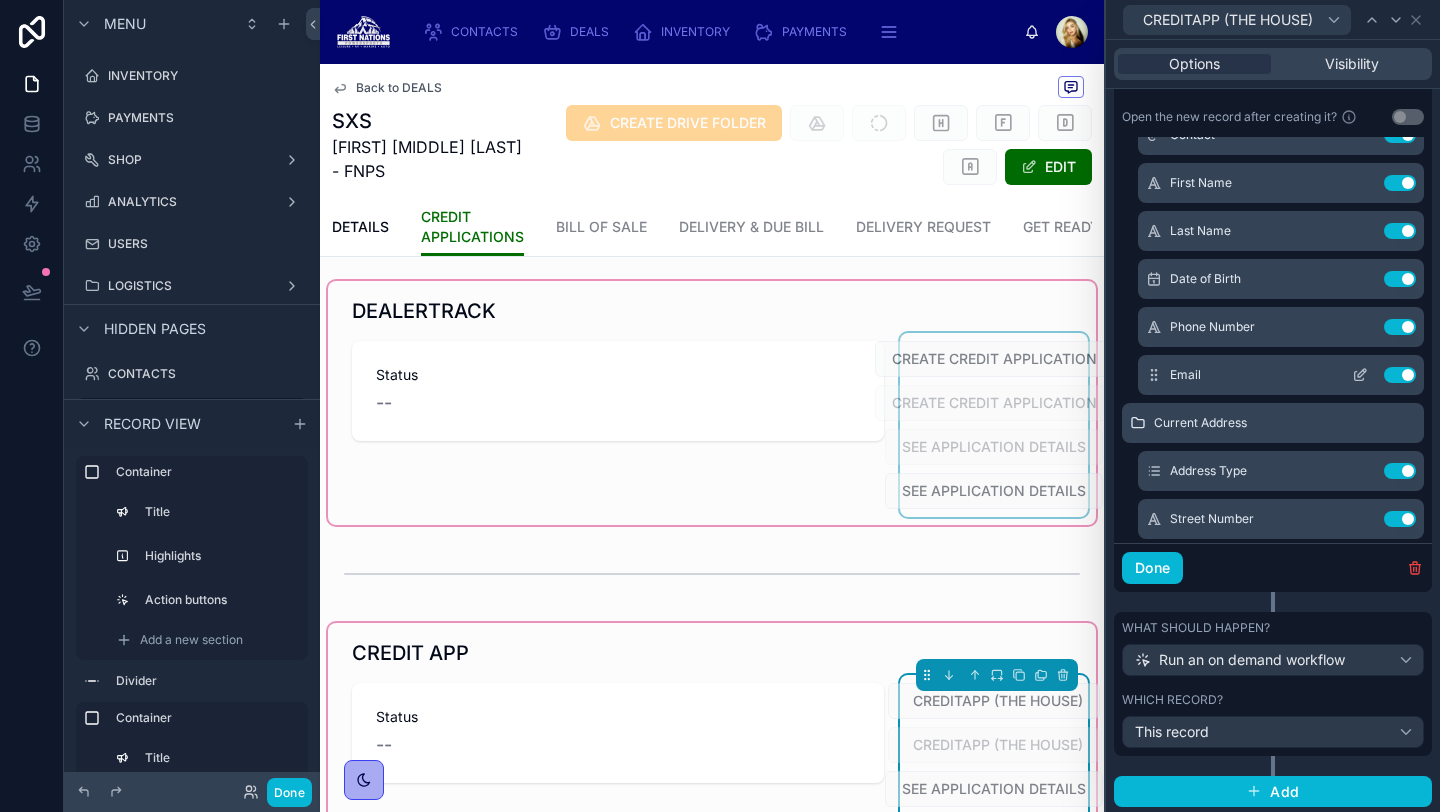 click 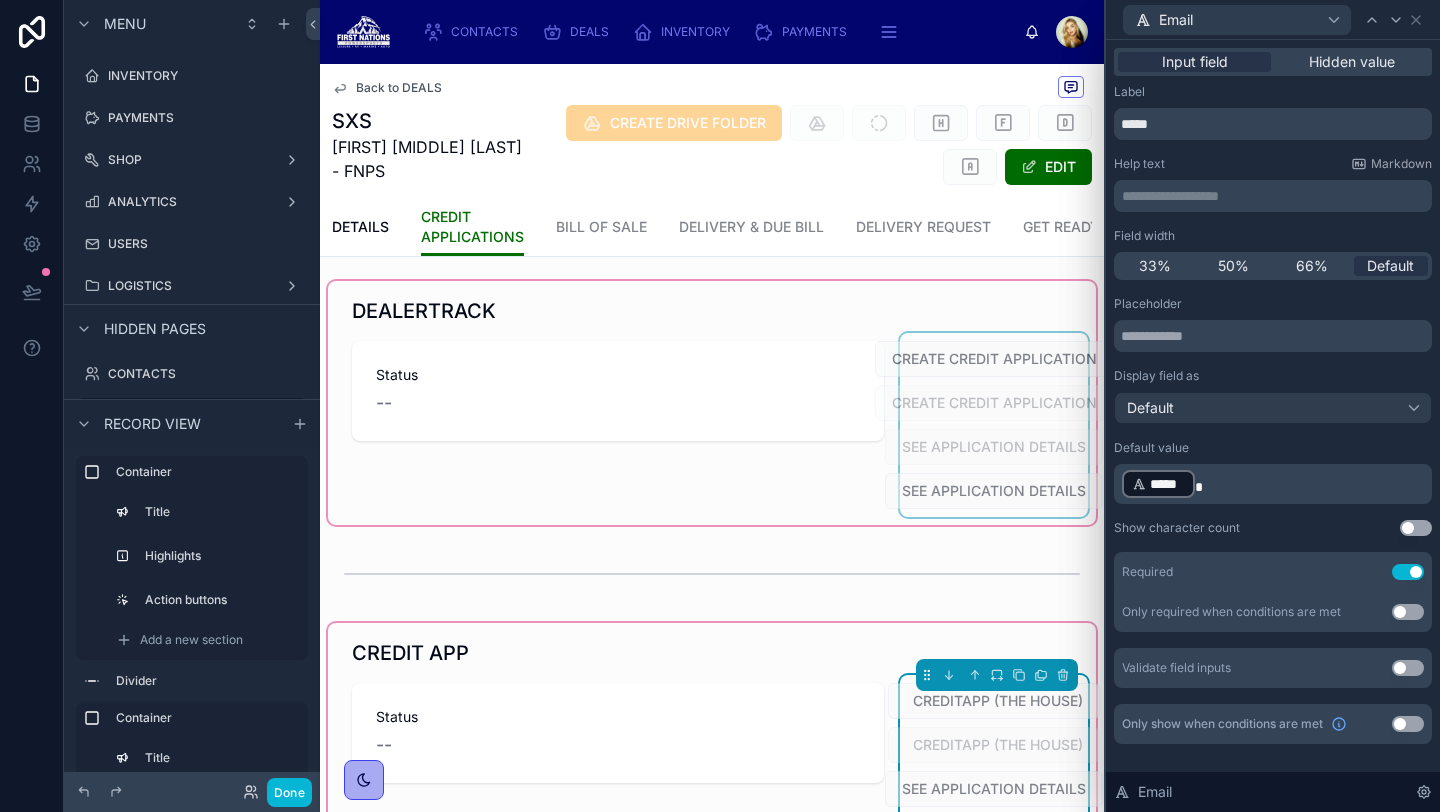 click on "Use setting" at bounding box center (1408, 572) 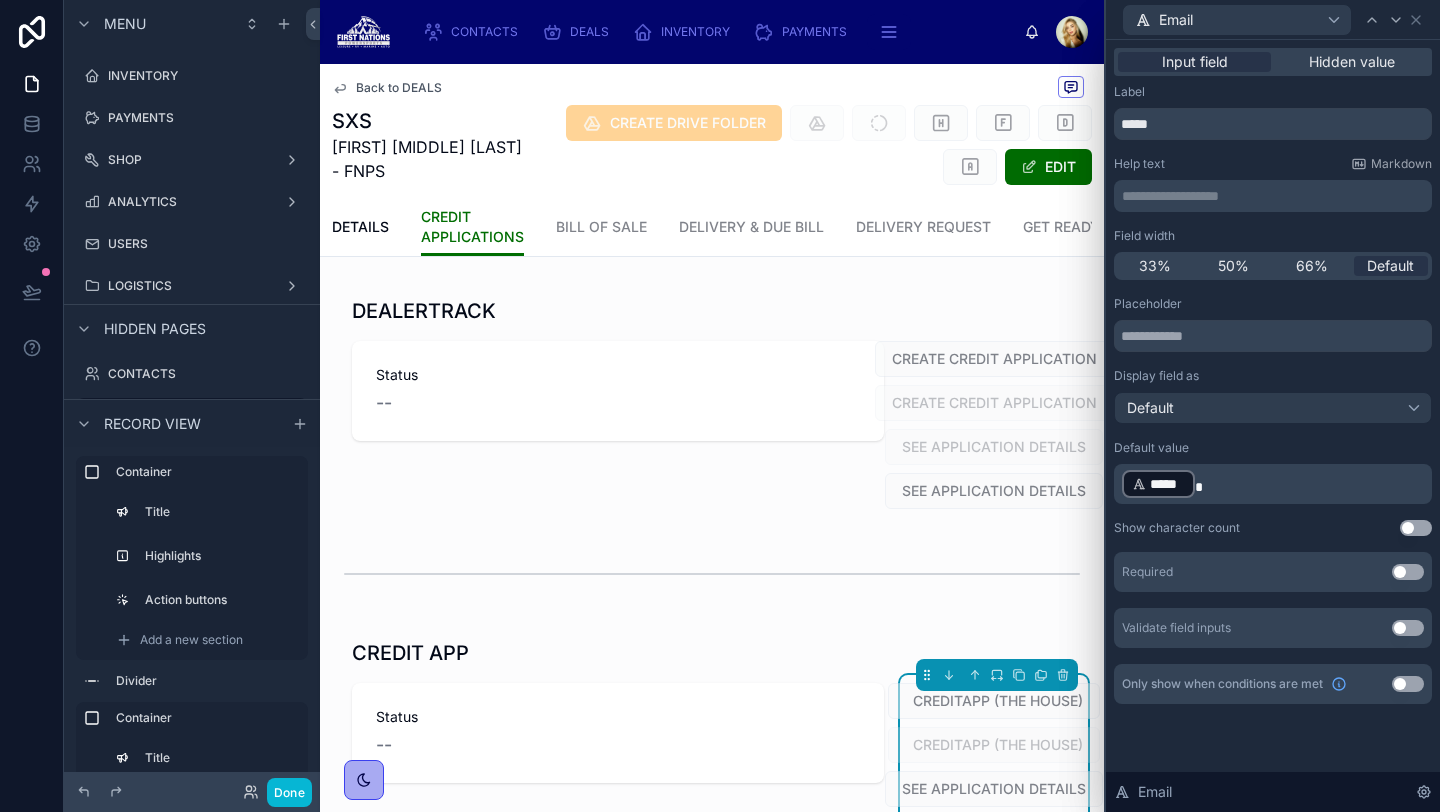 click on "Email" at bounding box center (1273, 19) 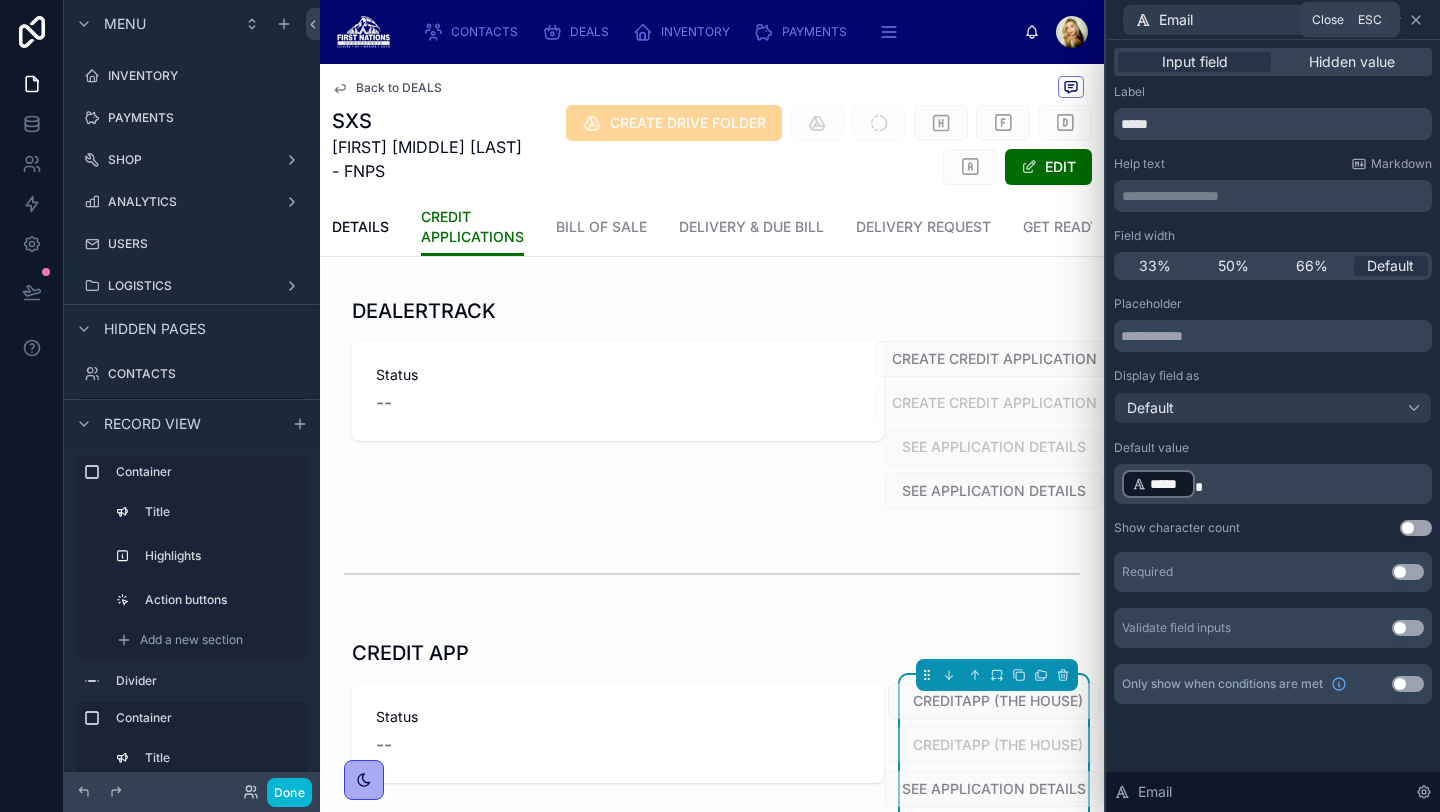 click 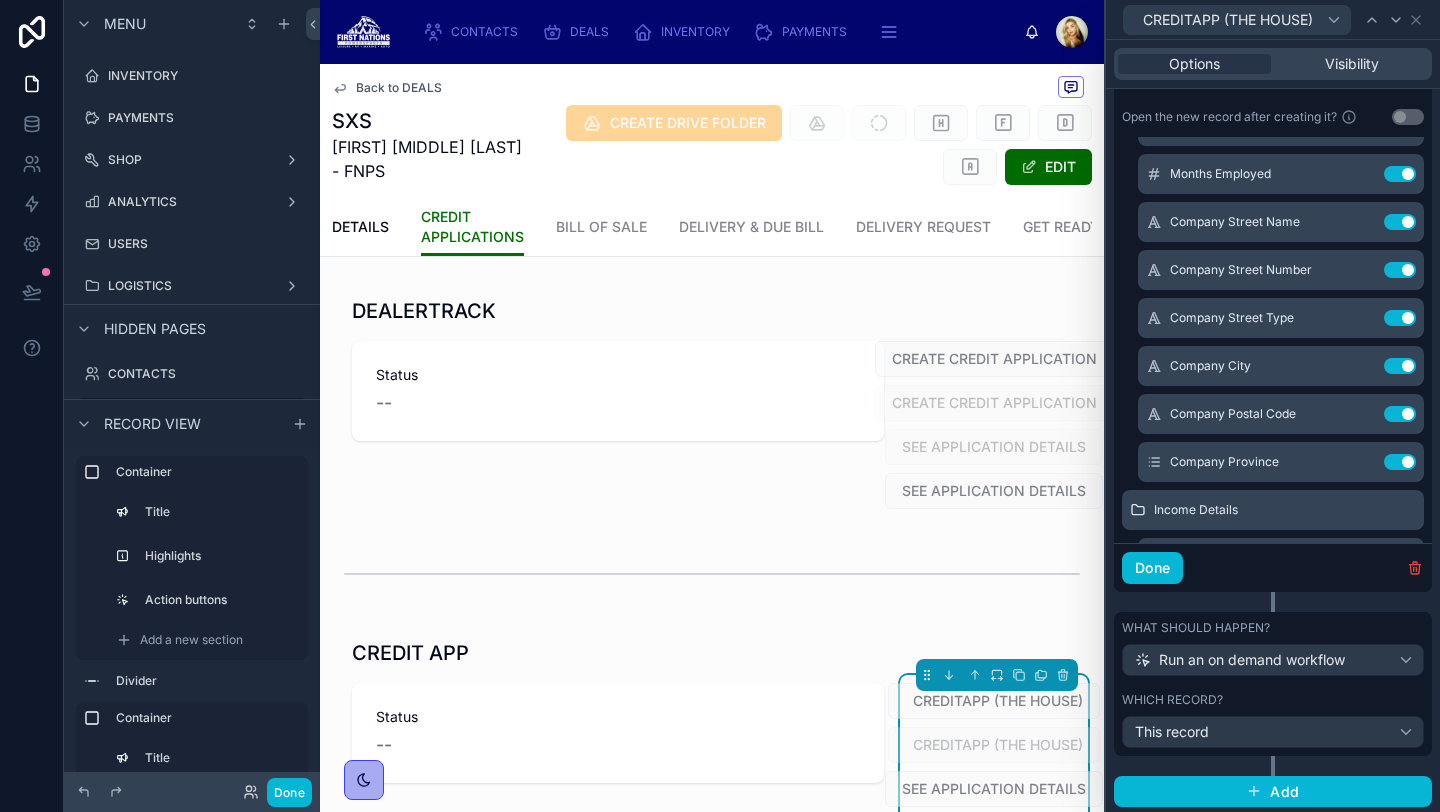 scroll, scrollTop: 2157, scrollLeft: 0, axis: vertical 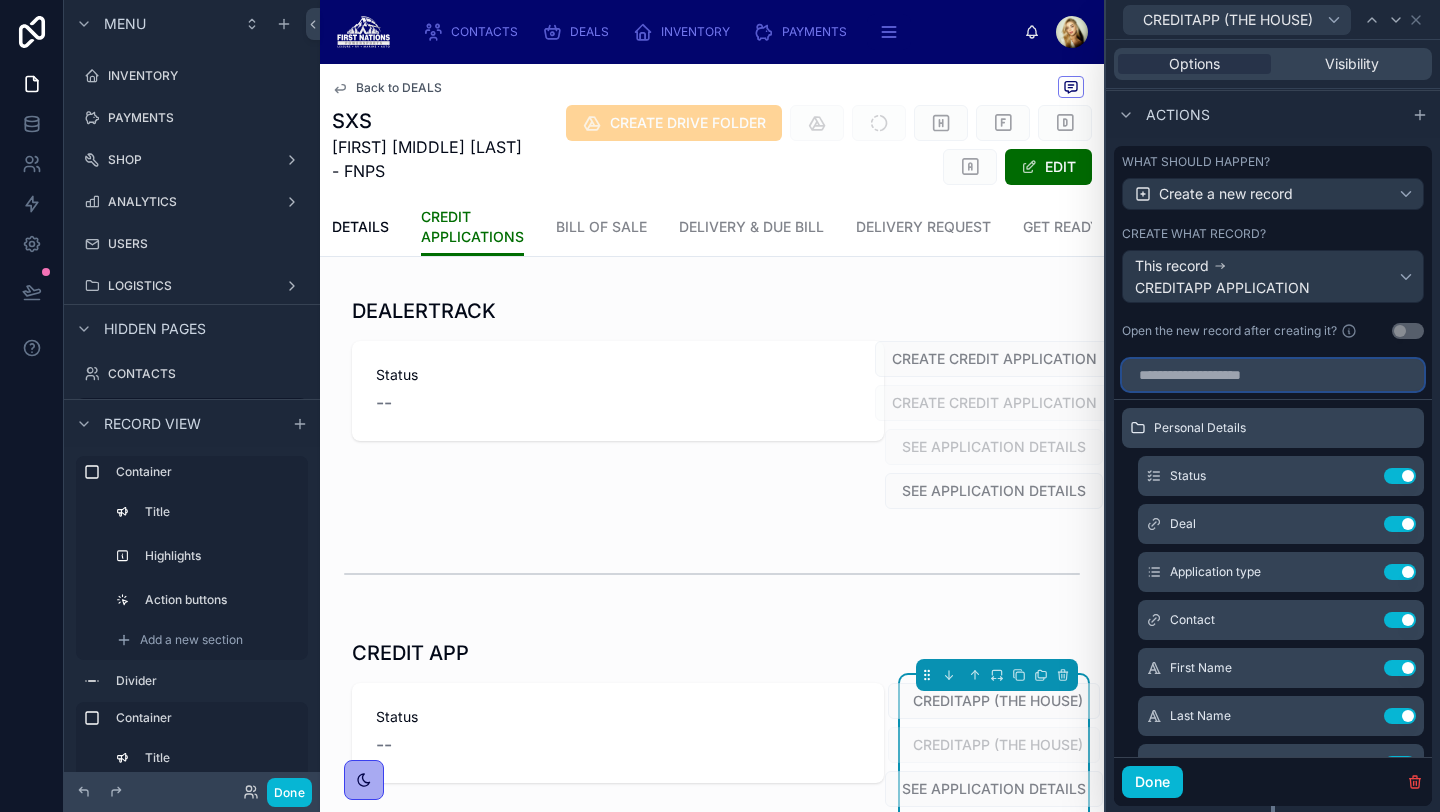 click at bounding box center (1273, 375) 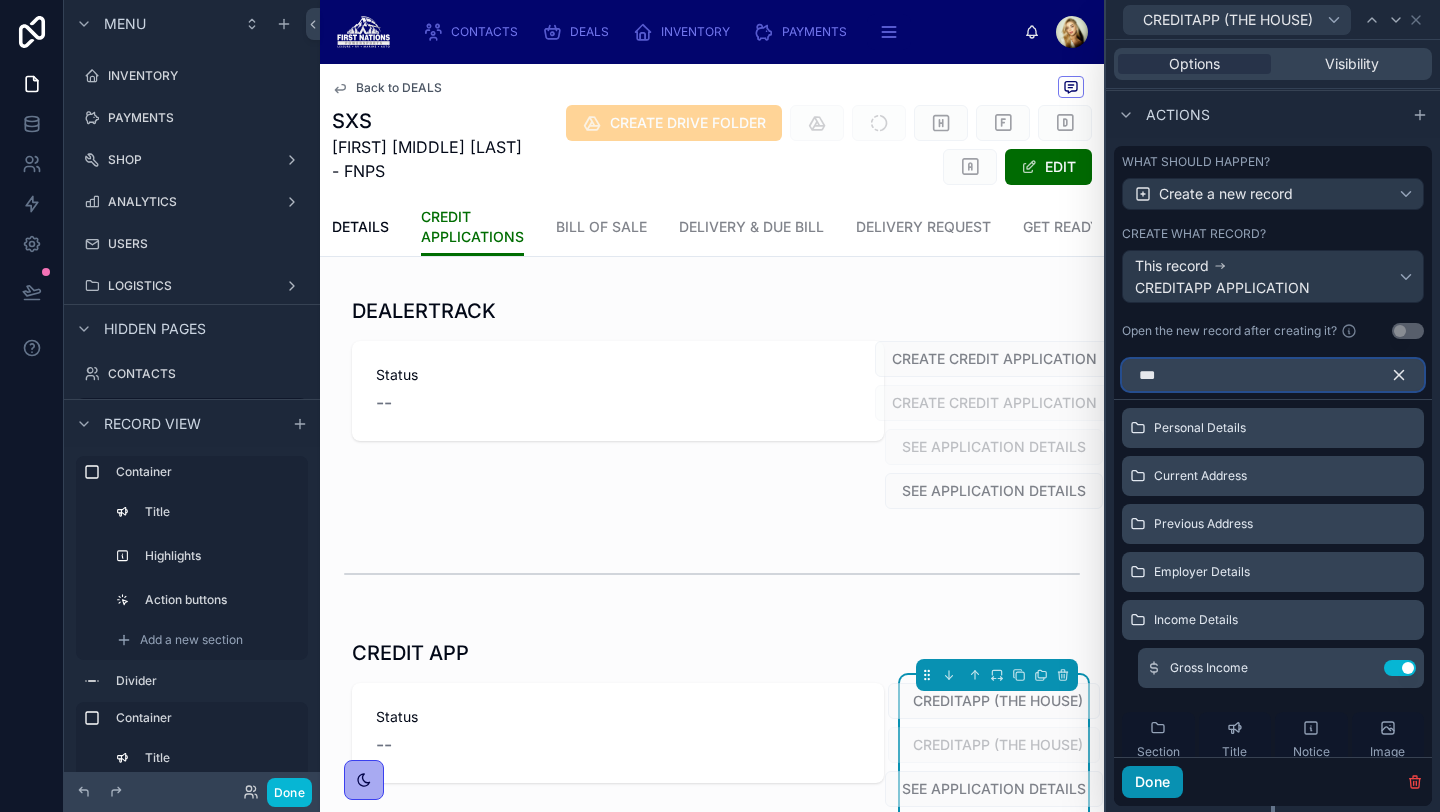 type on "***" 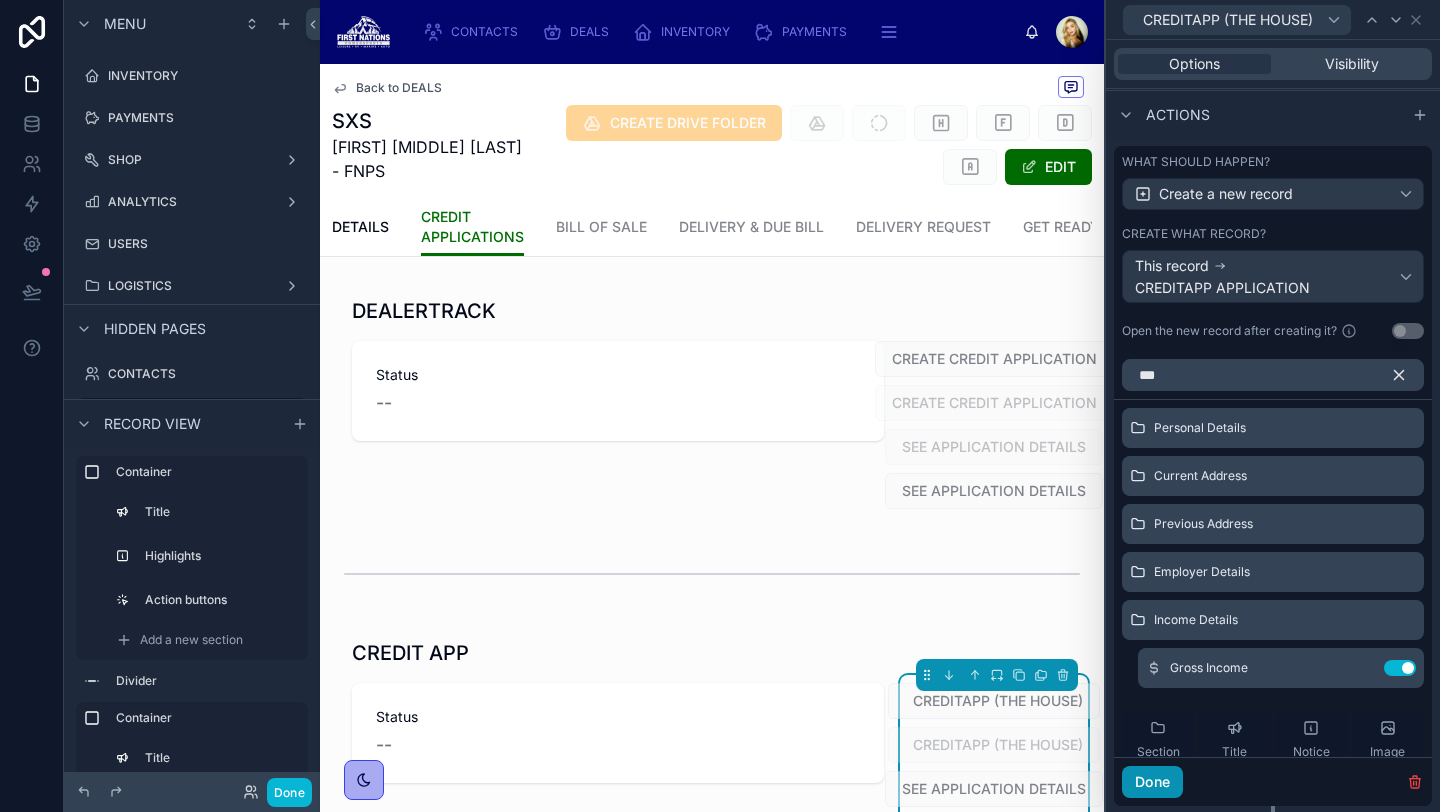 click on "Done" at bounding box center (1152, 782) 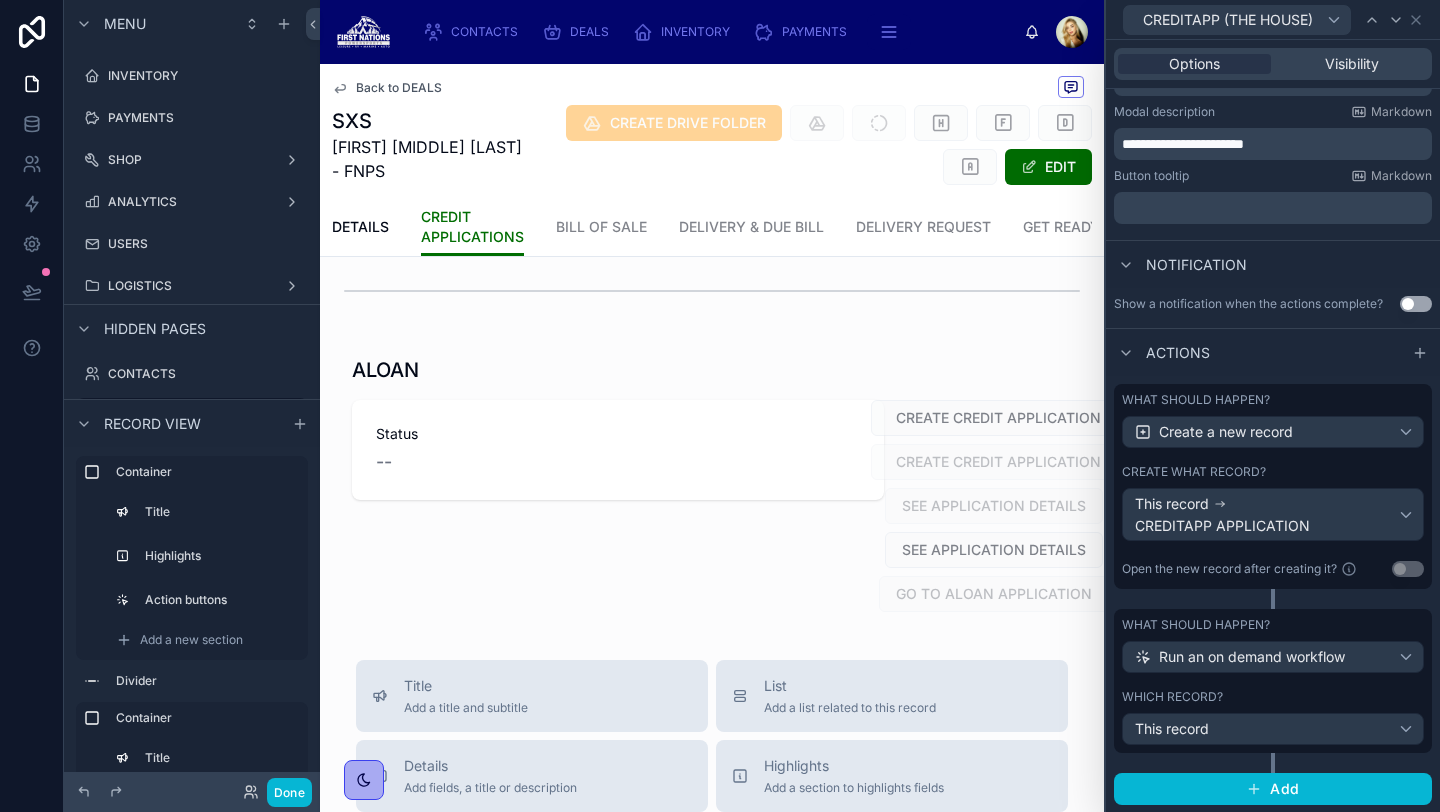 scroll, scrollTop: 674, scrollLeft: 0, axis: vertical 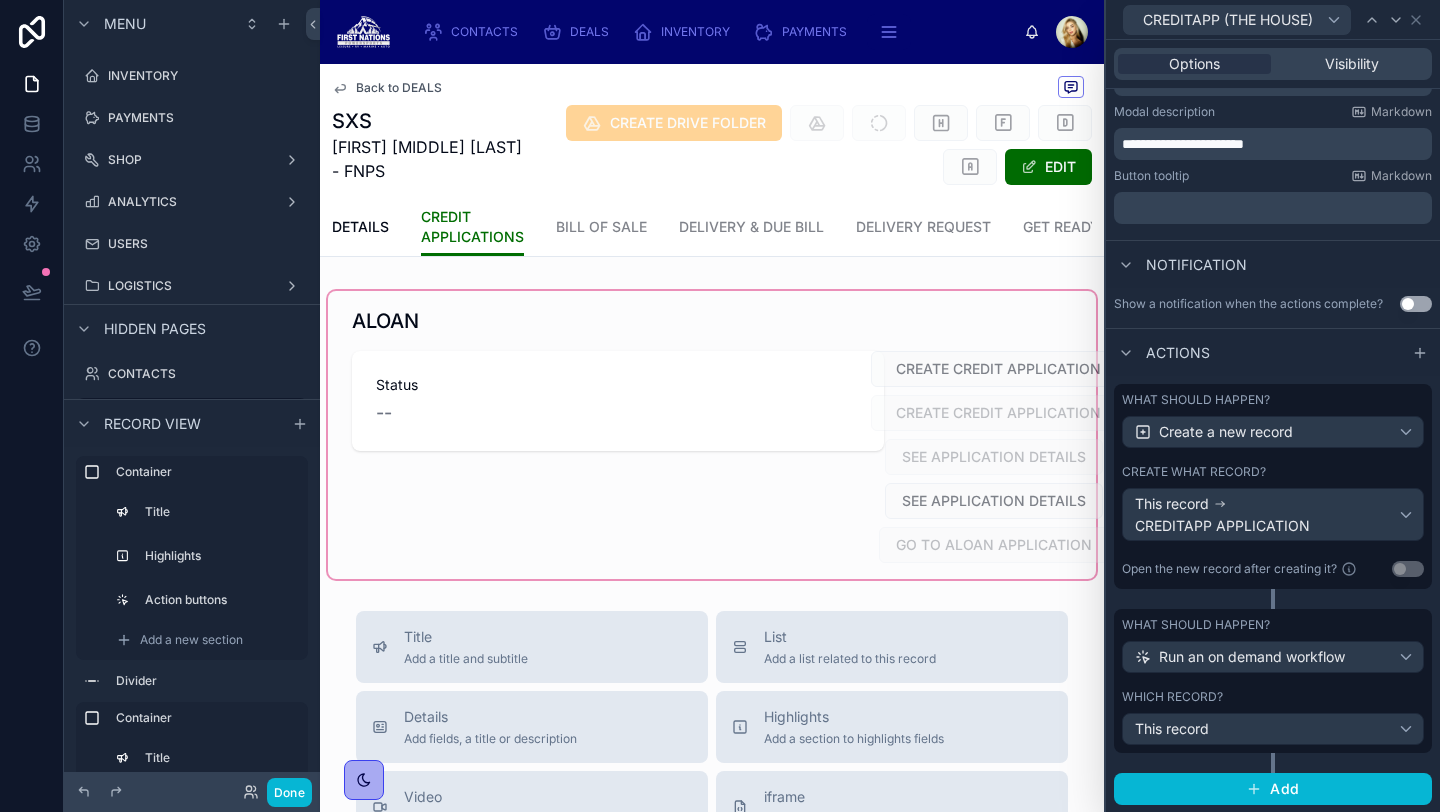 click at bounding box center [712, 435] 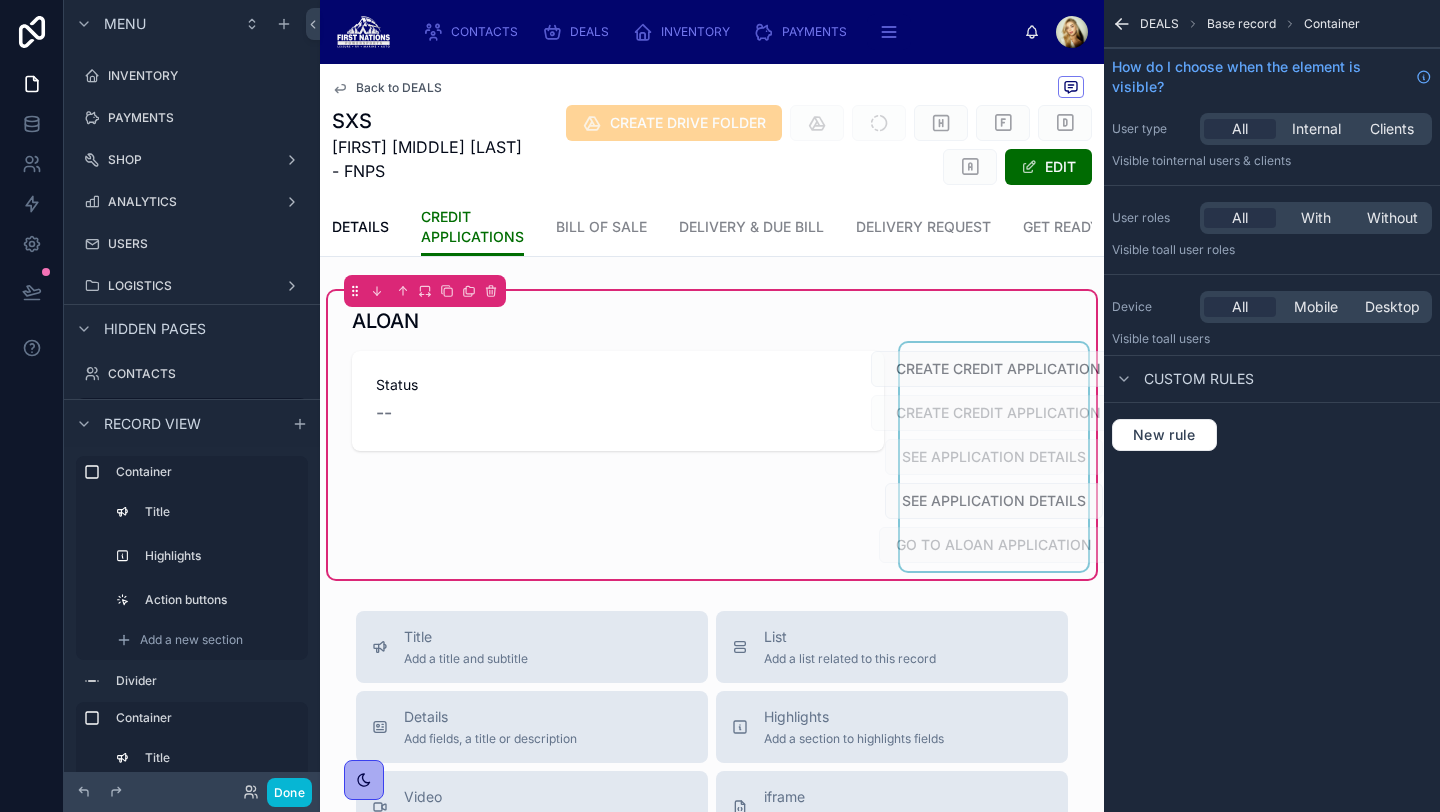 click at bounding box center [994, 457] 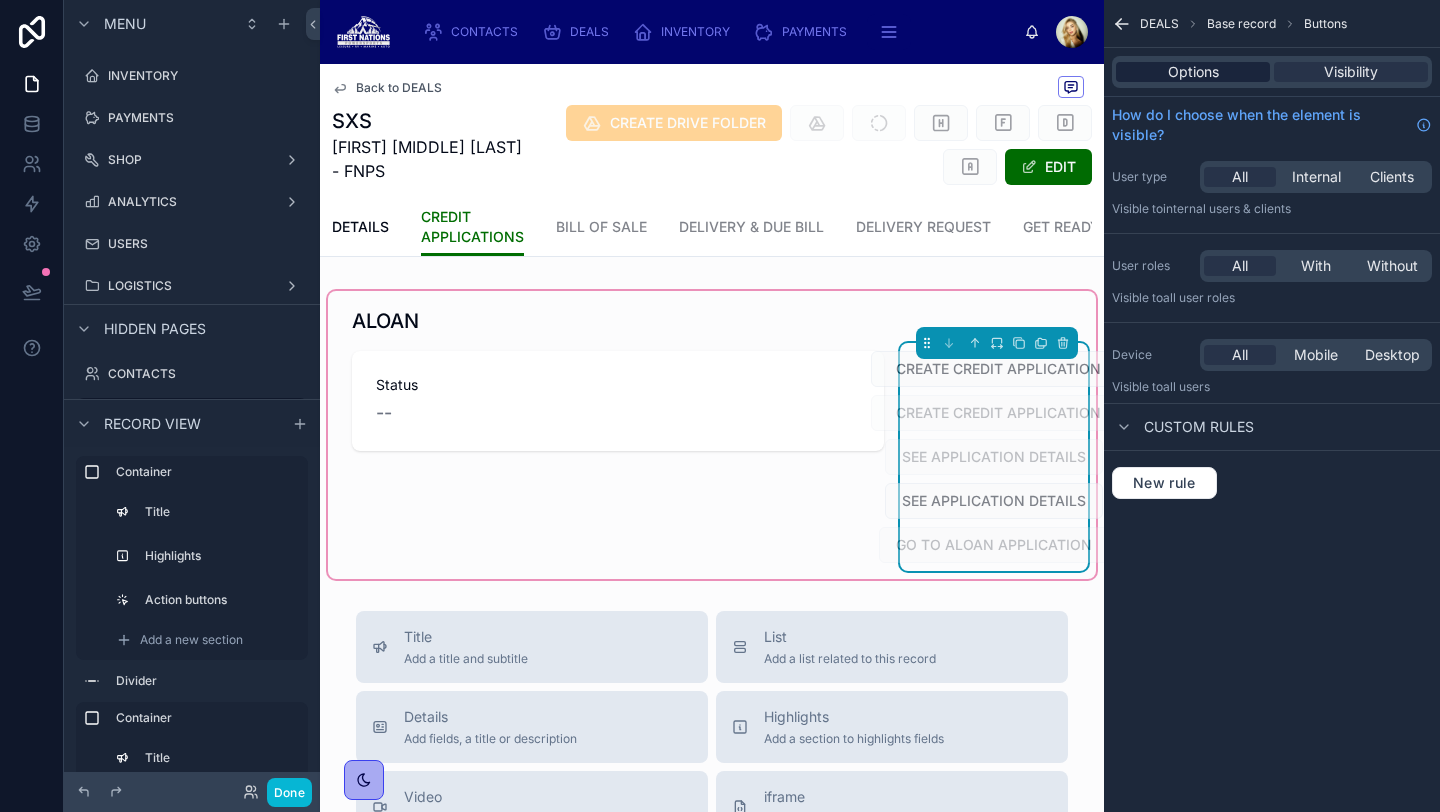 click on "Options" at bounding box center (1193, 72) 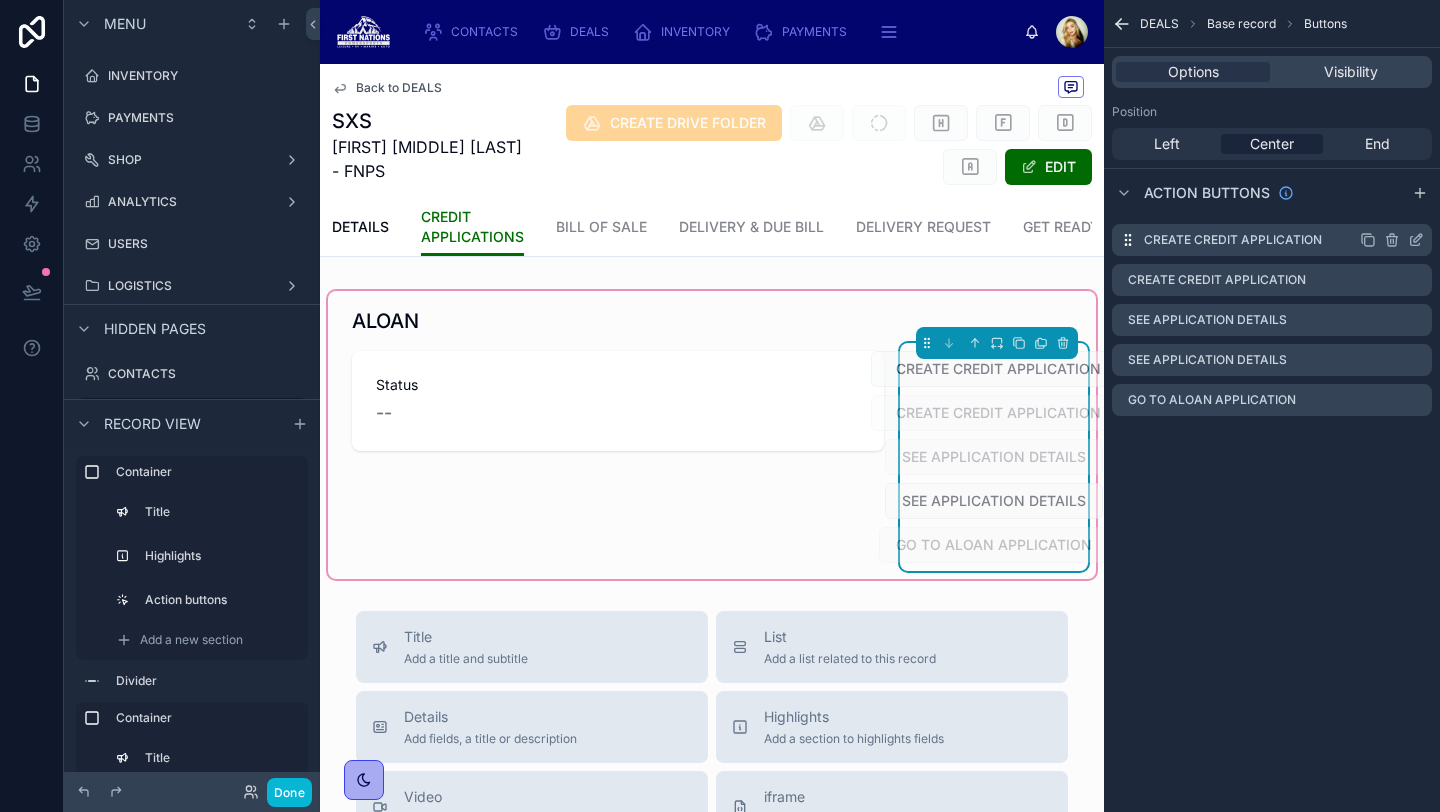 click 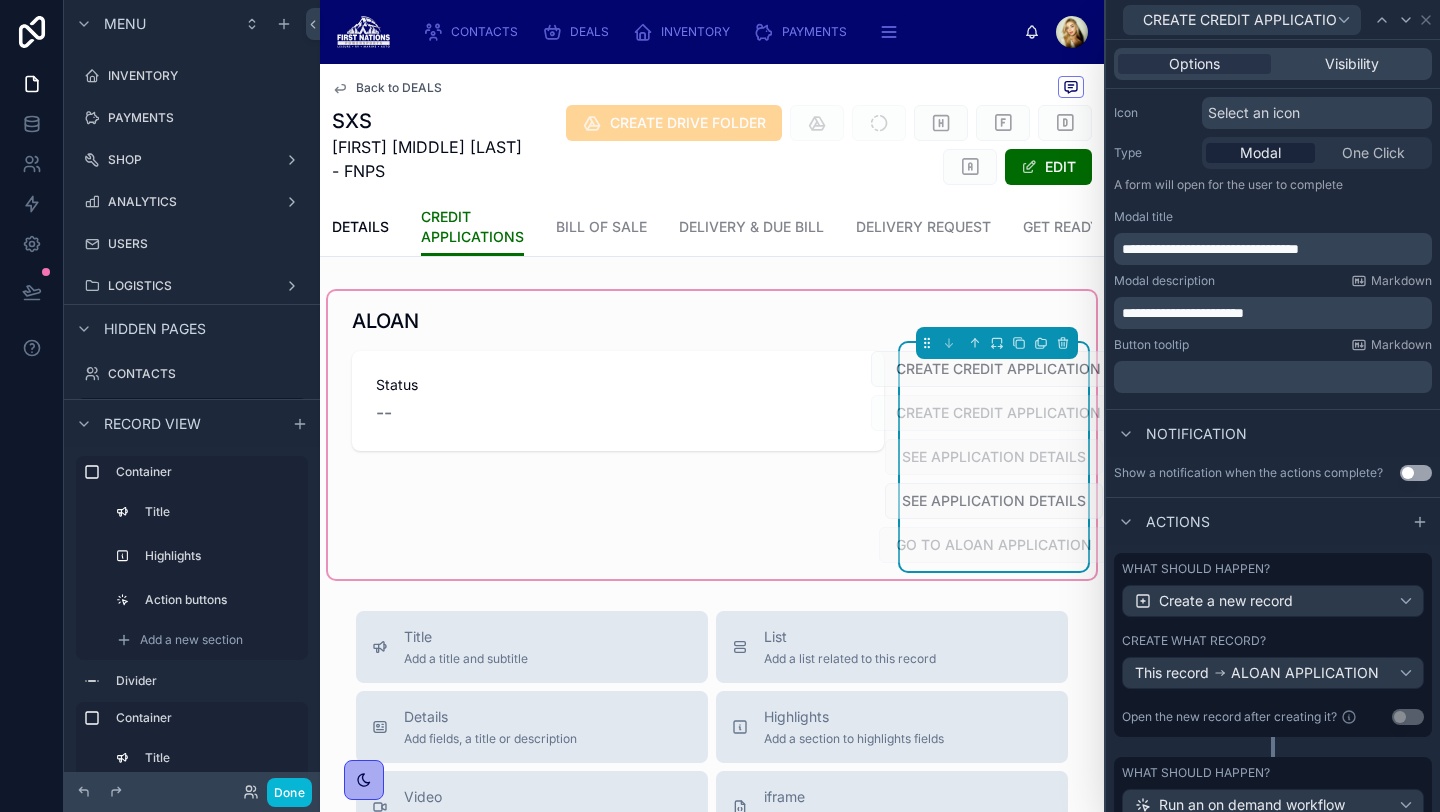 scroll, scrollTop: 348, scrollLeft: 0, axis: vertical 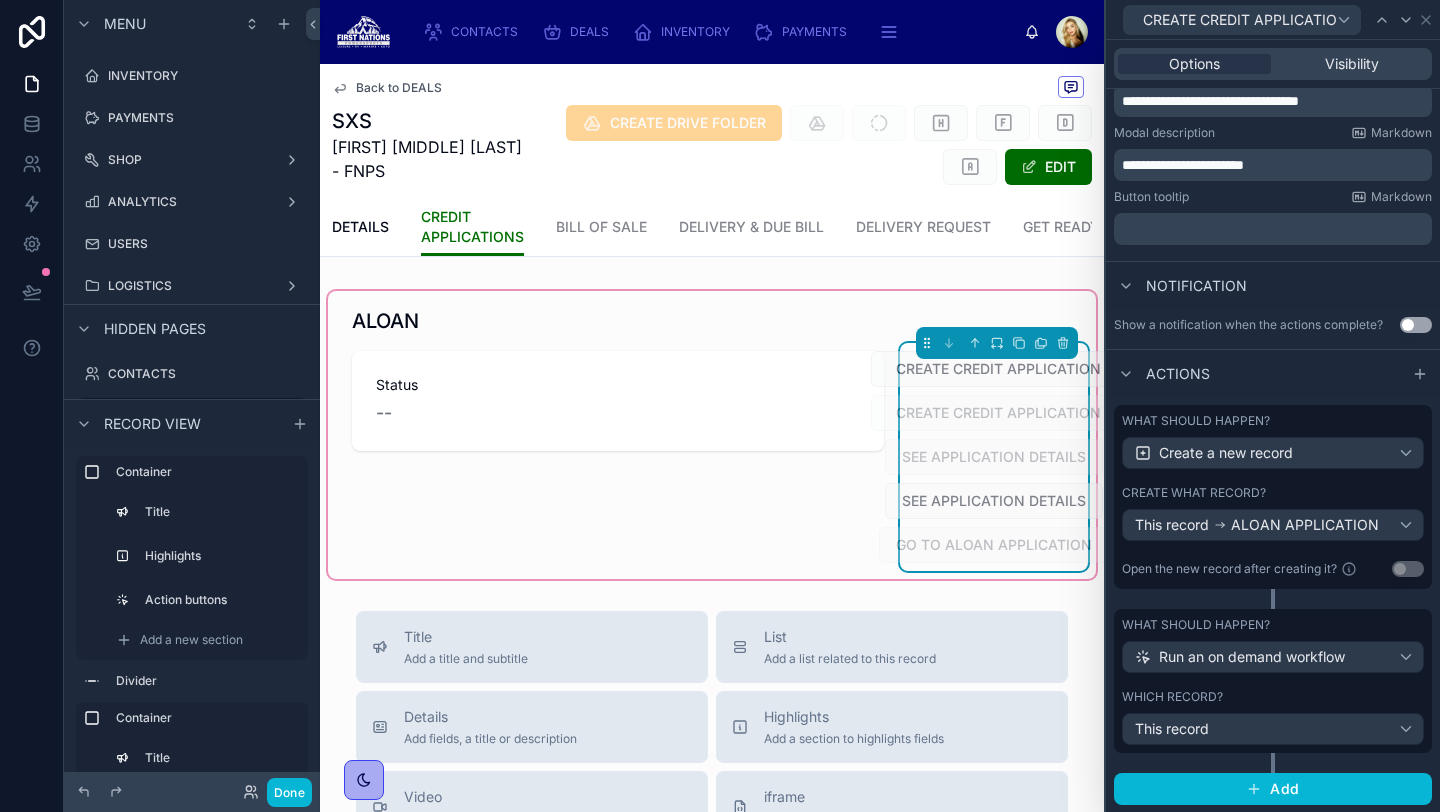 click on "Create what record?" at bounding box center (1273, 493) 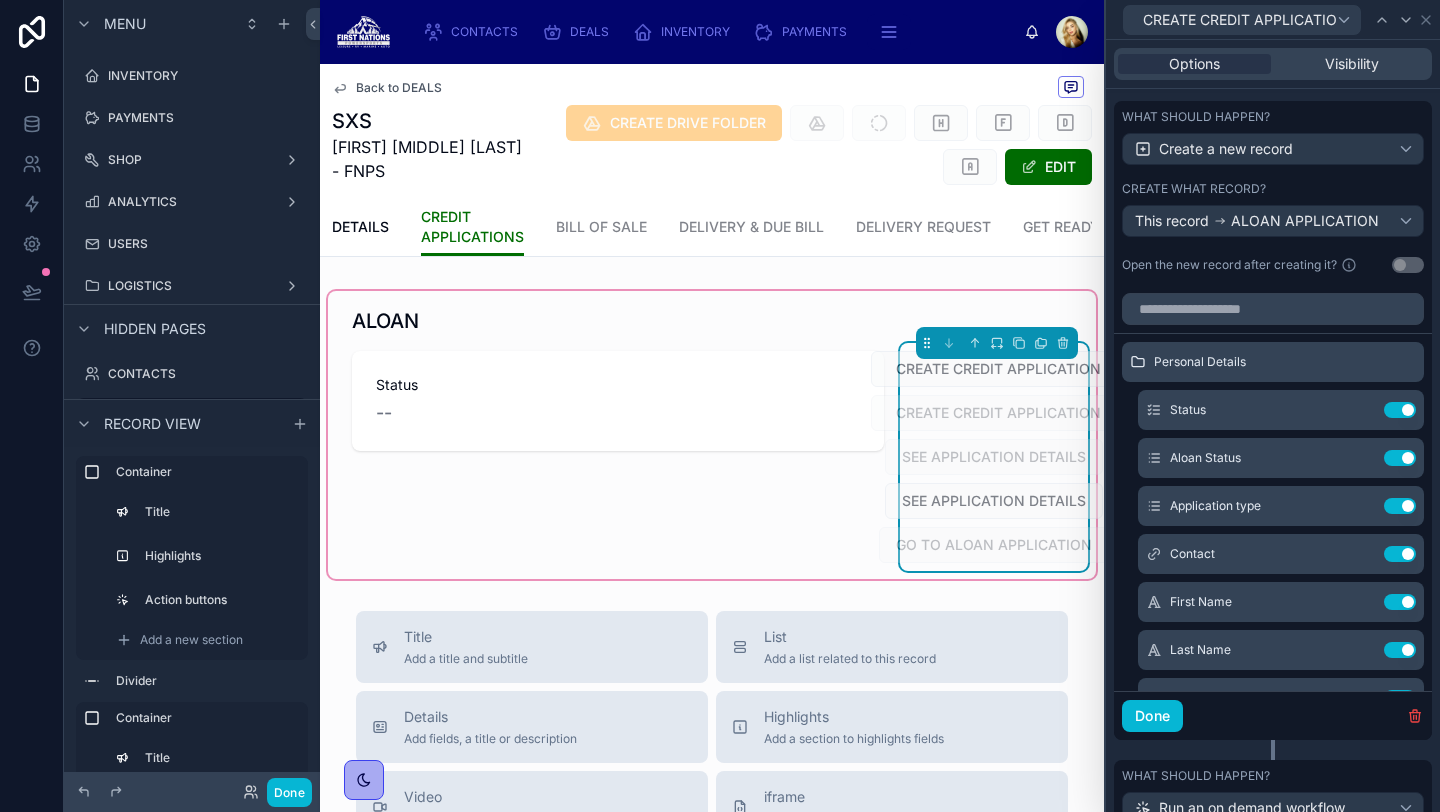 scroll, scrollTop: 794, scrollLeft: 0, axis: vertical 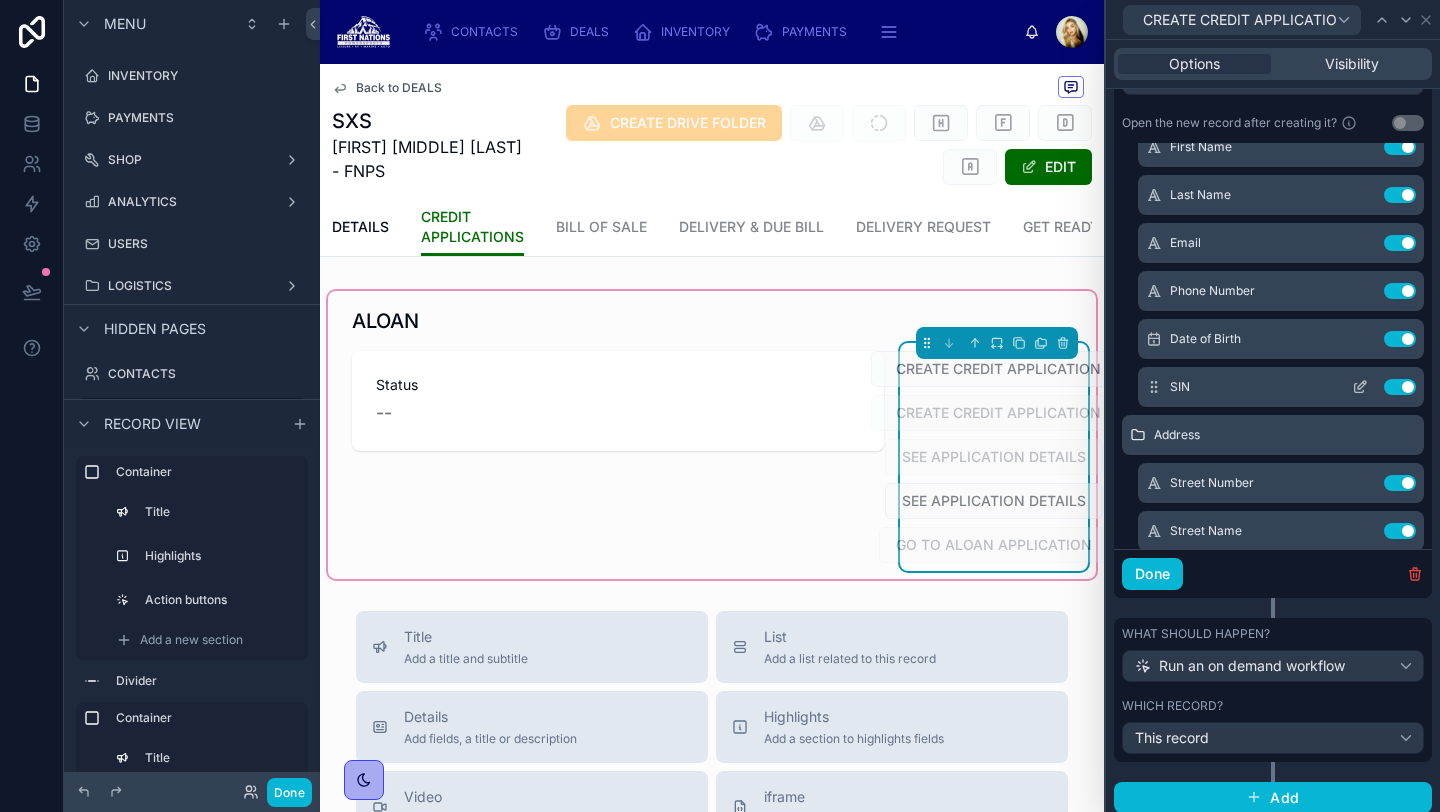 click 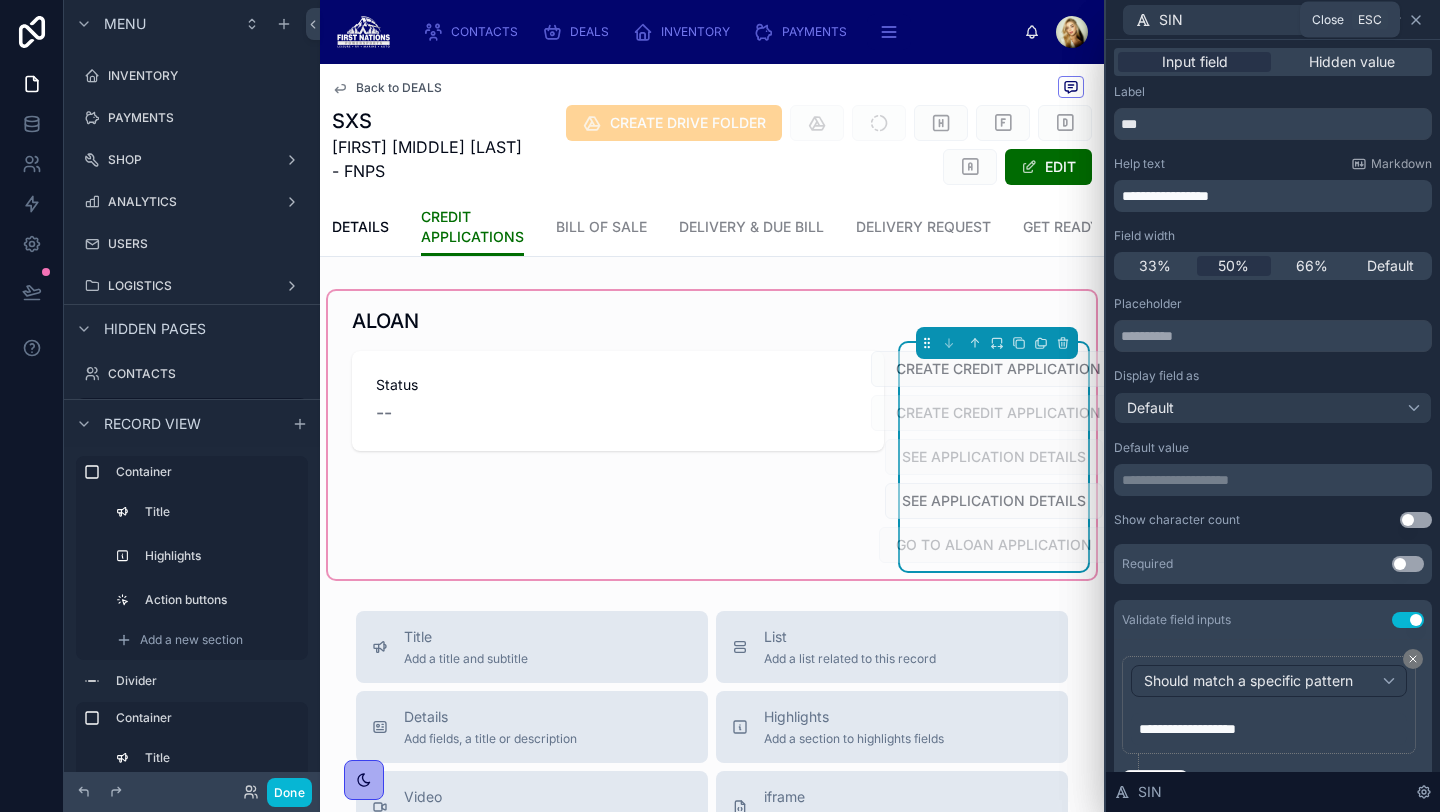 click 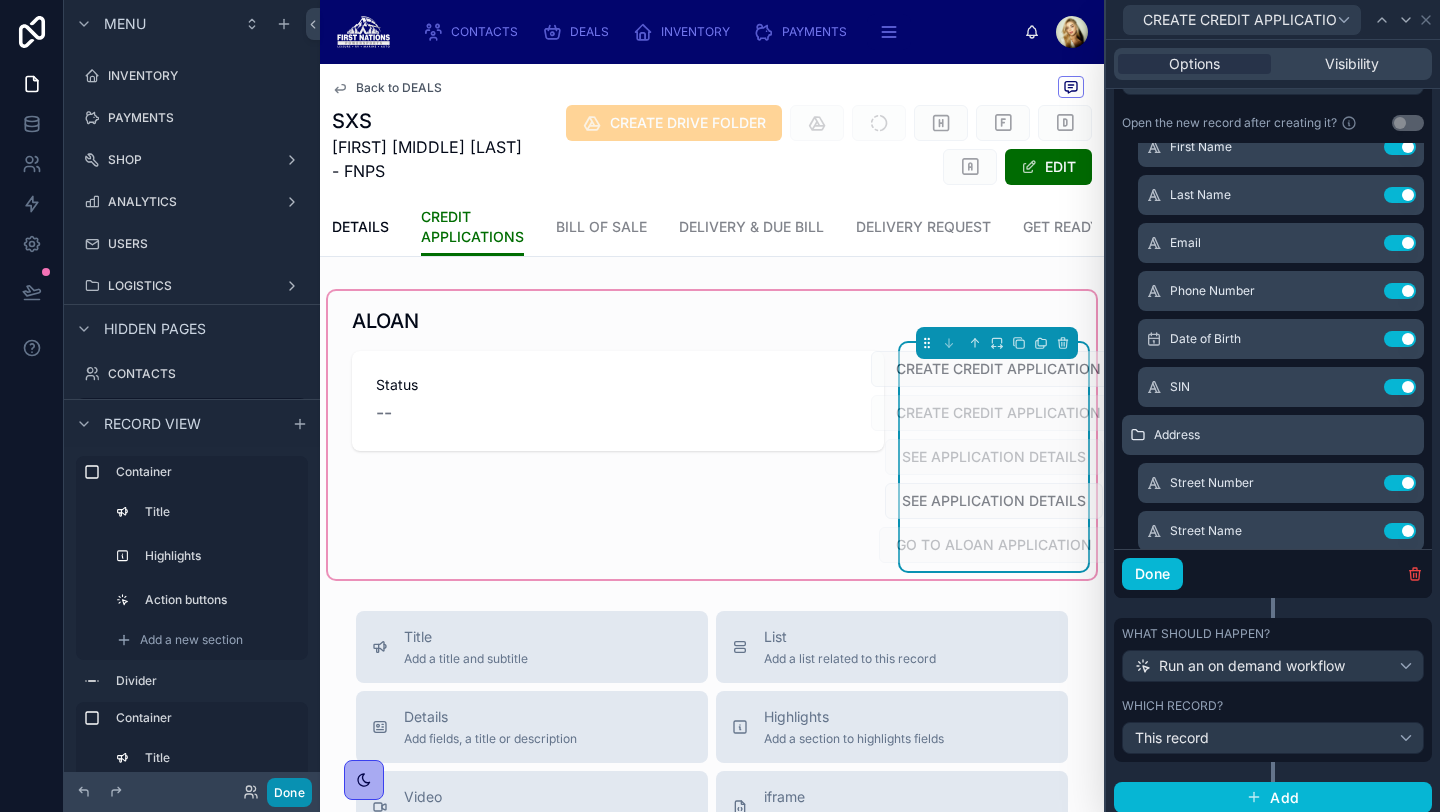 click on "Done" at bounding box center (289, 792) 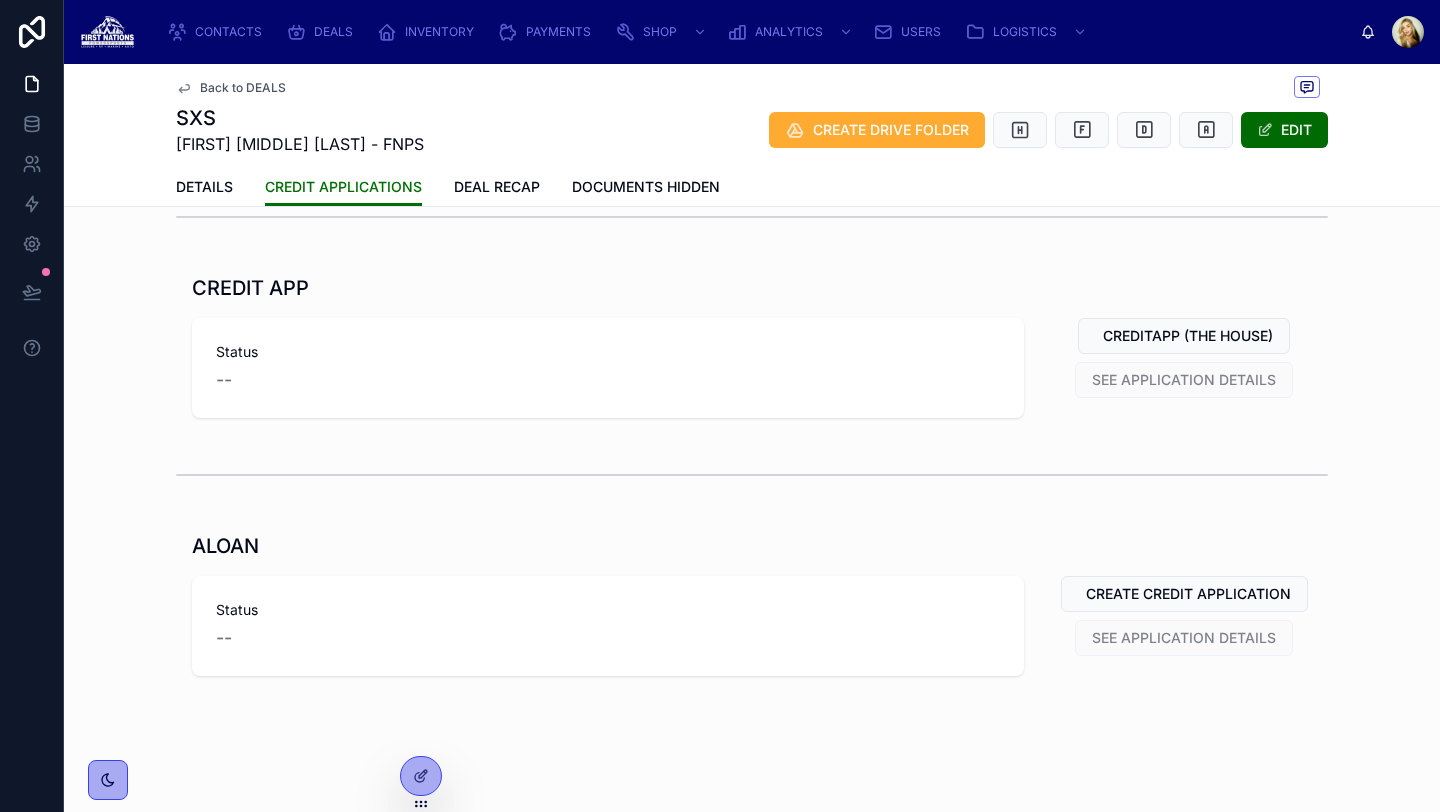 scroll, scrollTop: 223, scrollLeft: 0, axis: vertical 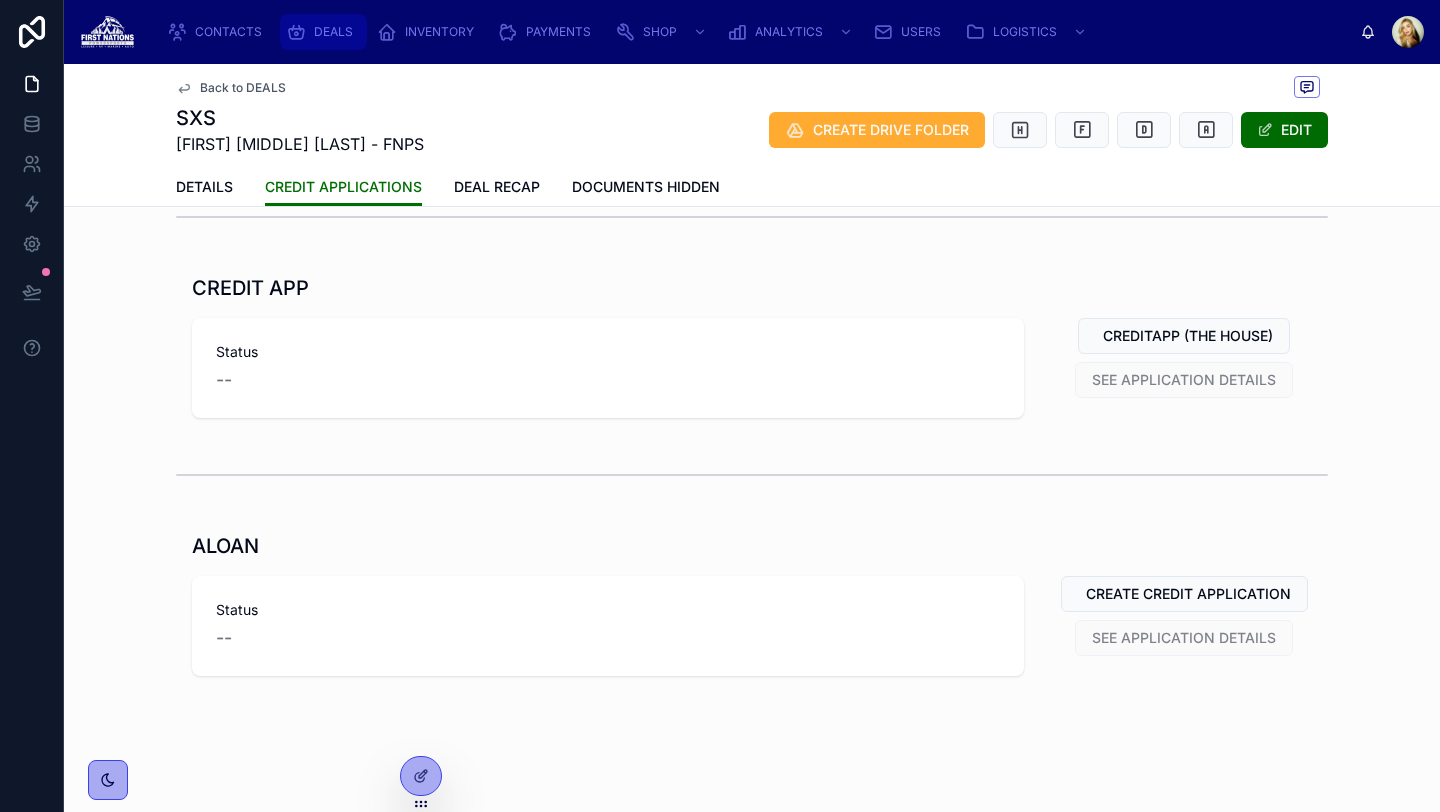 click at bounding box center (296, 32) 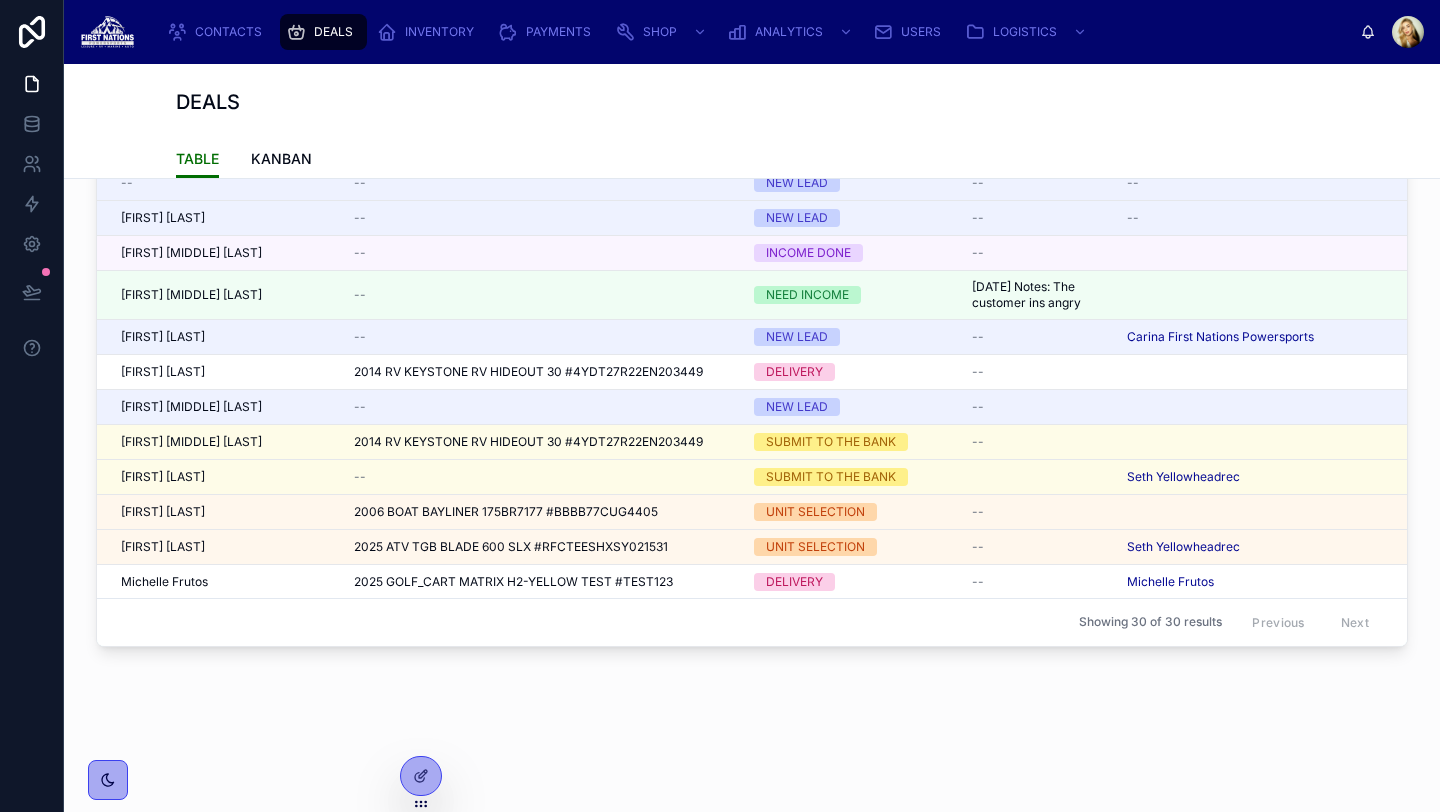 scroll, scrollTop: 0, scrollLeft: 0, axis: both 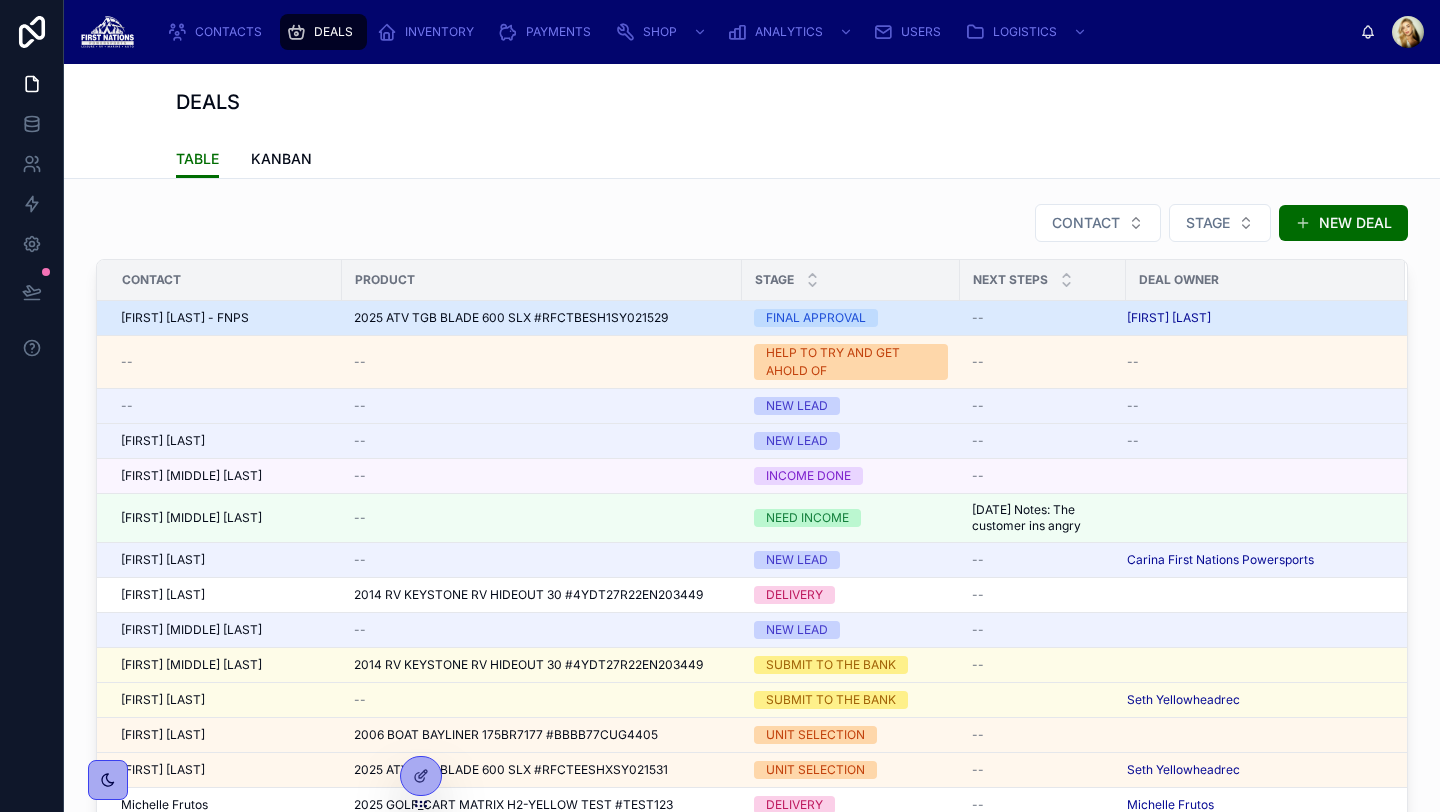click on "[FIRST] [LAST] - FNPS" at bounding box center [219, 318] 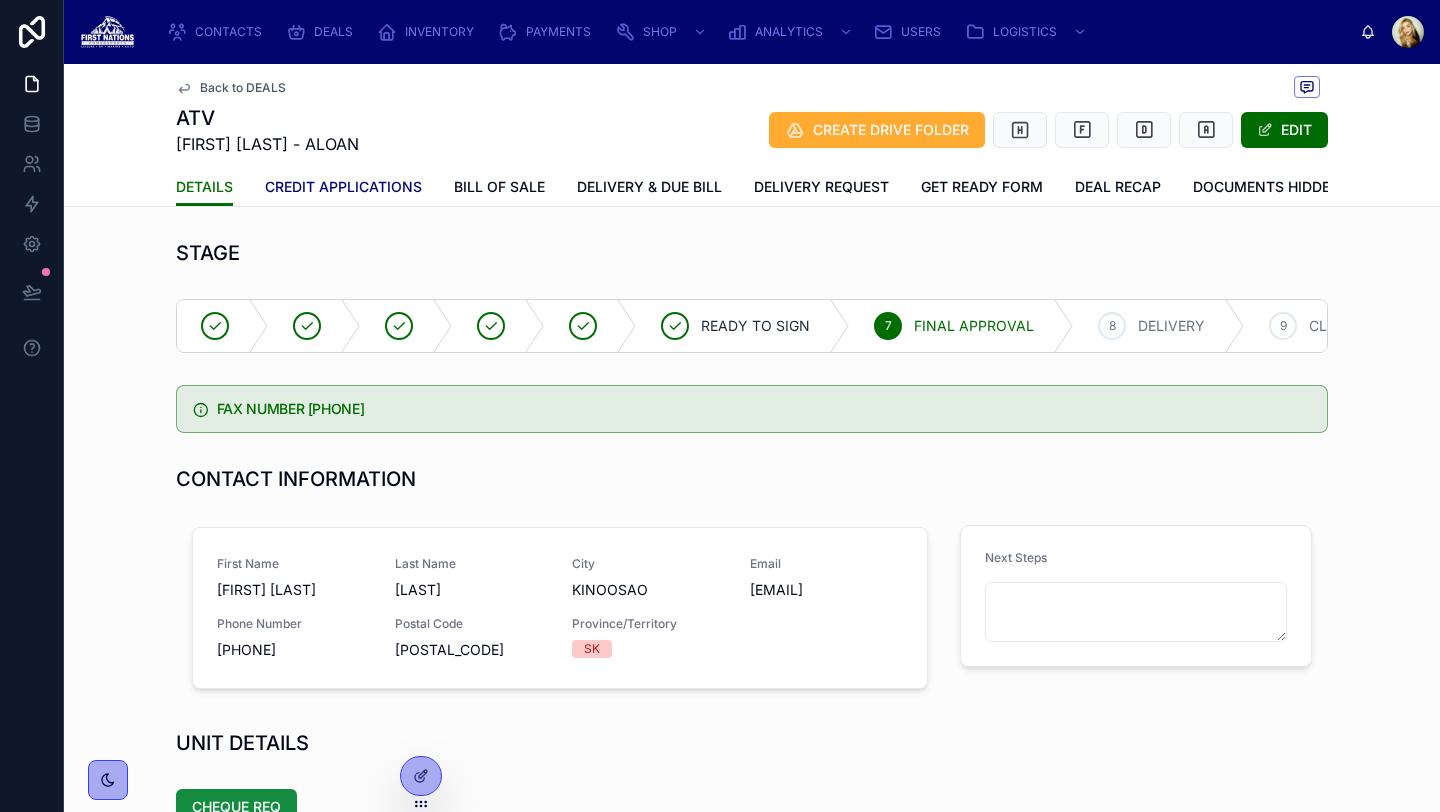 click on "CREDIT APPLICATIONS" at bounding box center (343, 187) 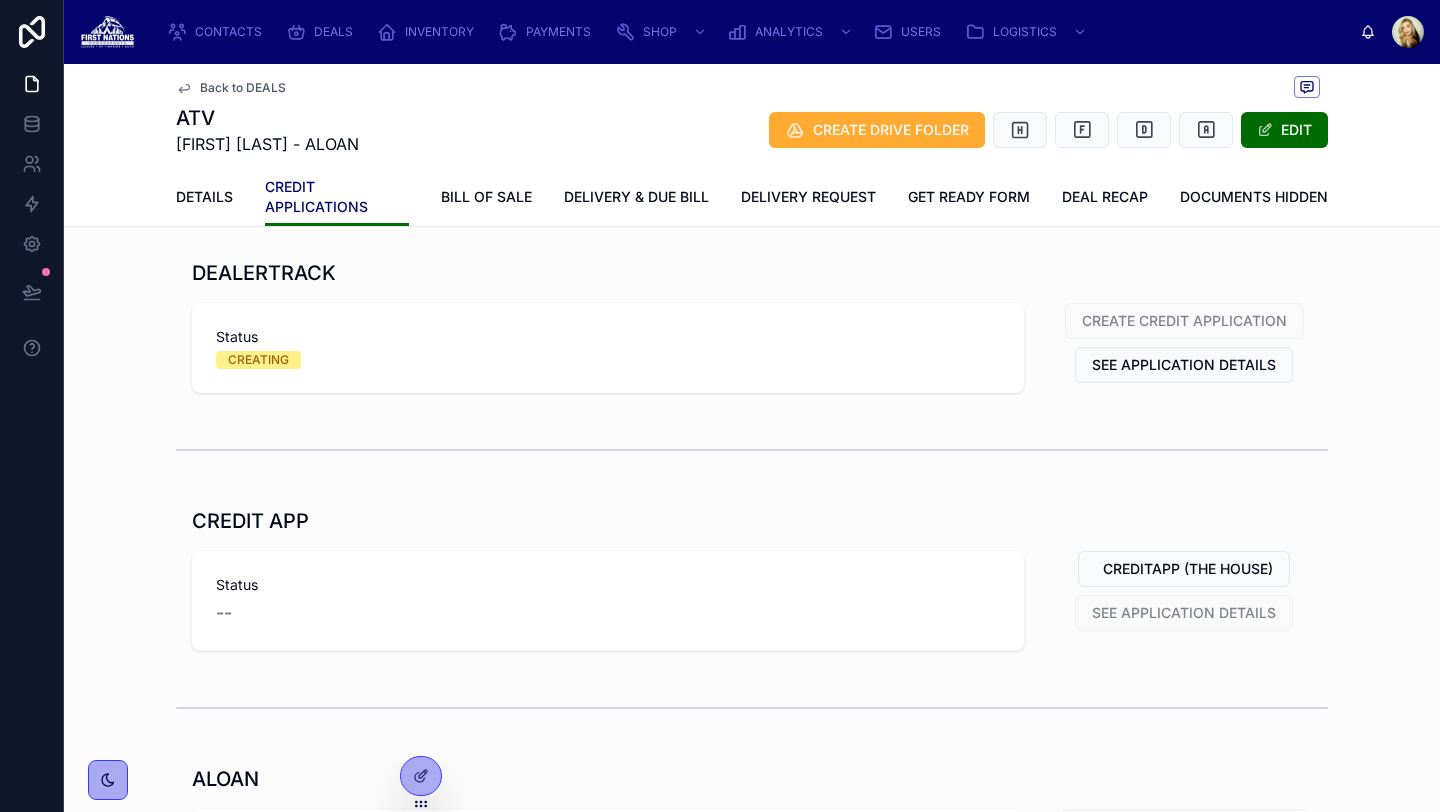 scroll, scrollTop: 223, scrollLeft: 0, axis: vertical 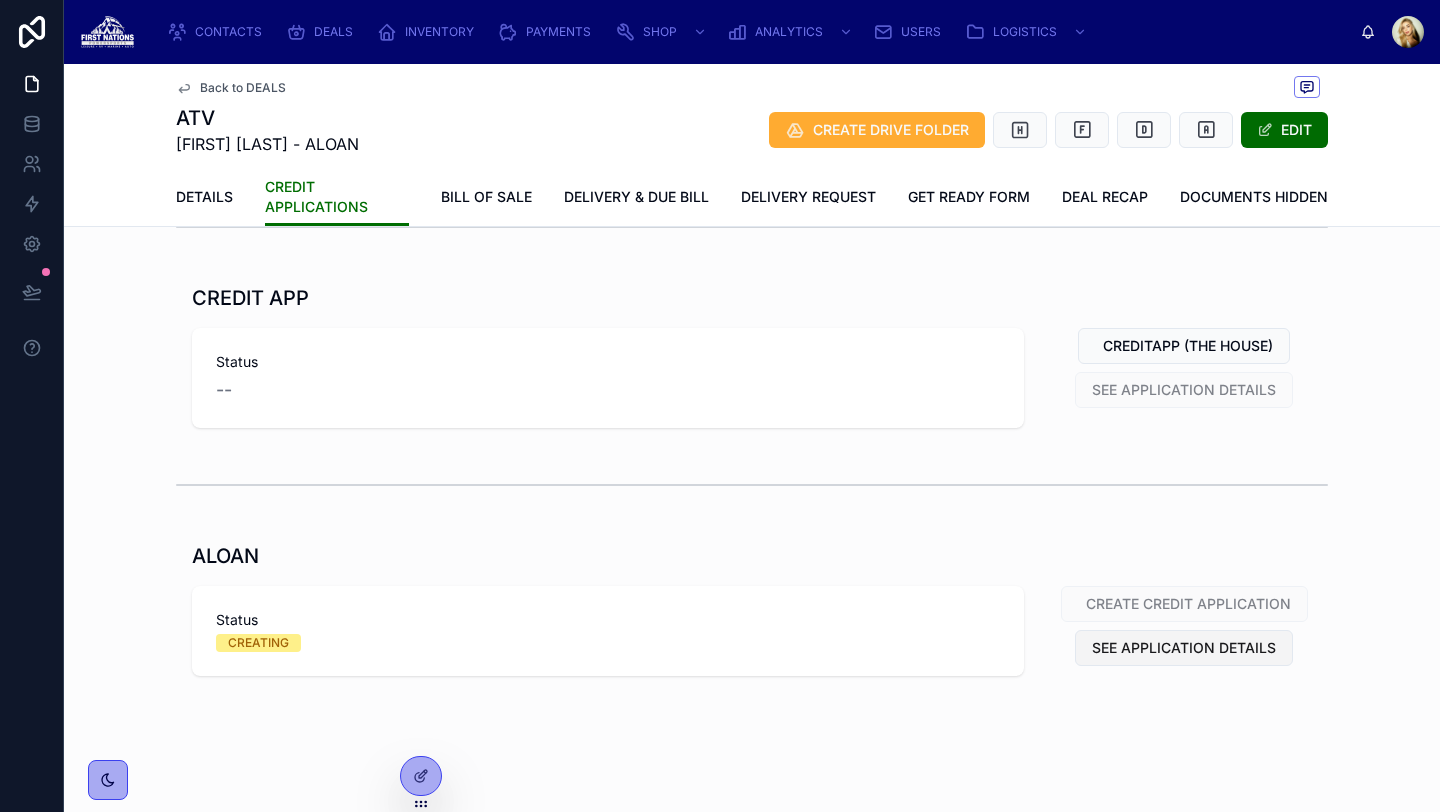 click on "SEE APPLICATION DETAILS" at bounding box center (1184, 648) 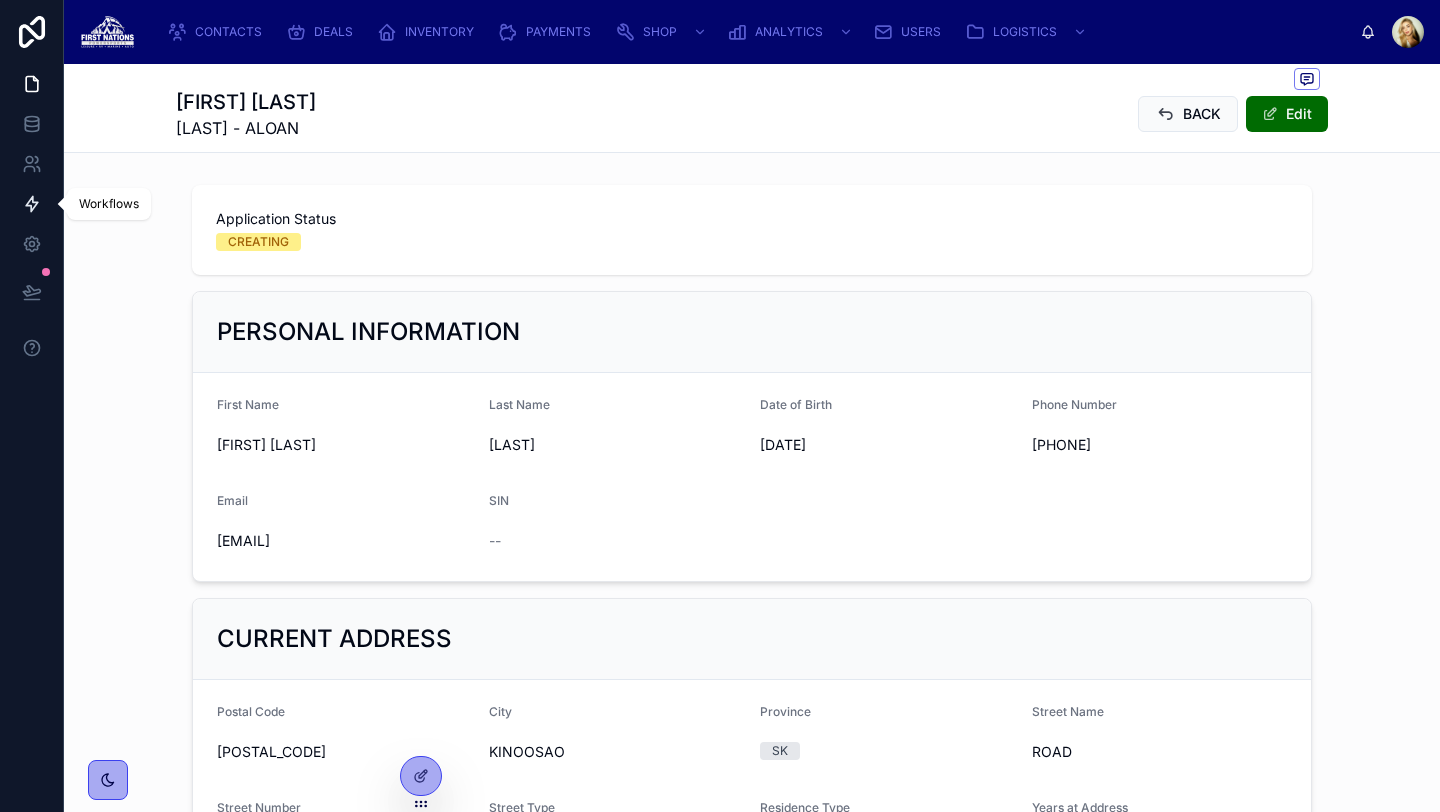 click 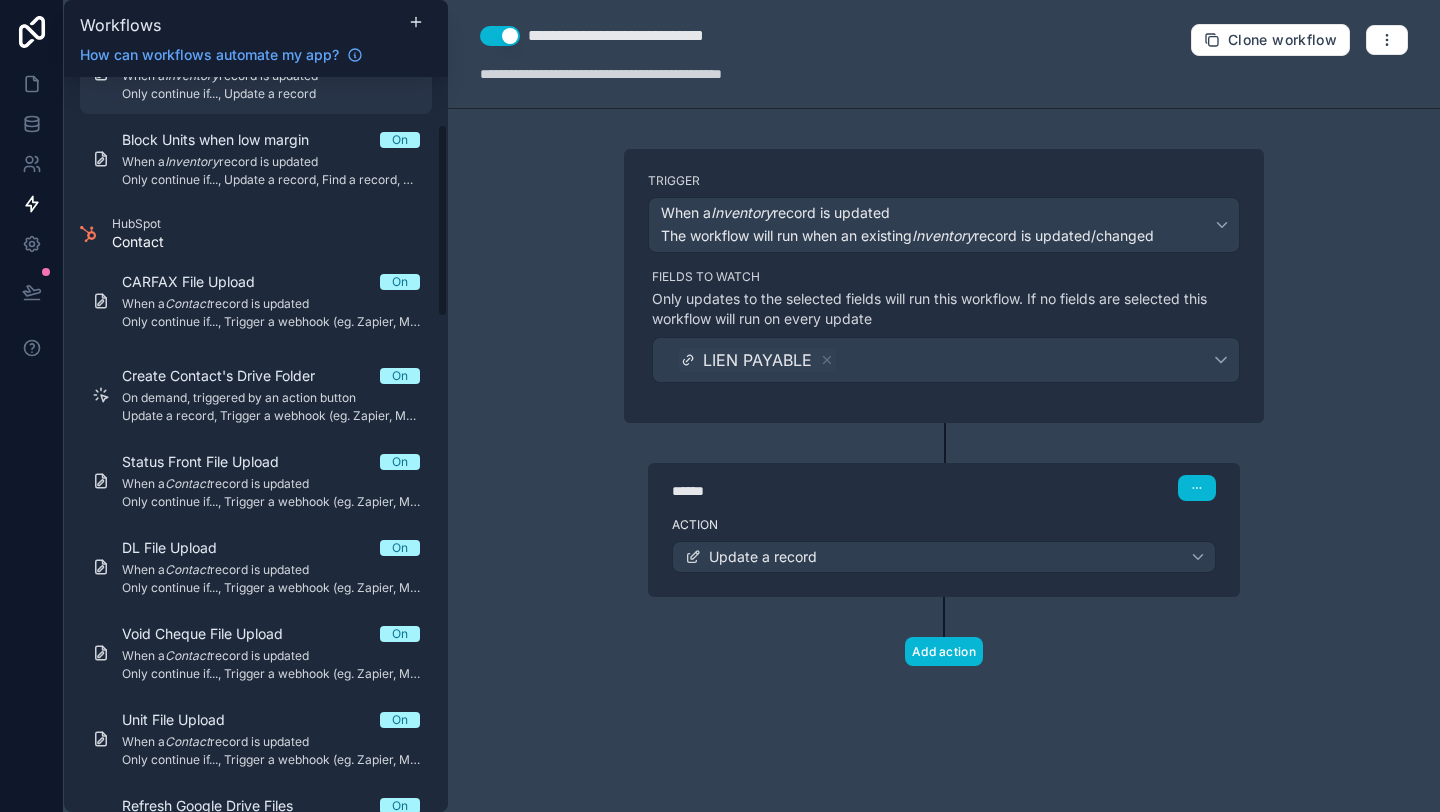 scroll, scrollTop: 0, scrollLeft: 0, axis: both 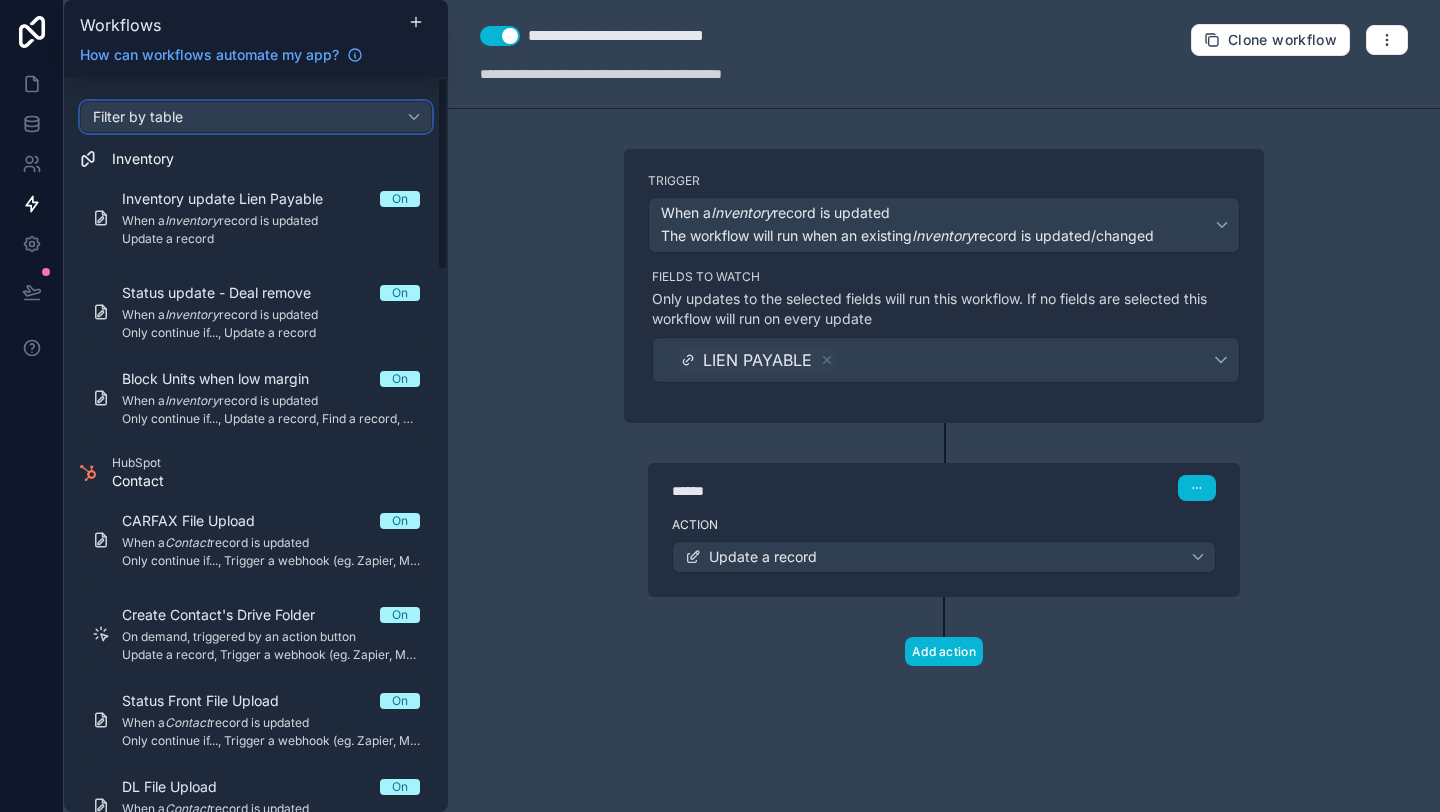 click on "Filter by table" at bounding box center [256, 117] 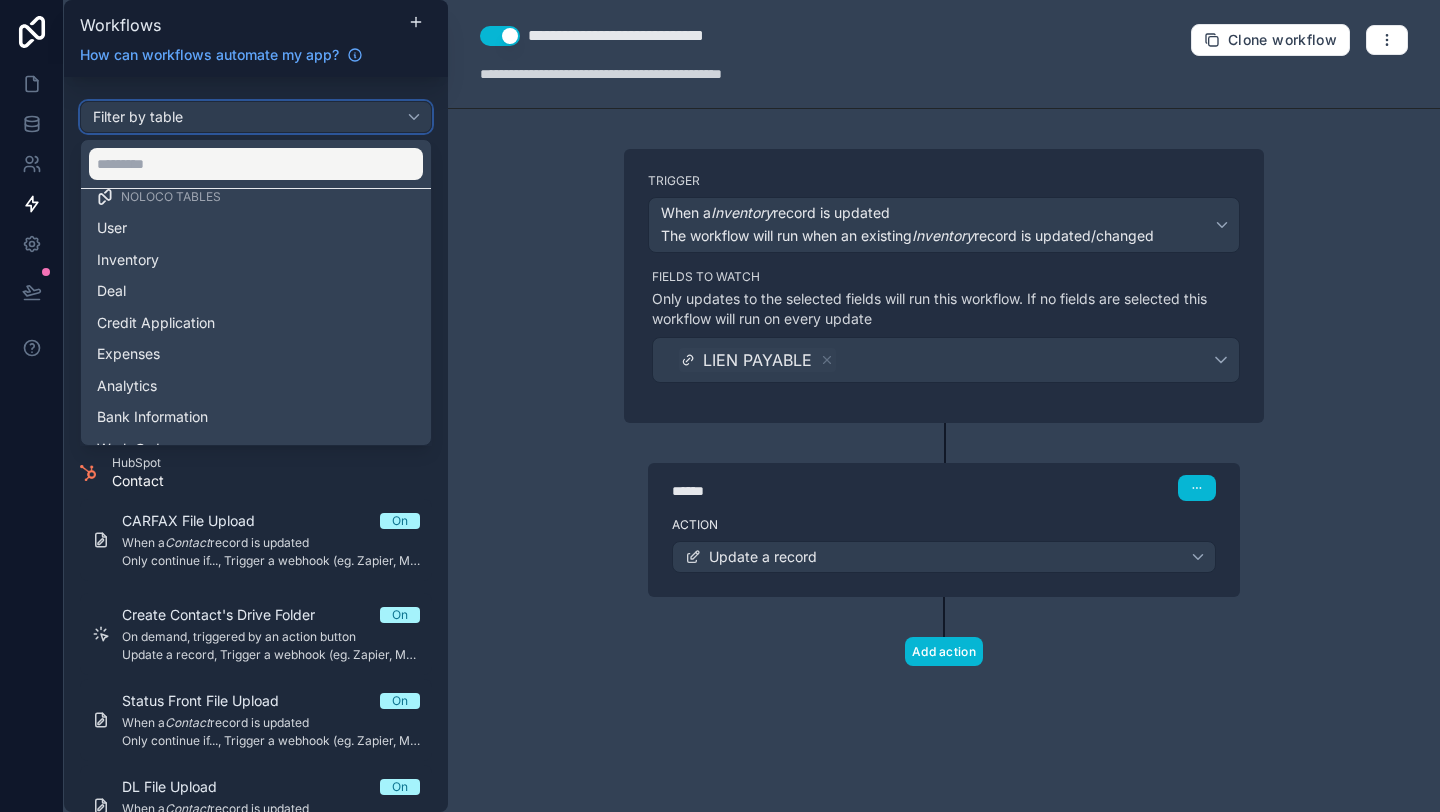 scroll, scrollTop: 16, scrollLeft: 0, axis: vertical 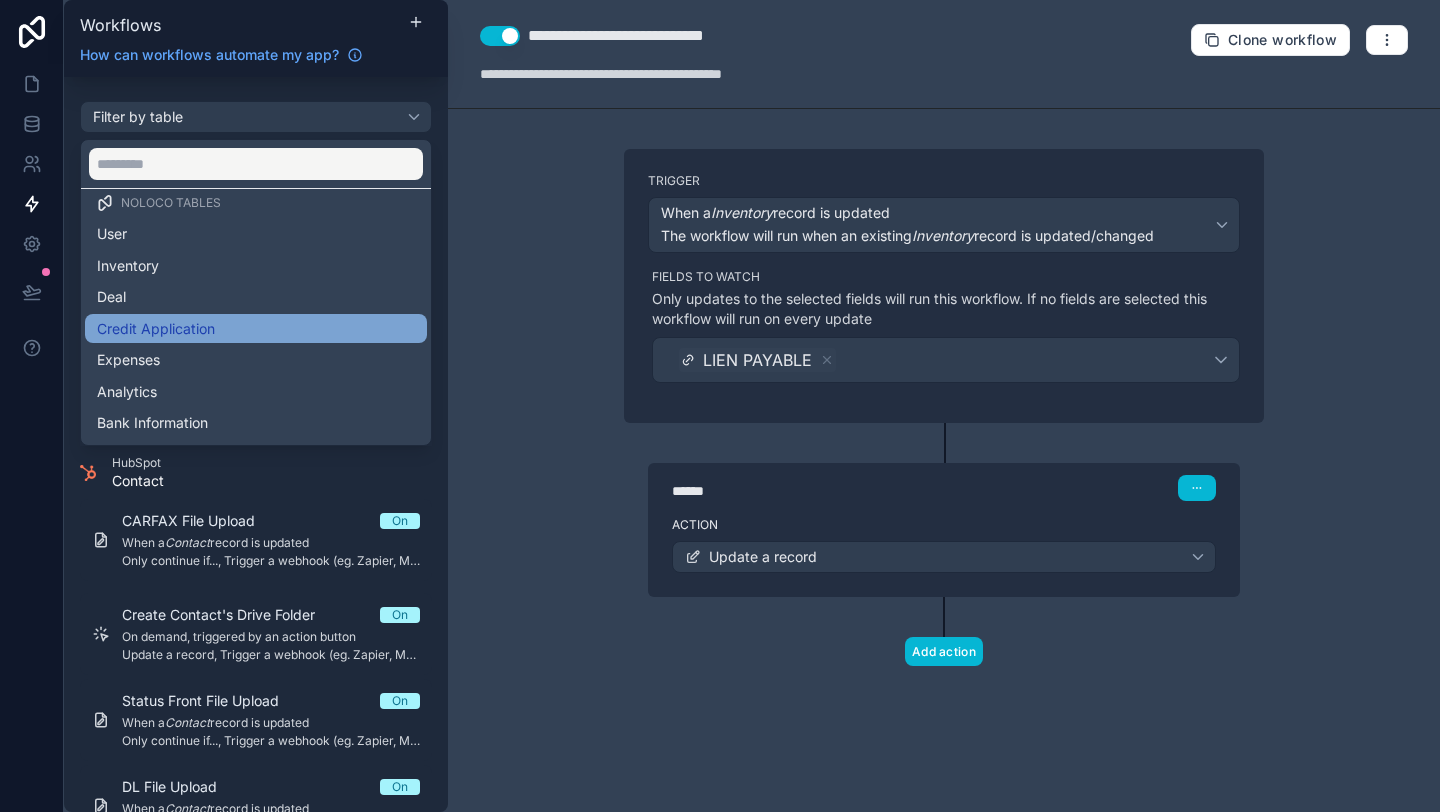click on "Credit Application" at bounding box center (256, 329) 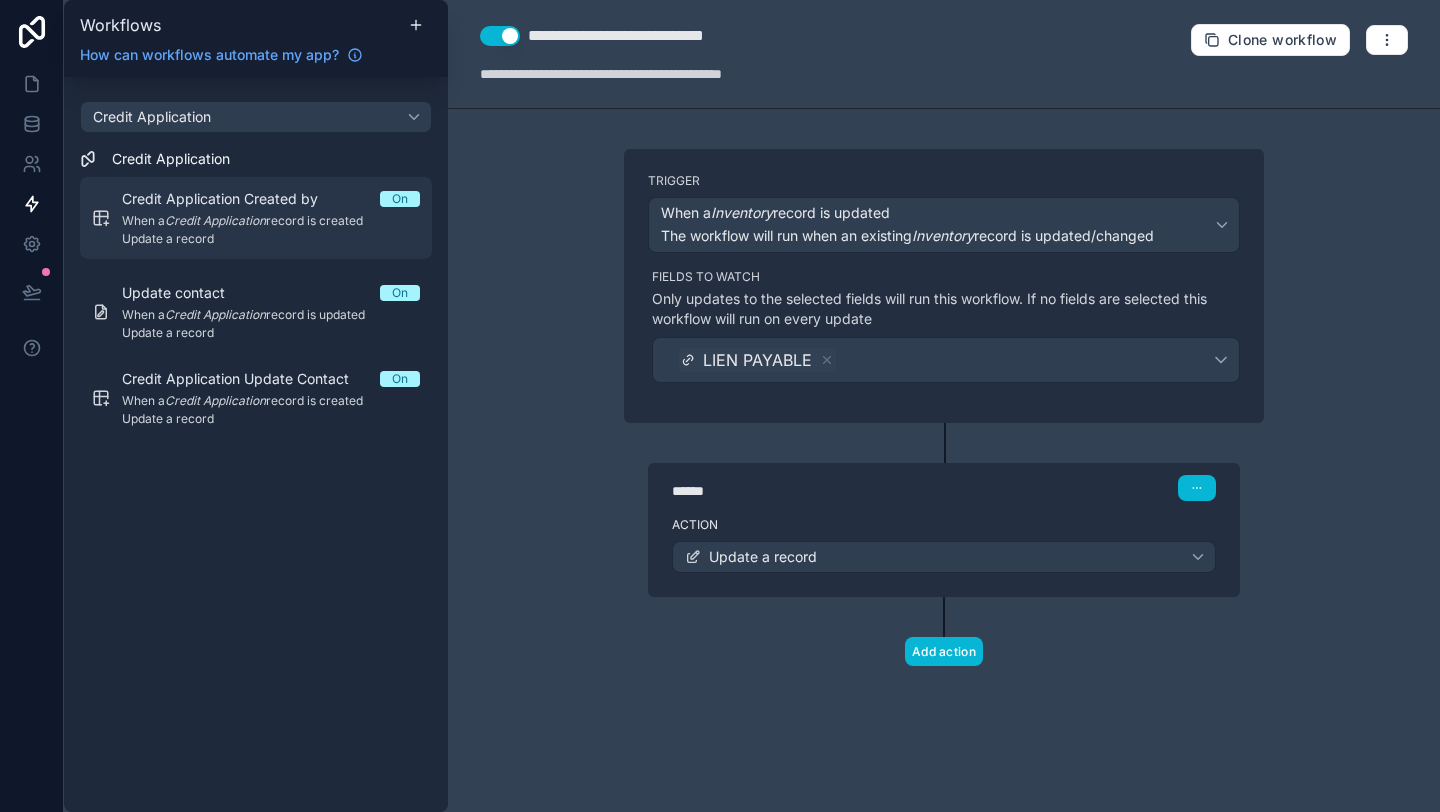 click on "Credit Application Created by" at bounding box center (232, 199) 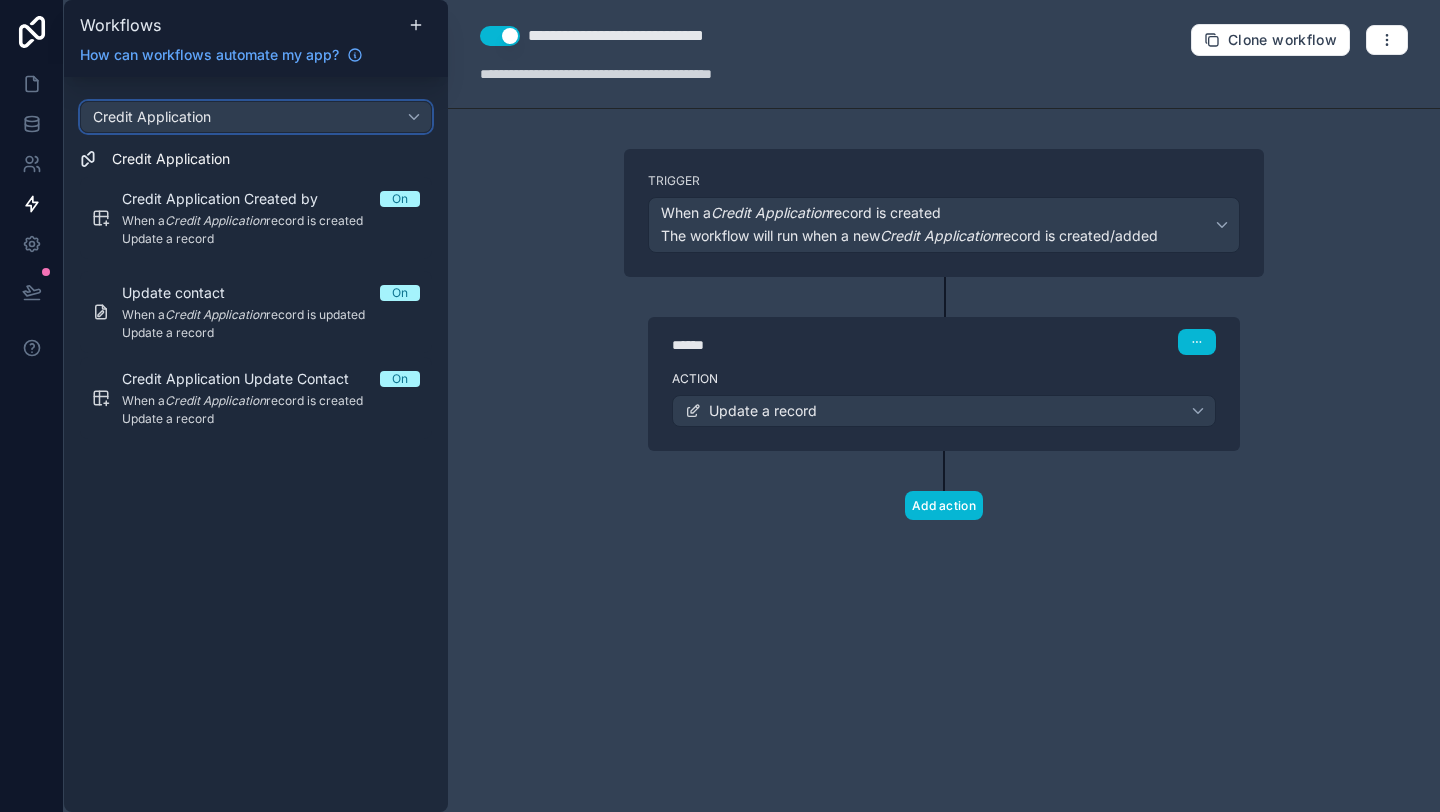 click on "Credit Application" at bounding box center (256, 117) 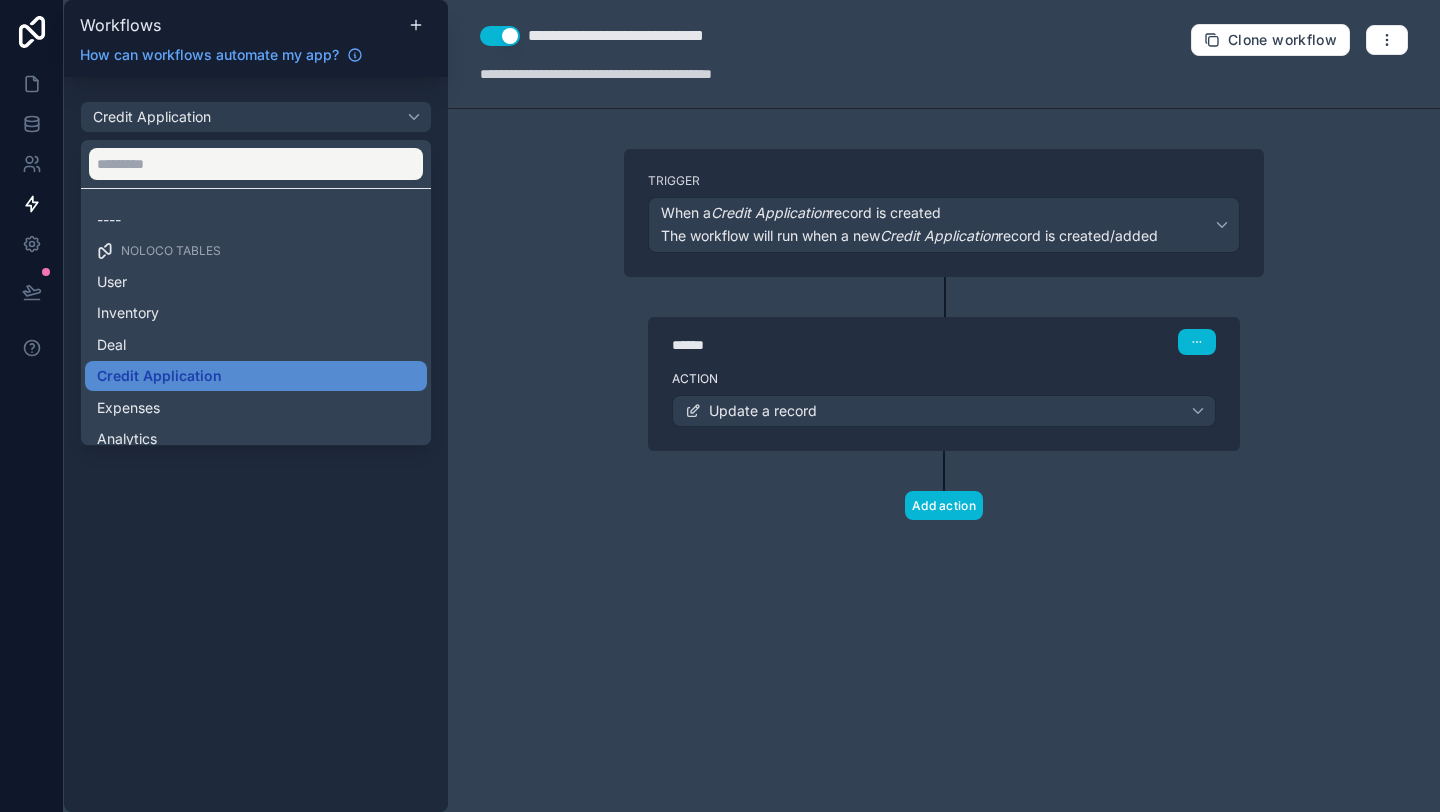 click at bounding box center [720, 406] 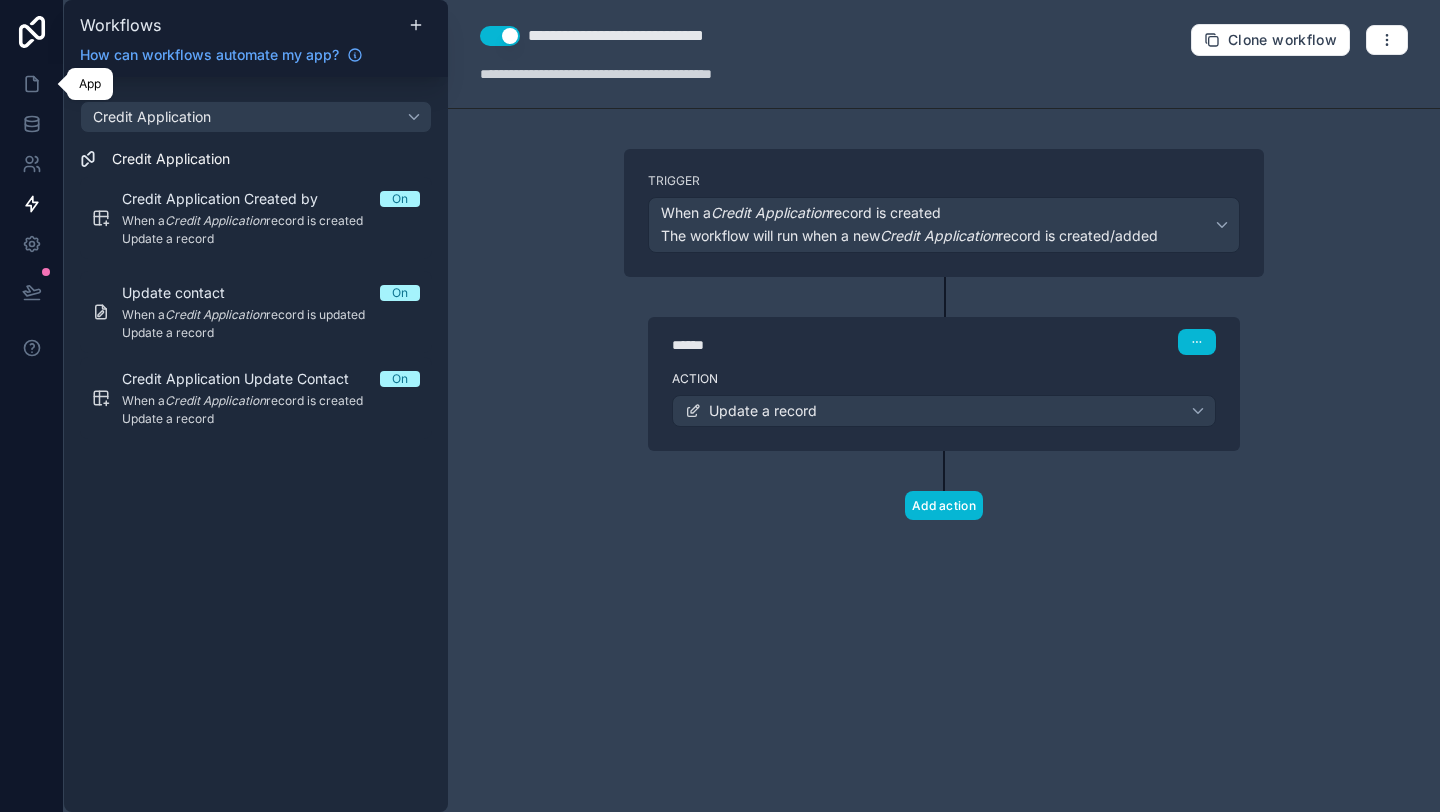 click at bounding box center (31, 84) 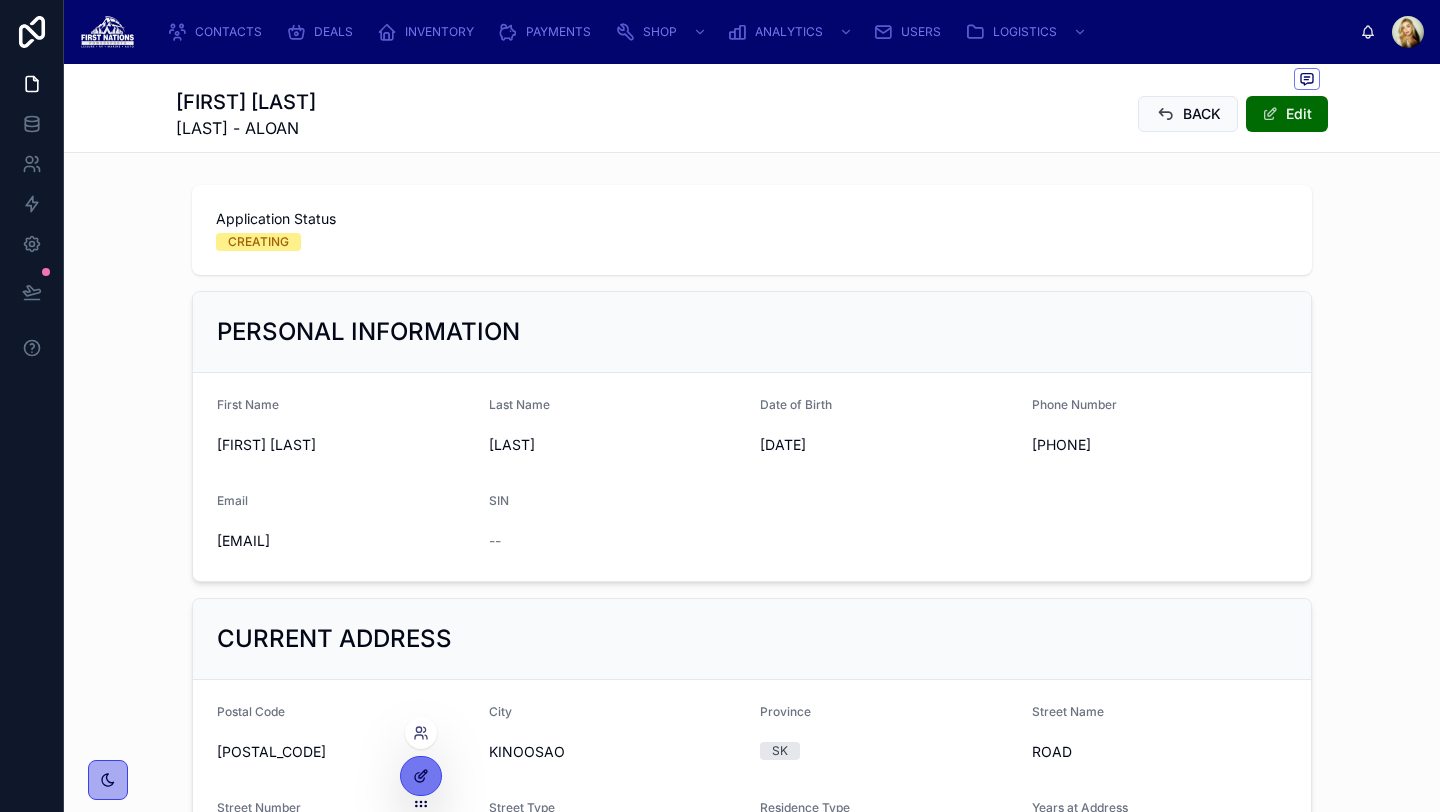 click at bounding box center (421, 776) 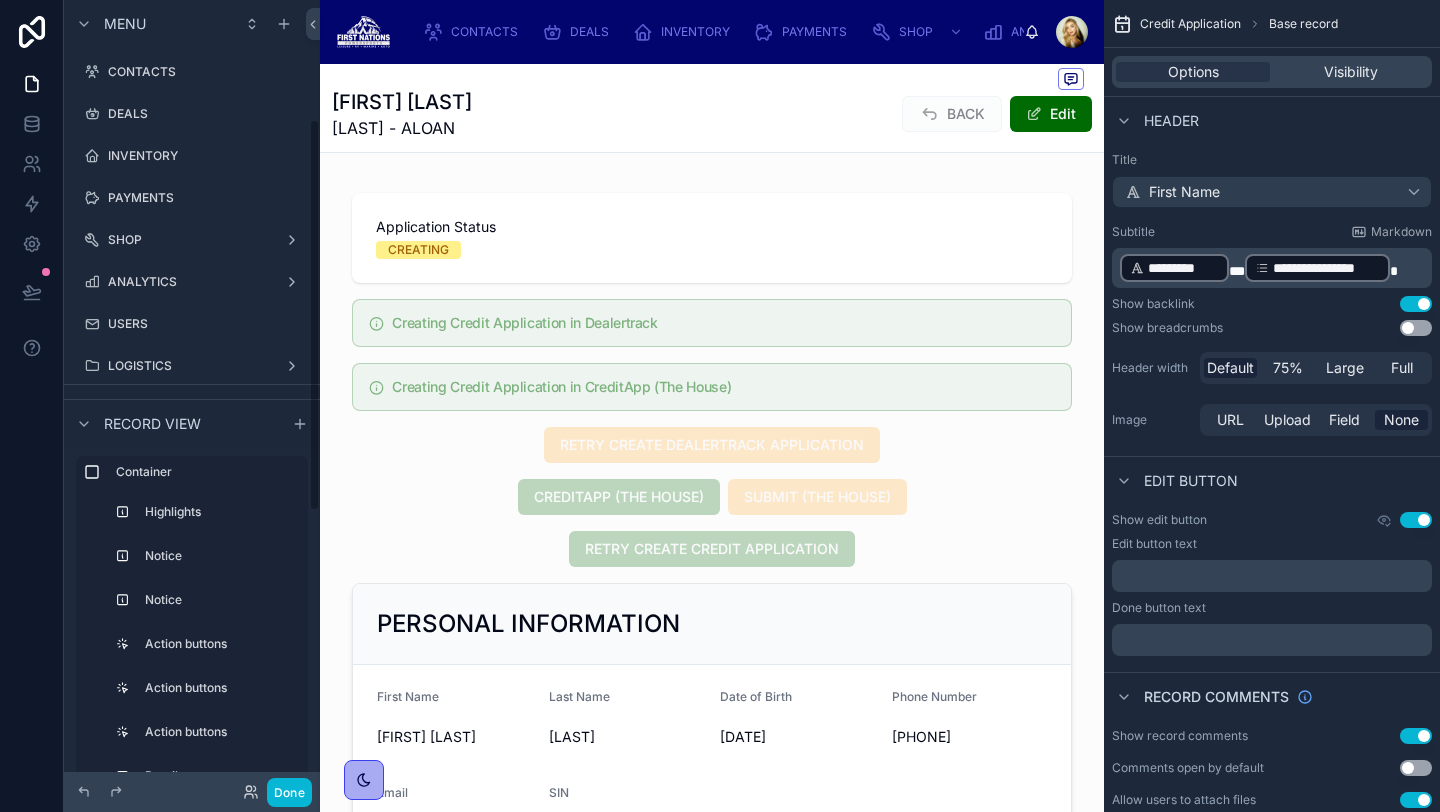 scroll, scrollTop: 240, scrollLeft: 0, axis: vertical 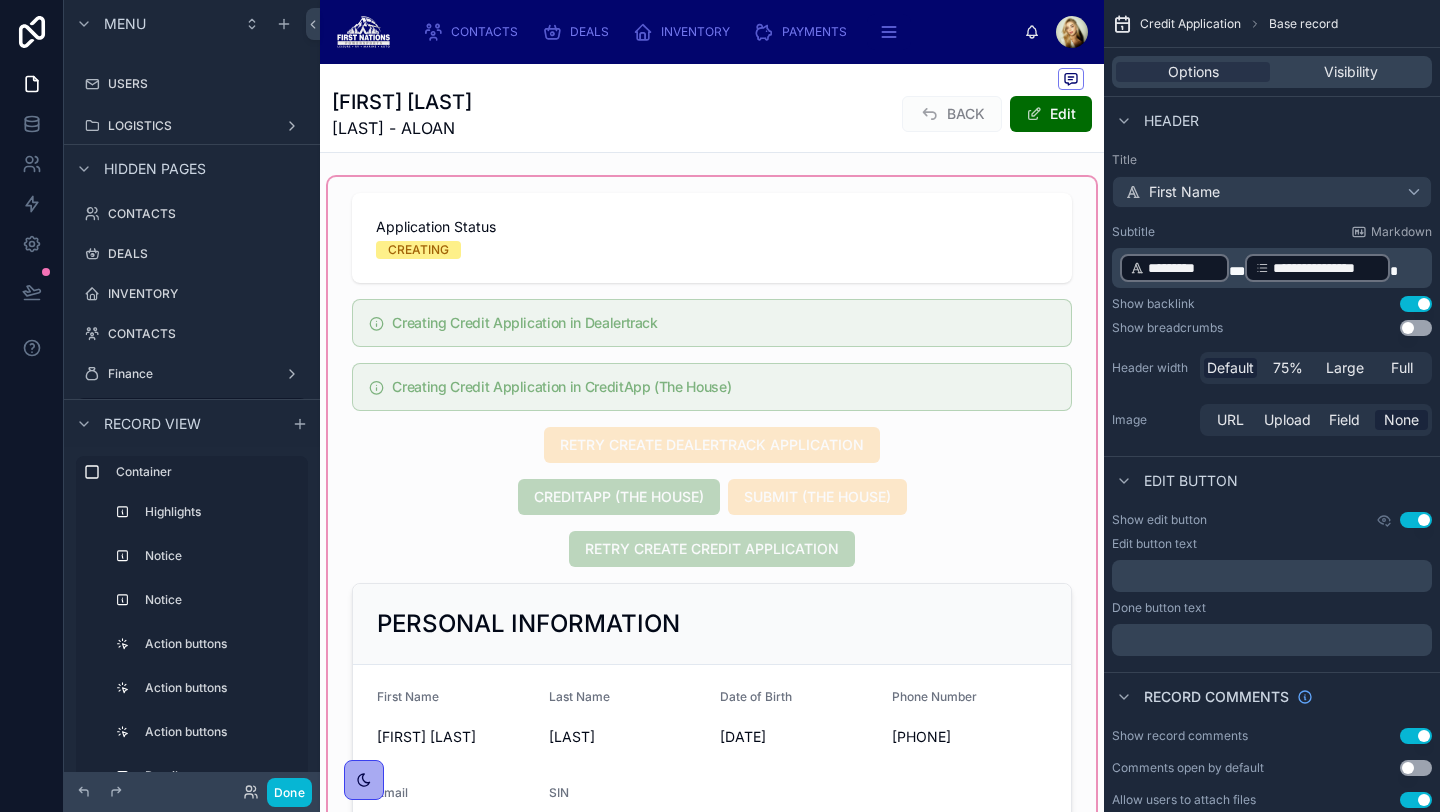 click at bounding box center [712, 1299] 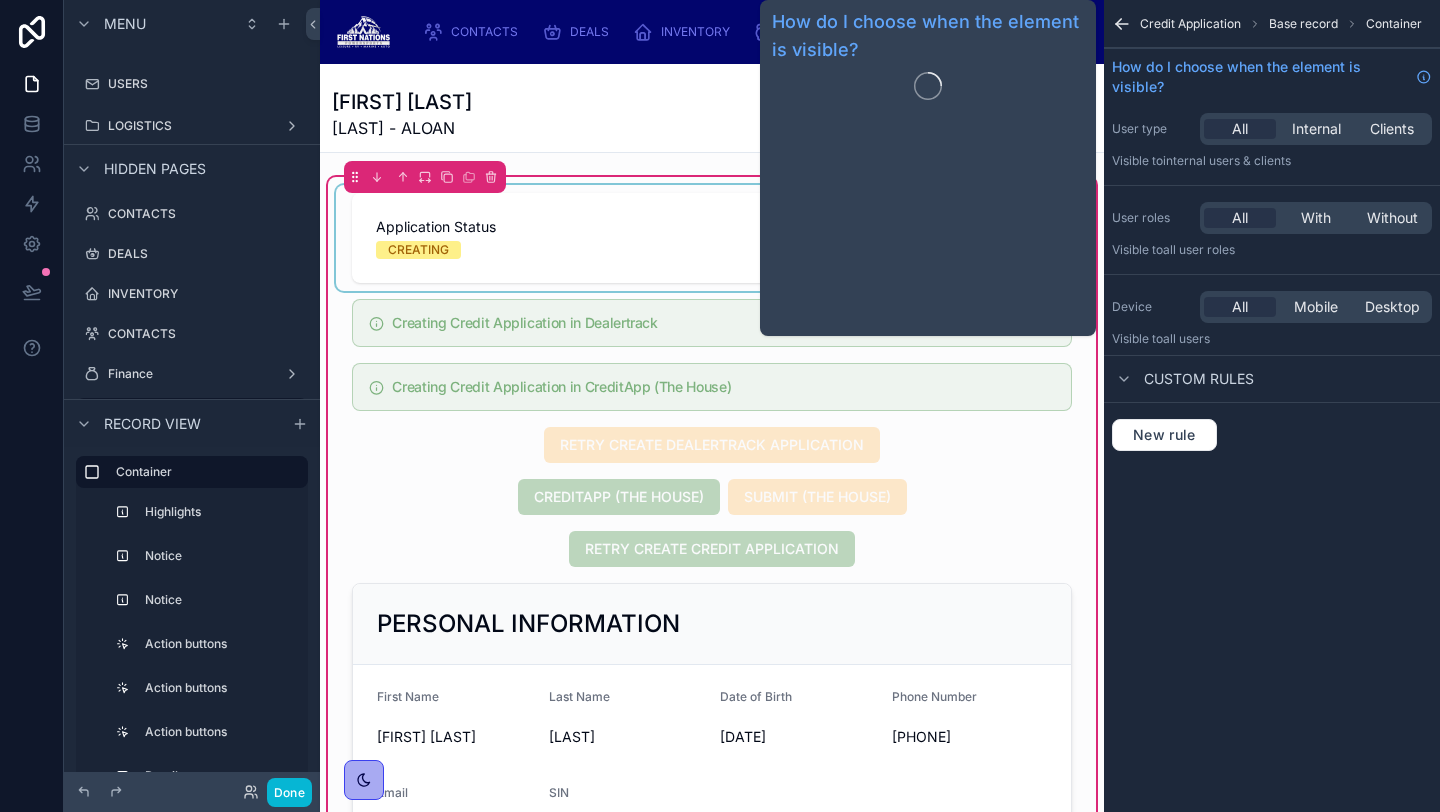 click at bounding box center (712, 238) 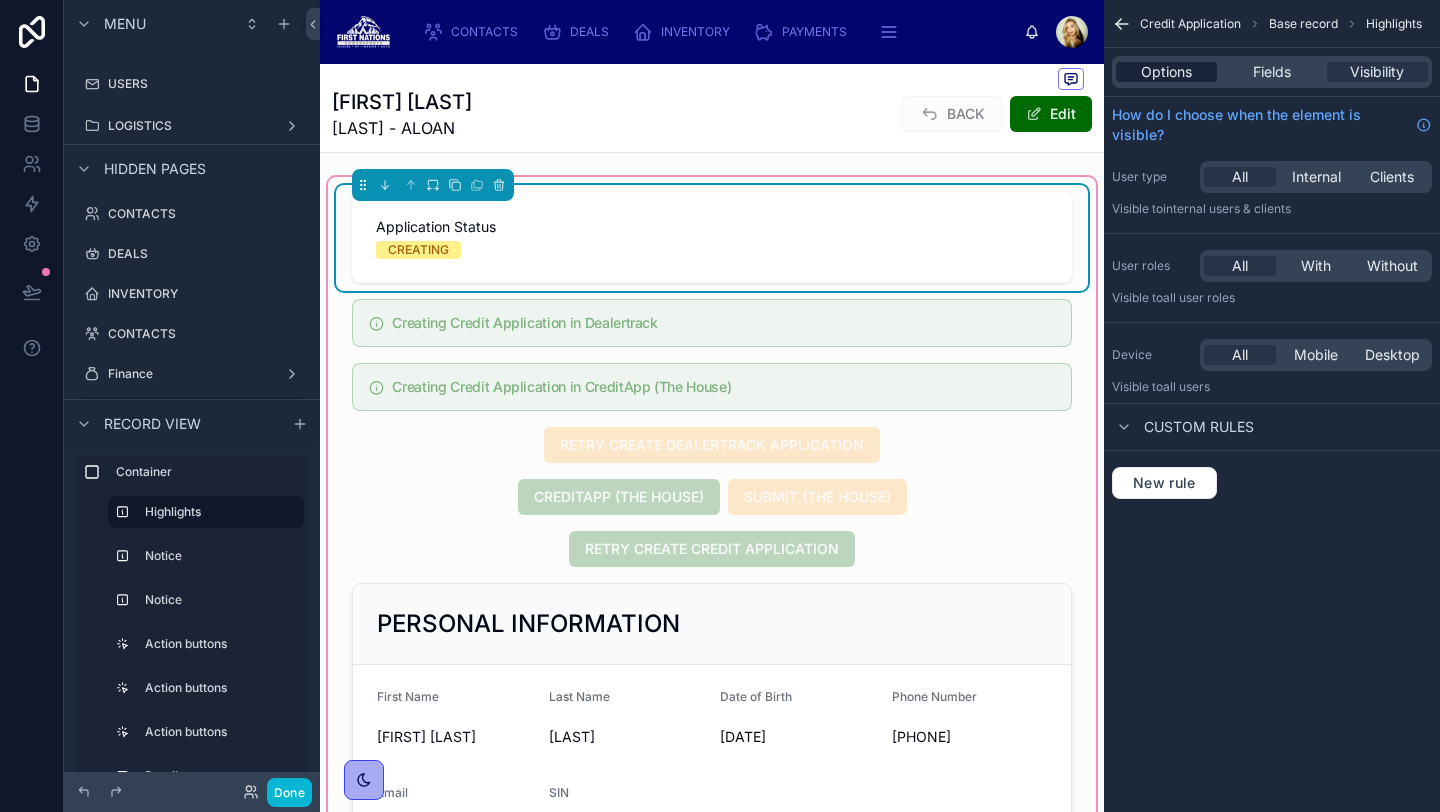 click on "Options" at bounding box center (1166, 72) 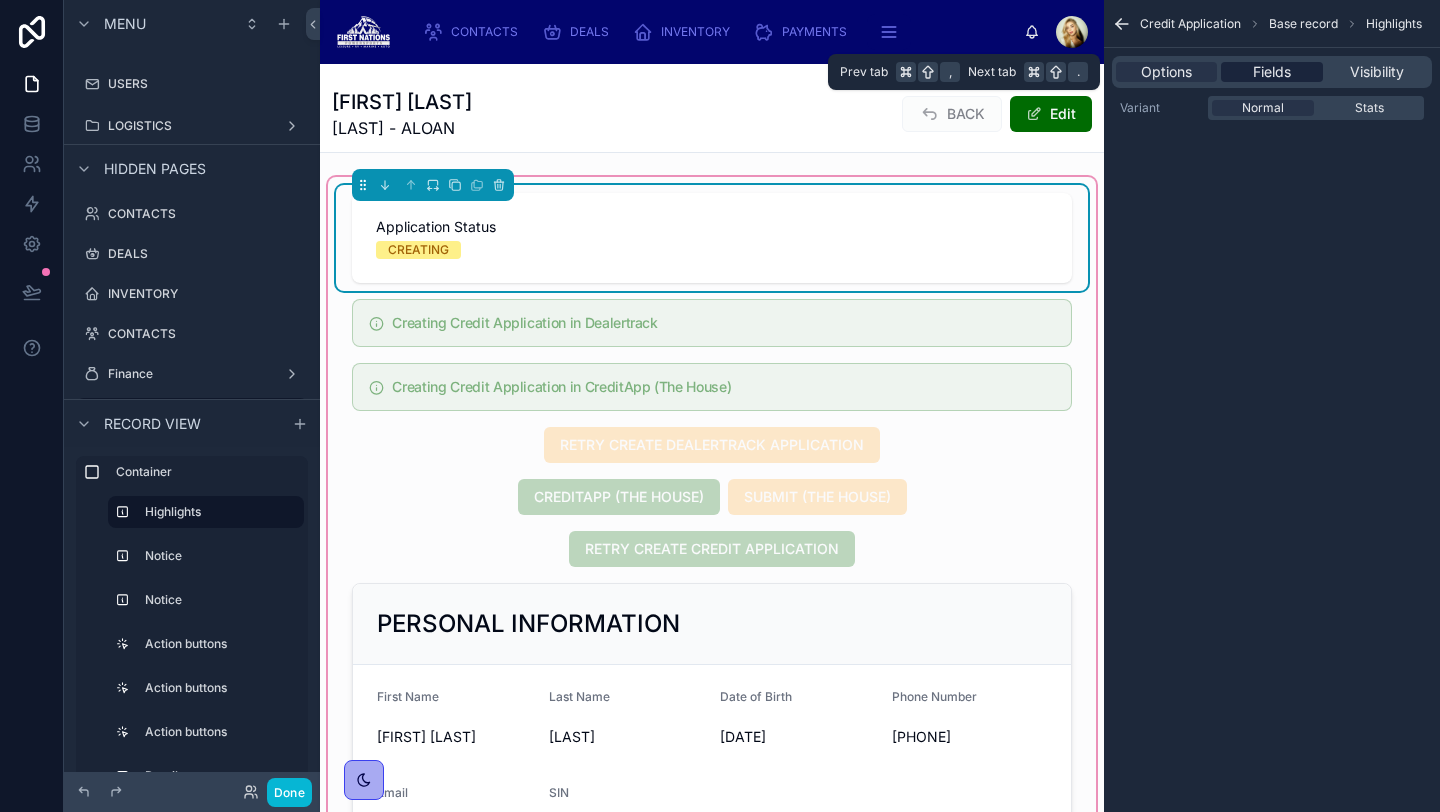 click on "Fields" at bounding box center [1271, 72] 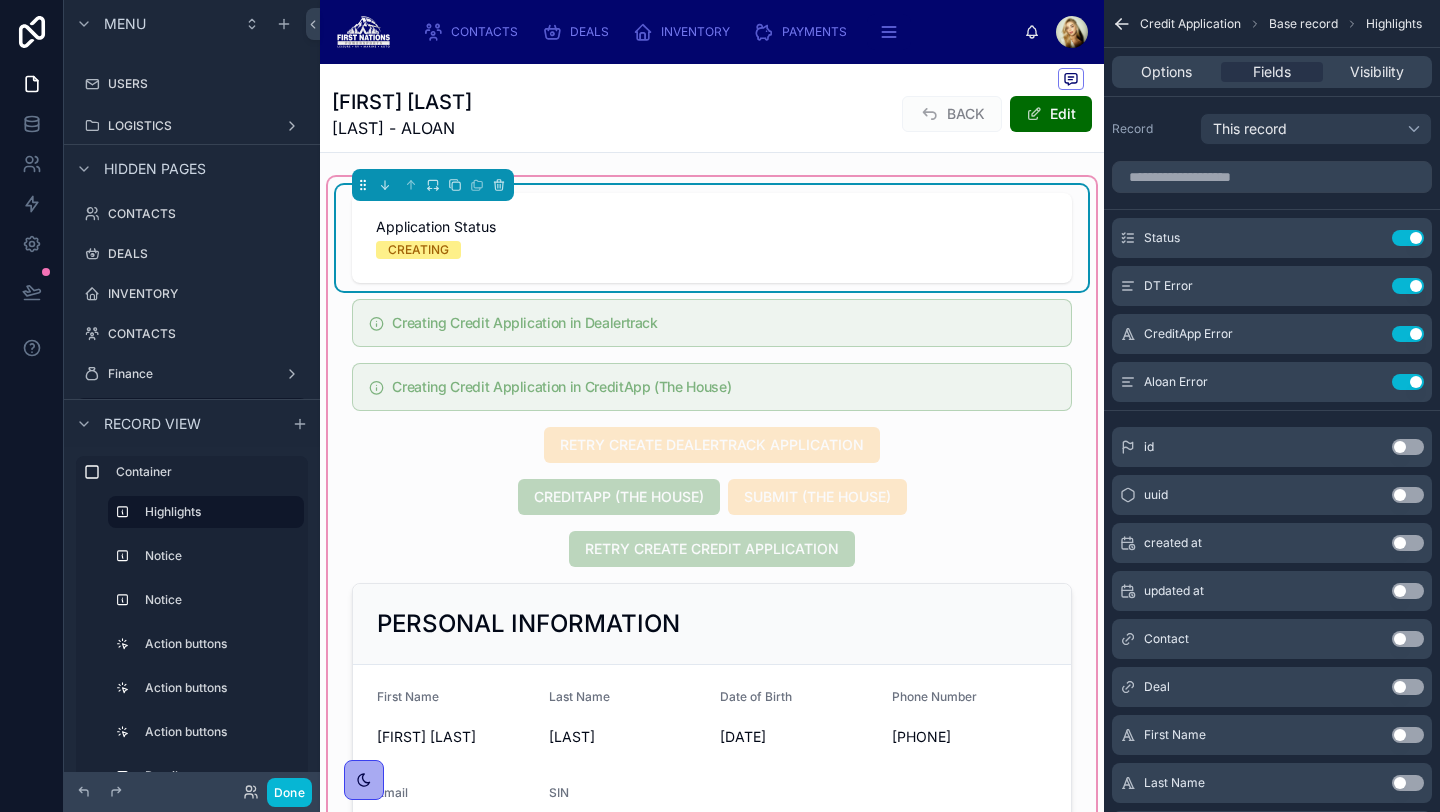 click on "[FIRST] [LAST] - ALOAN Edit" at bounding box center [712, 114] 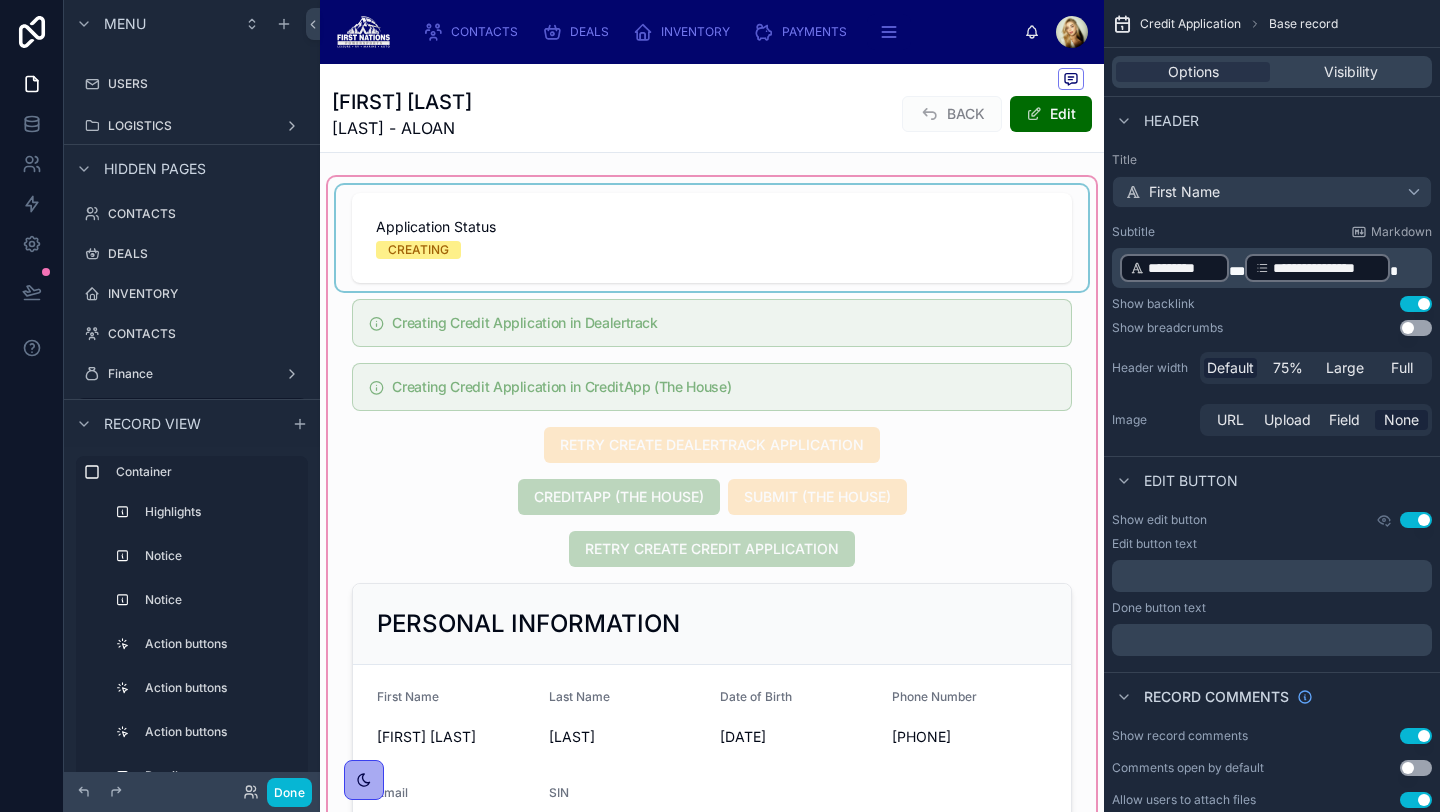 click at bounding box center [712, 1299] 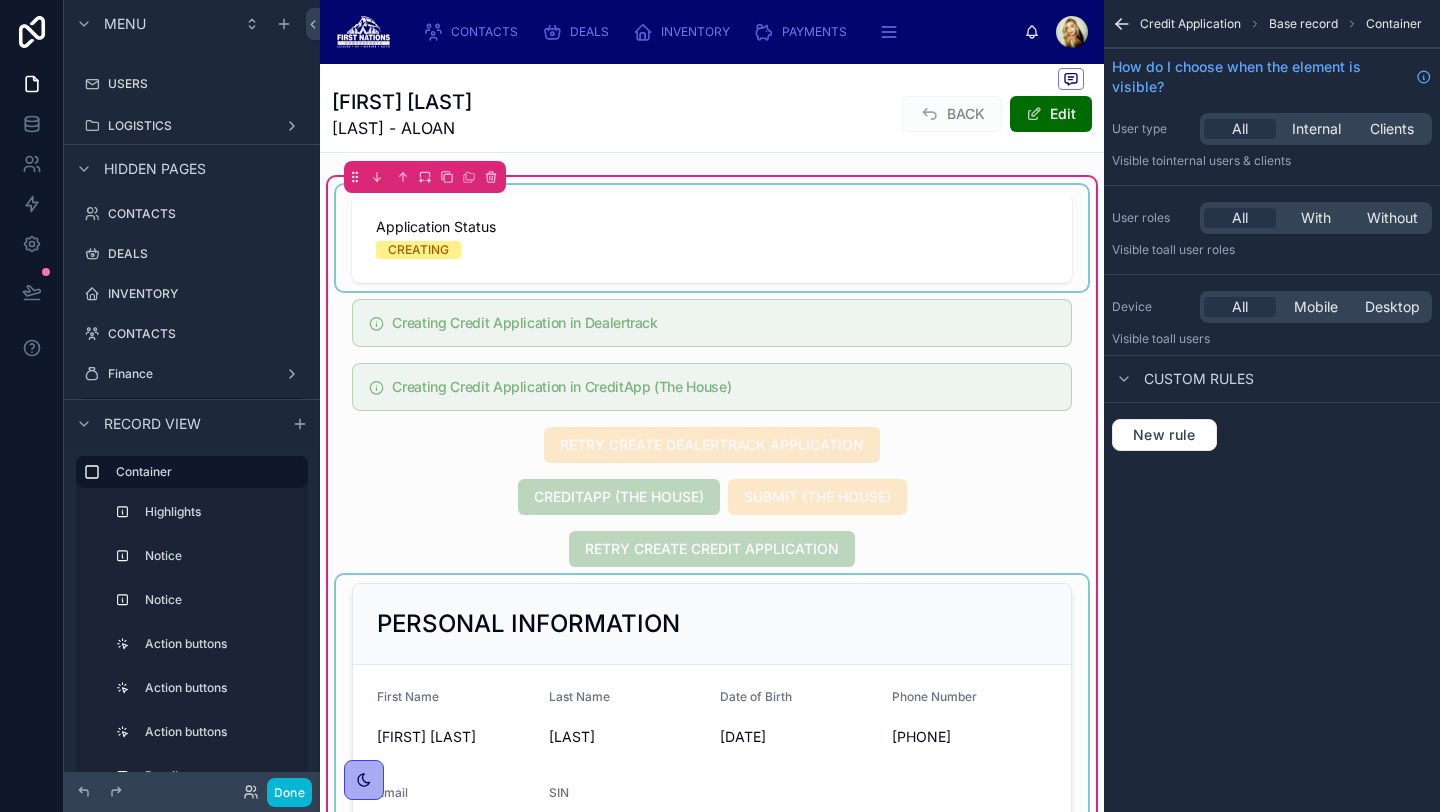 click at bounding box center (712, 728) 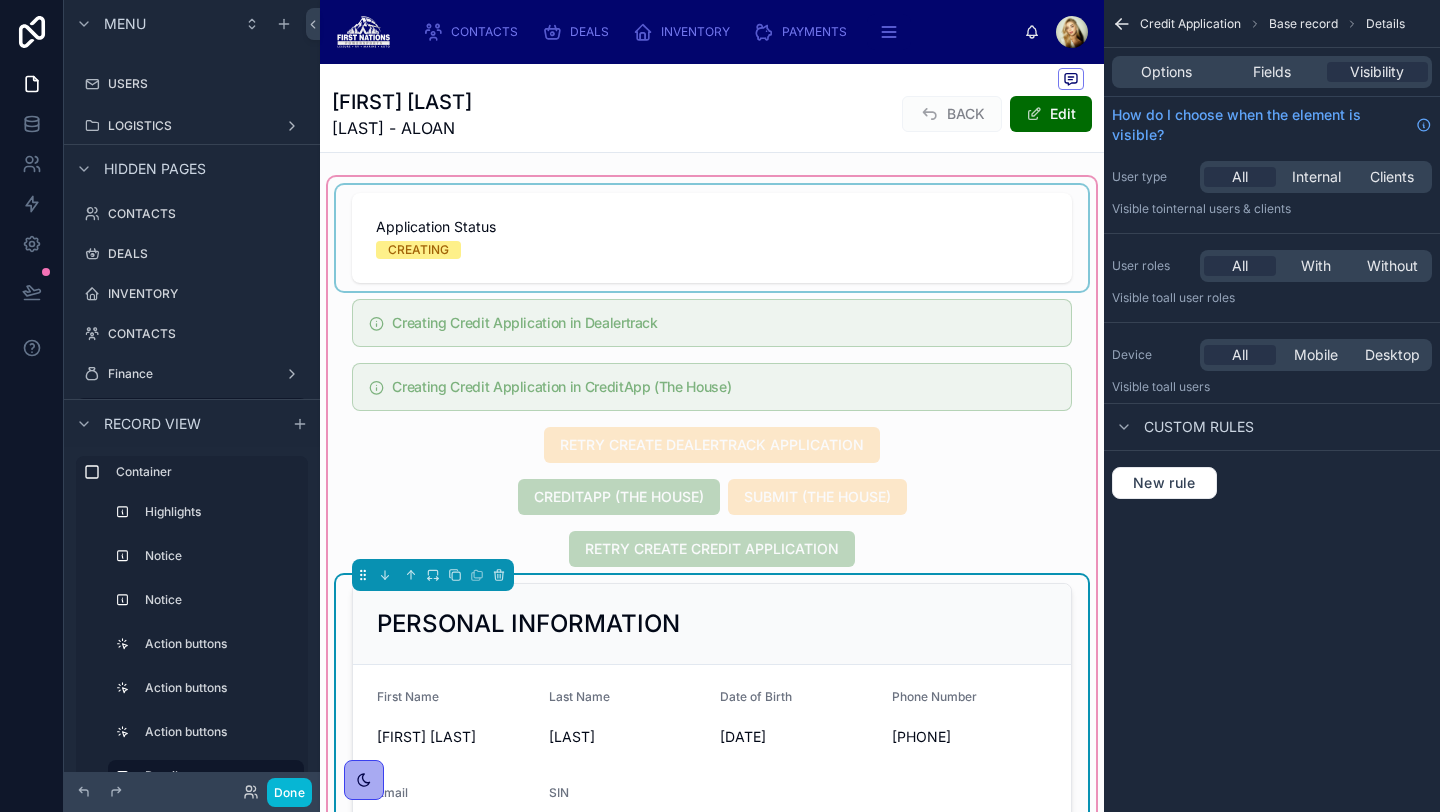 click on "Options Fields Visibility" at bounding box center (1272, 72) 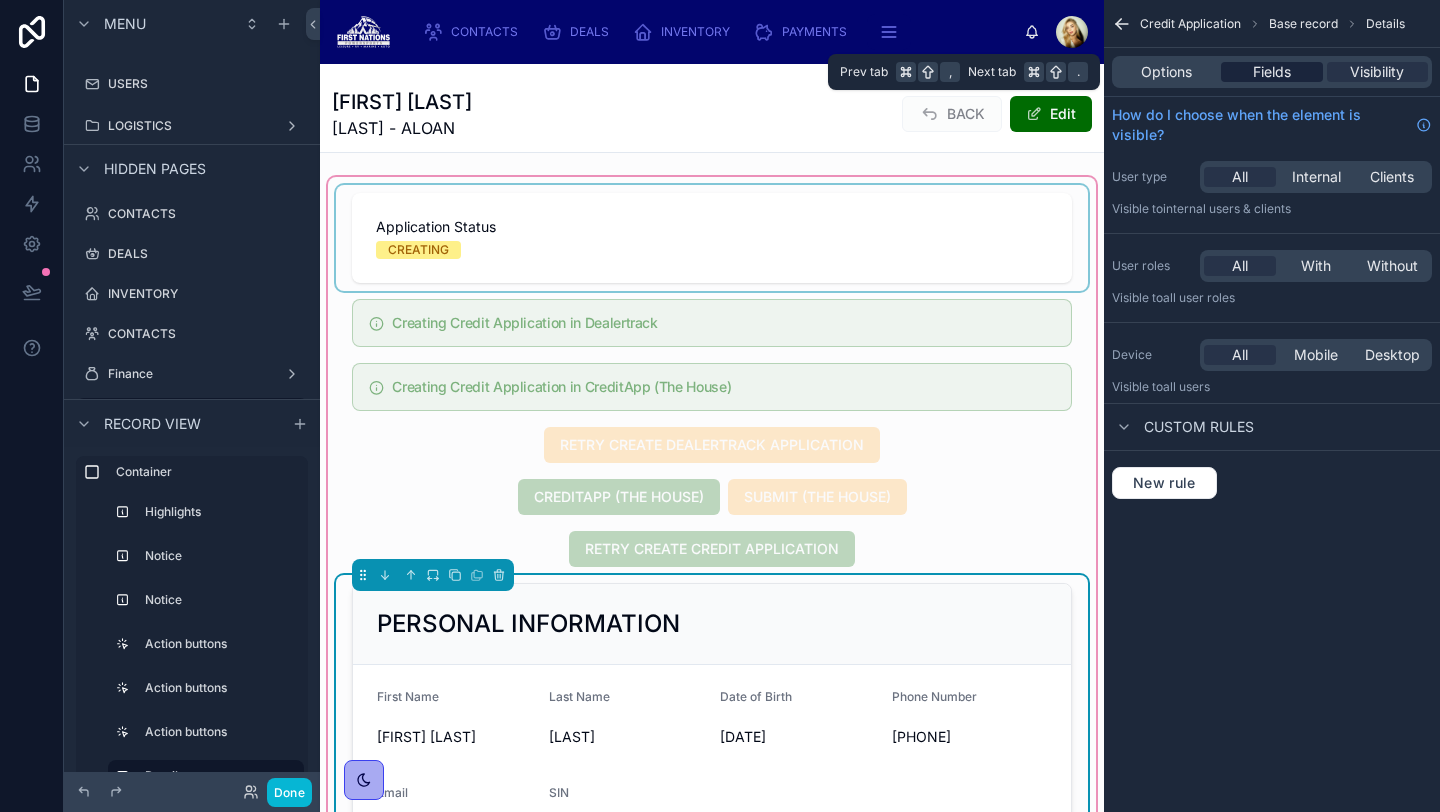 click on "Fields" at bounding box center [1271, 72] 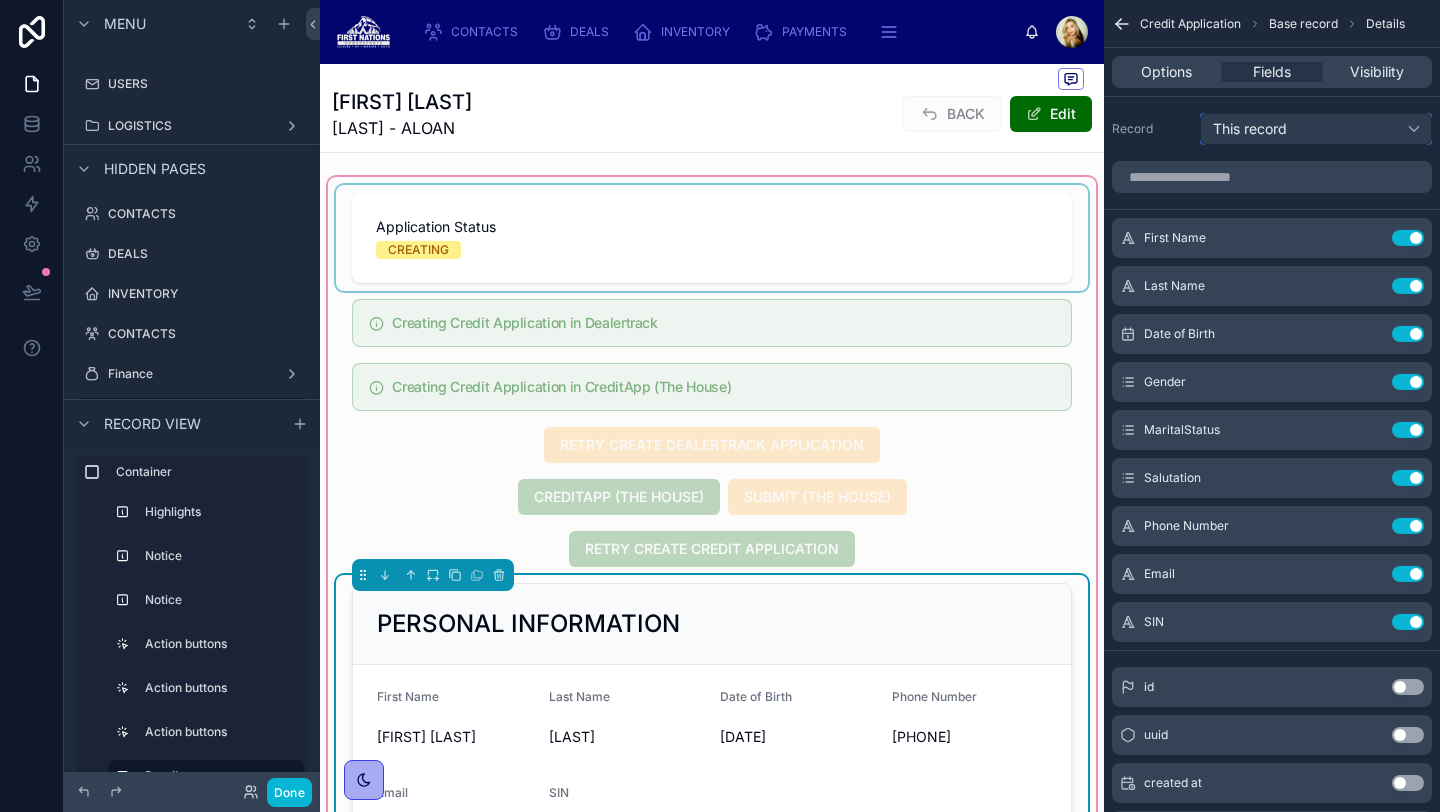click on "This record" at bounding box center [1316, 129] 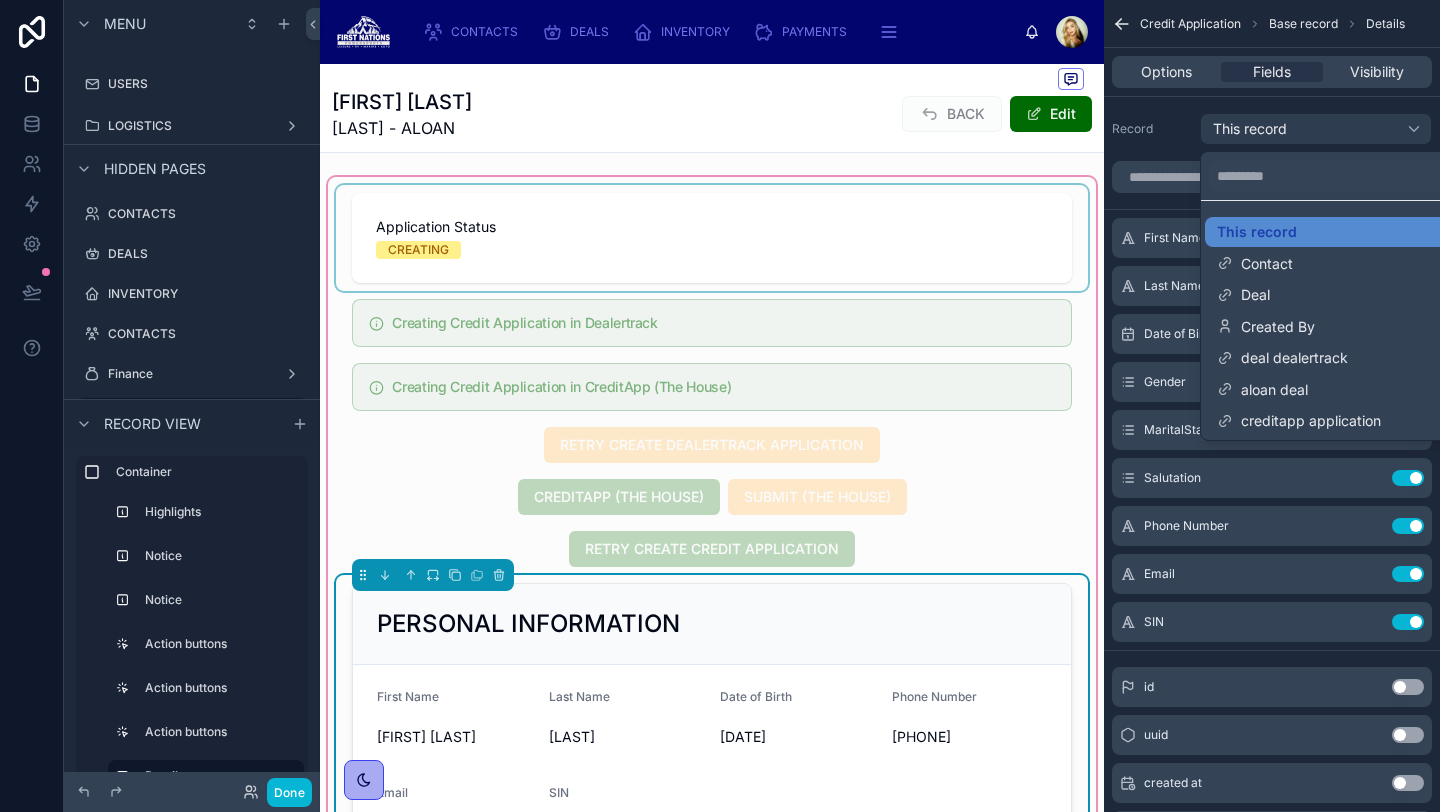 click at bounding box center [720, 406] 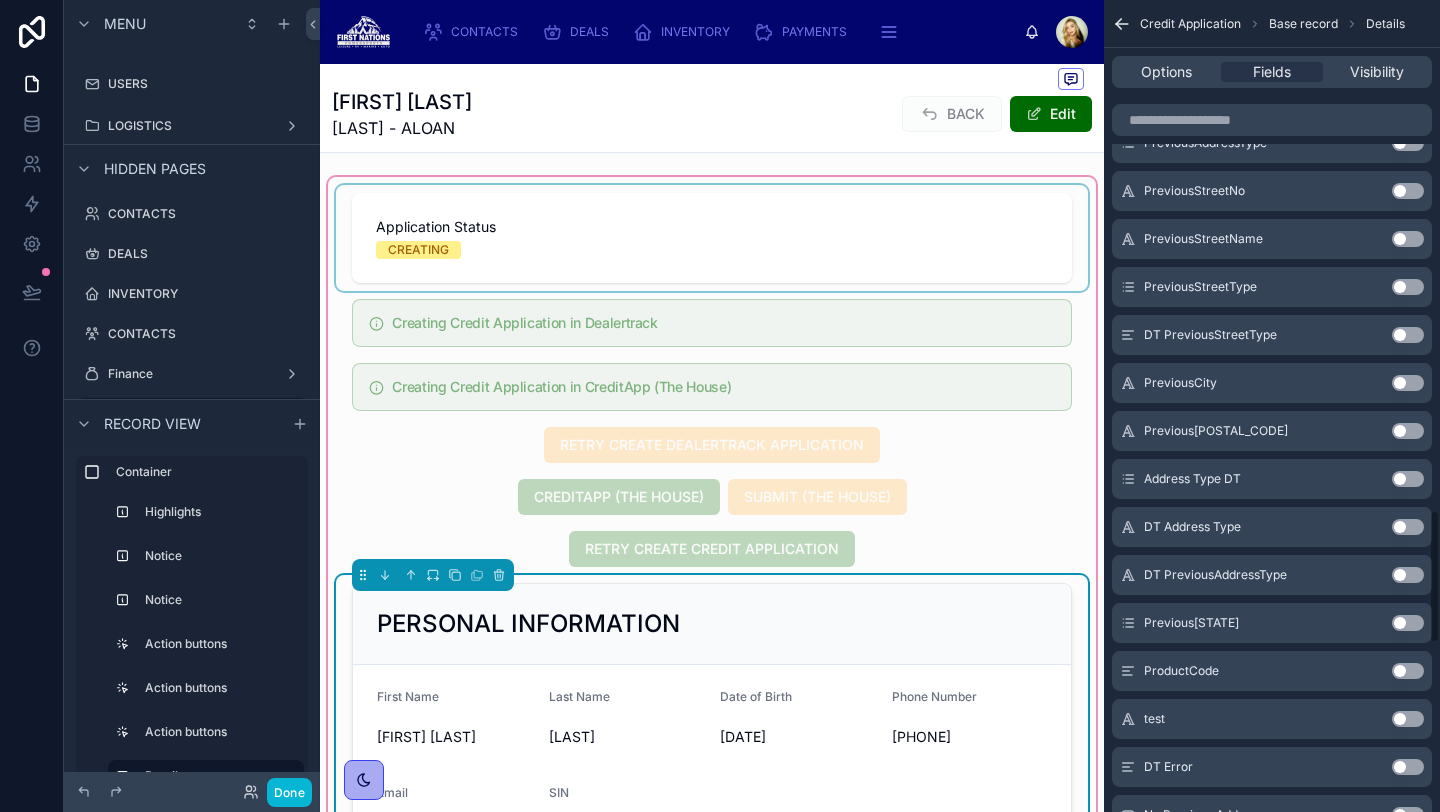 scroll, scrollTop: 4127, scrollLeft: 0, axis: vertical 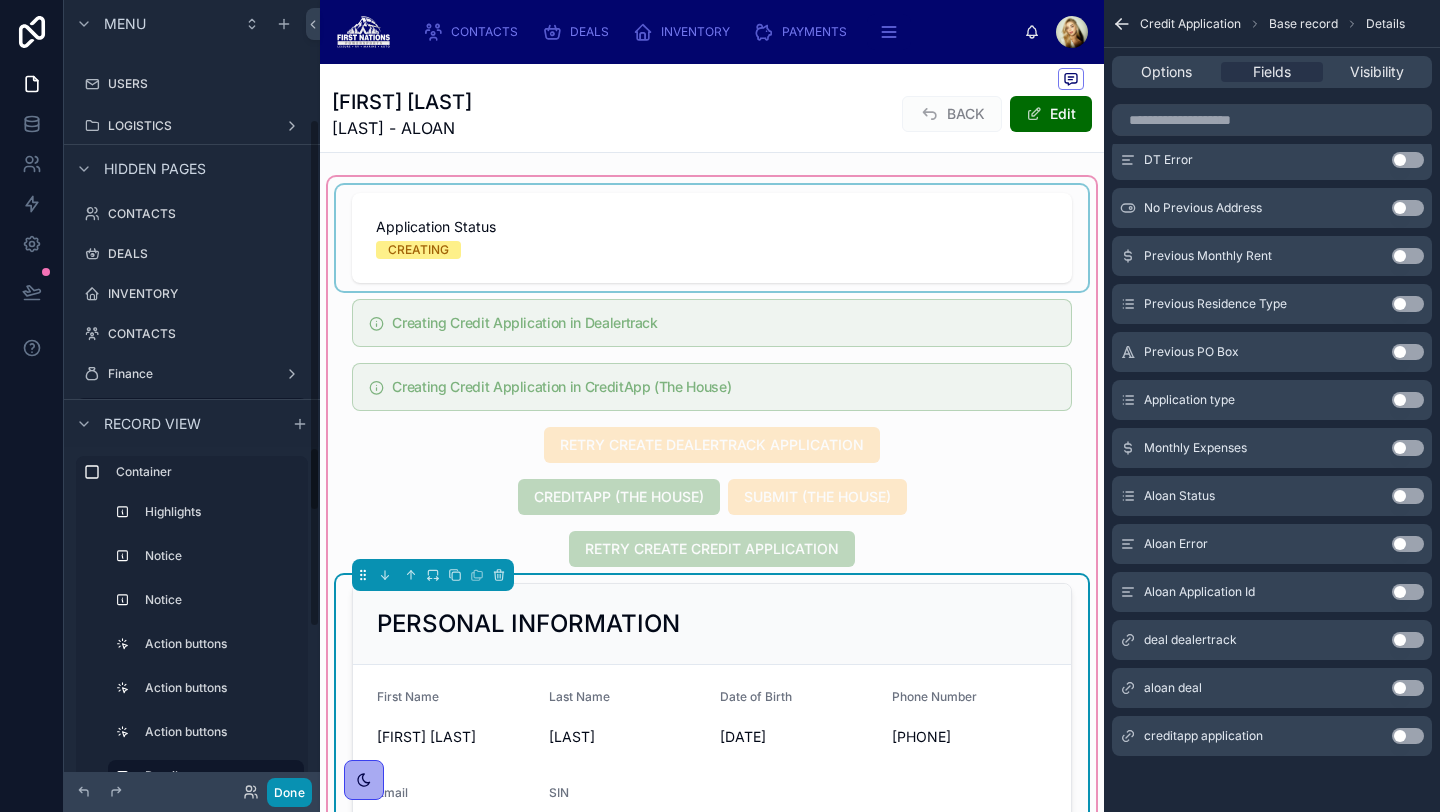 click on "Done" at bounding box center (289, 792) 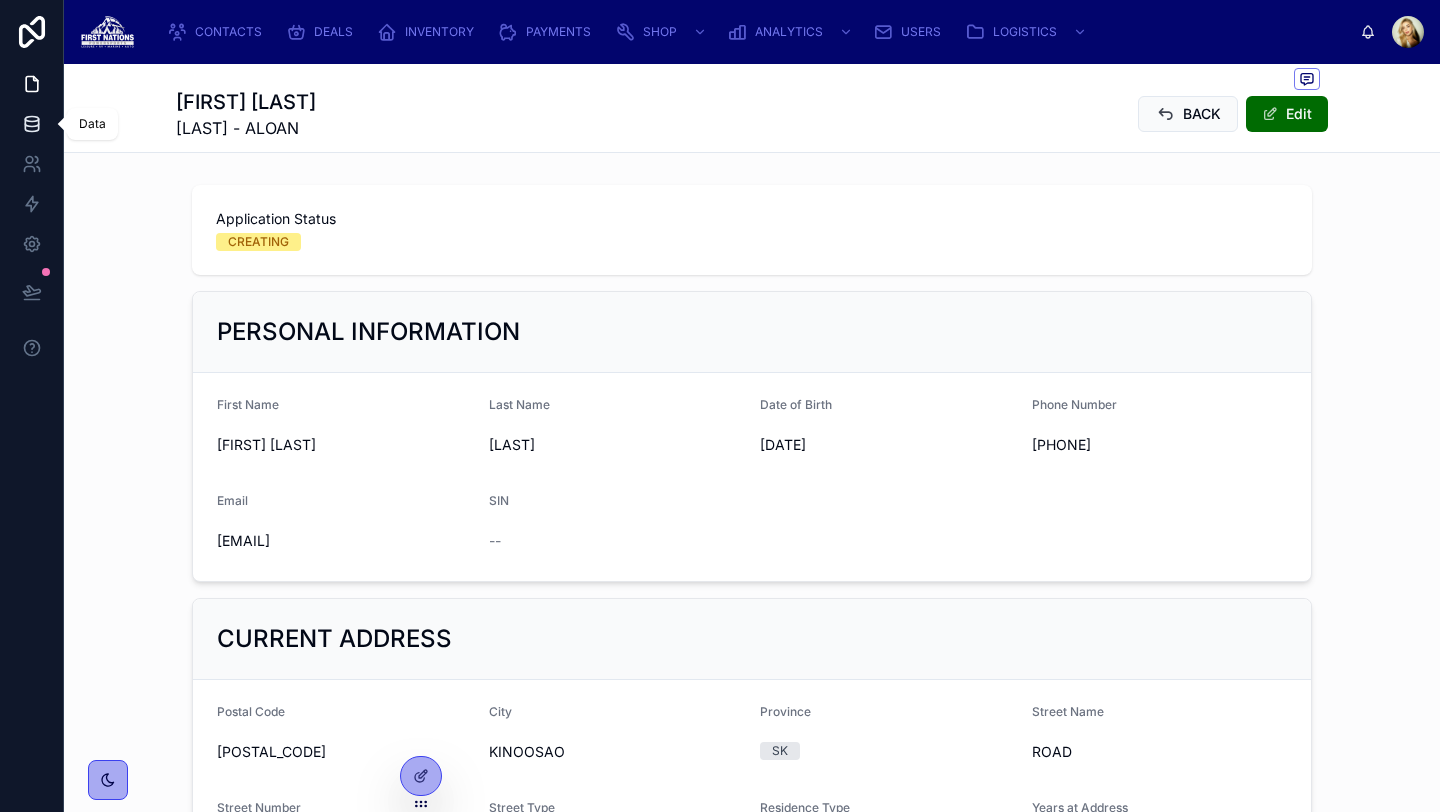 click at bounding box center (31, 124) 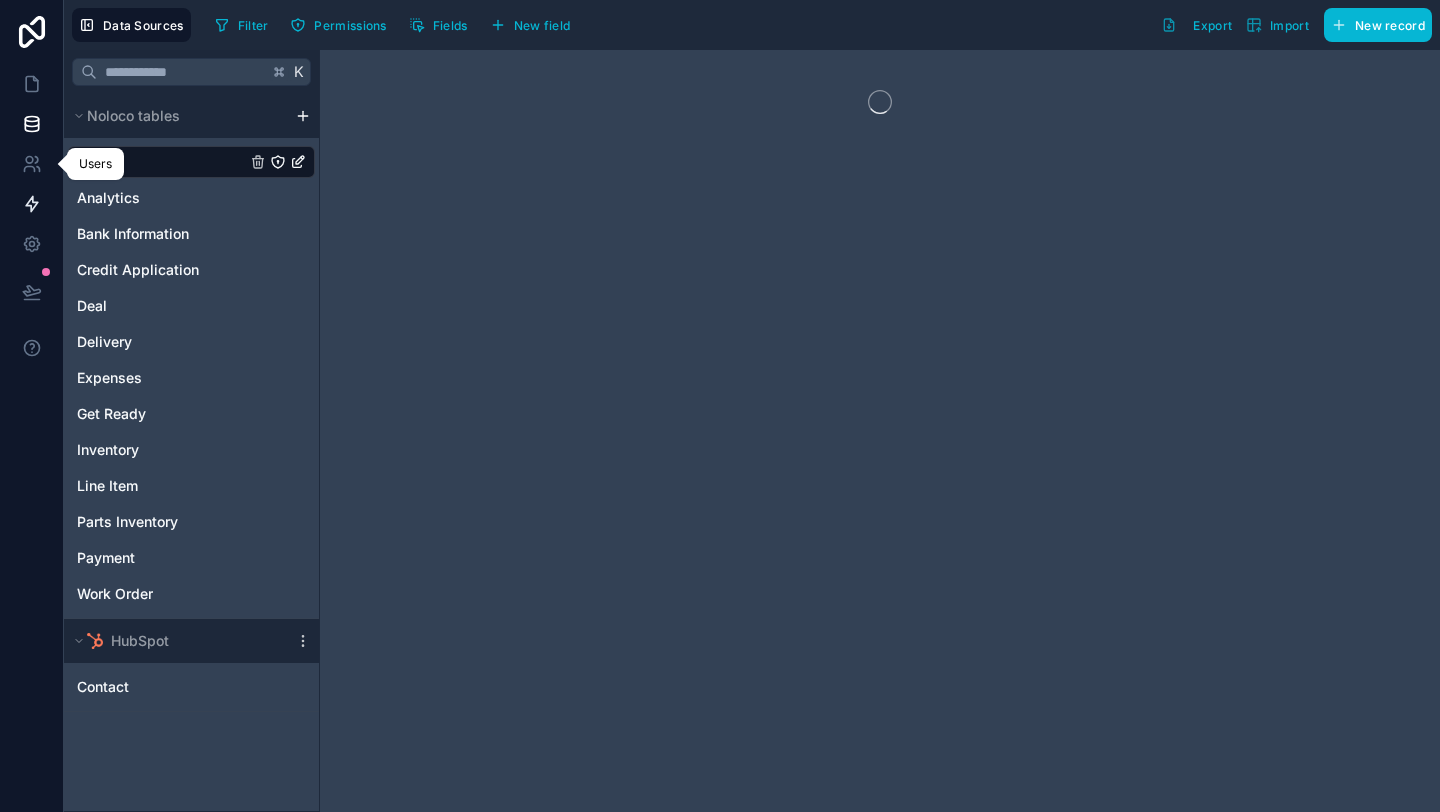 click 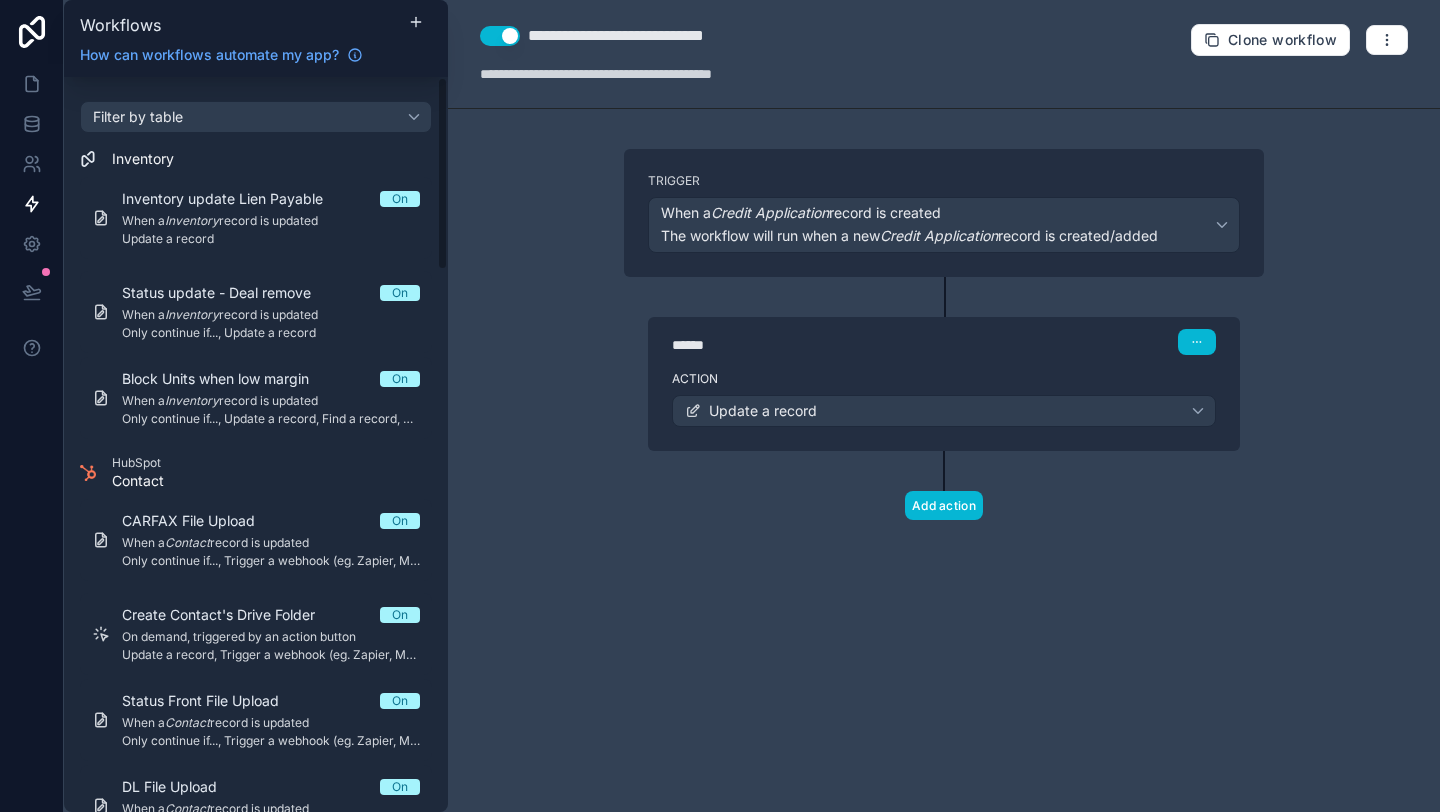 click on "Filter by table Inventory Inventory update Lien Payable On When a  Inventory  record is updated Update a record Status update - Deal remove On When a  Inventory  record is updated Only continue if..., Update a record Block Units when low margin On When a  Inventory  record is updated Only continue if..., Update a record, Find a record, Send a push notification HubSpot Contact CARFAX File Upload On When a  Contact  record is updated Only continue if..., Trigger a webhook (eg. Zapier, Make) Create Contact's Drive Folder On On demand, triggered by an action button Update a record, Trigger a webhook (eg. Zapier, Make) Status Front File Upload On When a  Contact  record is updated Only continue if..., Trigger a webhook (eg. Zapier, Make) DL File Upload On When a  Contact  record is updated Only continue if..., Trigger a webhook (eg. Zapier, Make) Void Cheque File Upload On When a  Contact  record is updated Only continue if..., Trigger a webhook (eg. Zapier, Make) Unit File Upload On When a  Contact On Deal On On" at bounding box center (256, 1473) 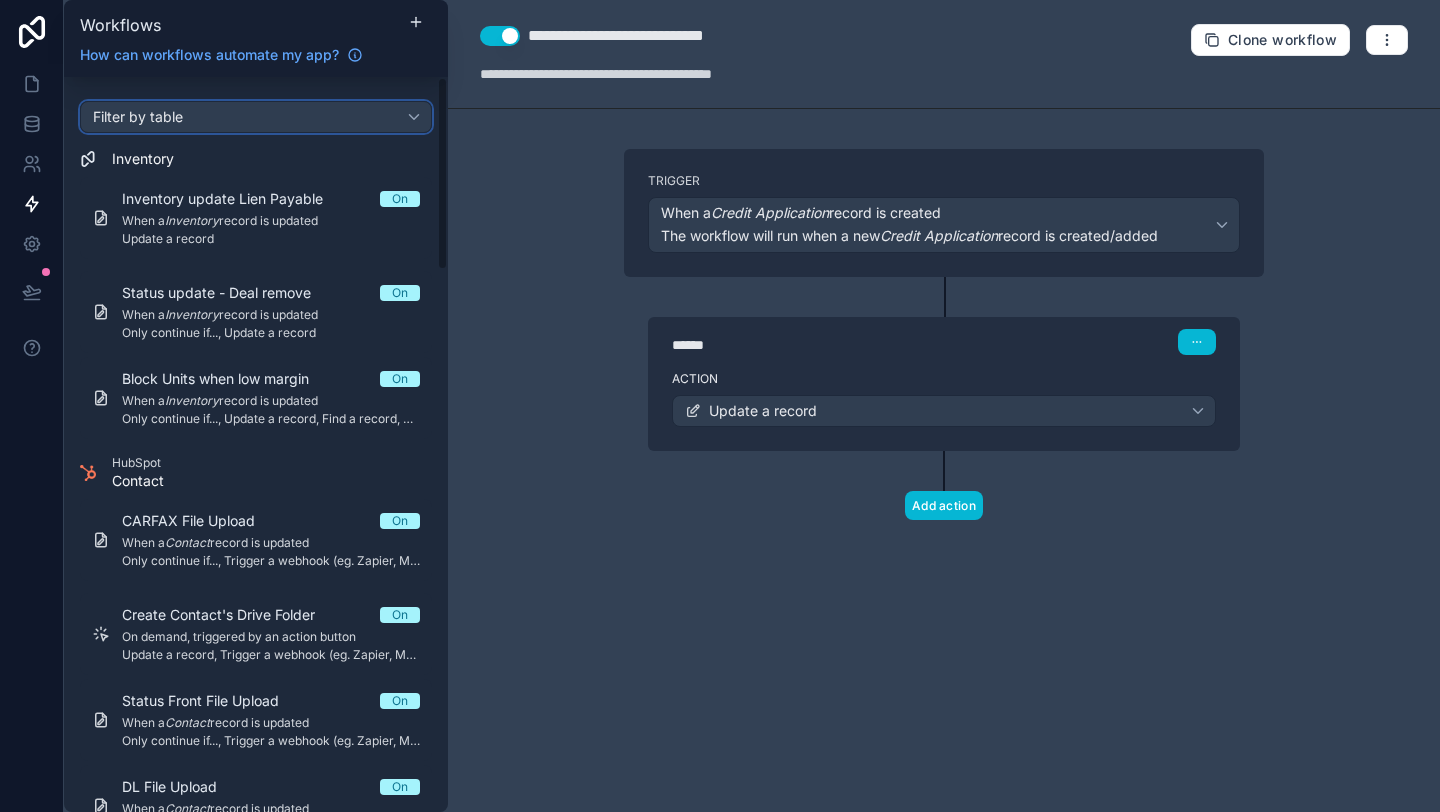 click on "Filter by table" at bounding box center (256, 117) 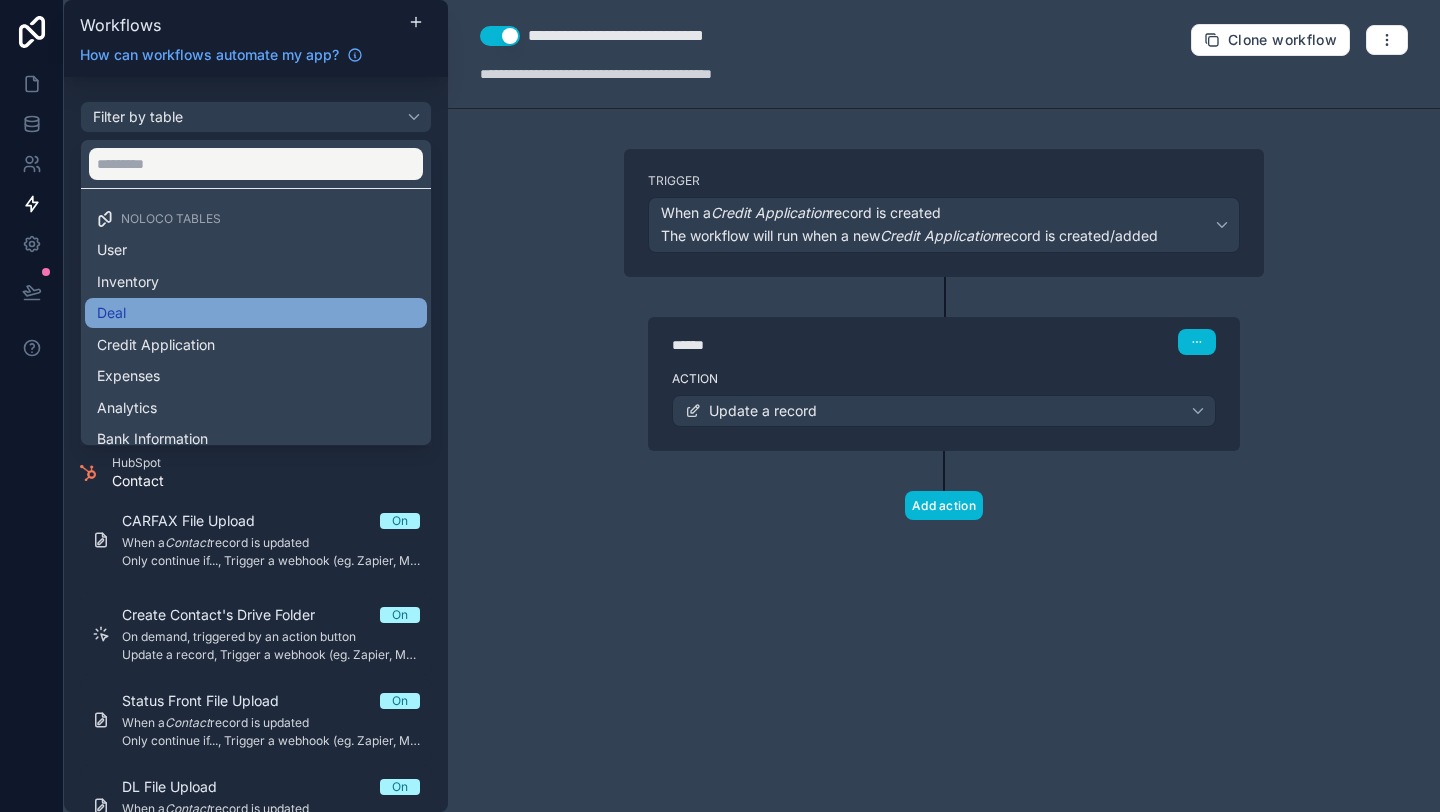 click on "Deal" at bounding box center [256, 313] 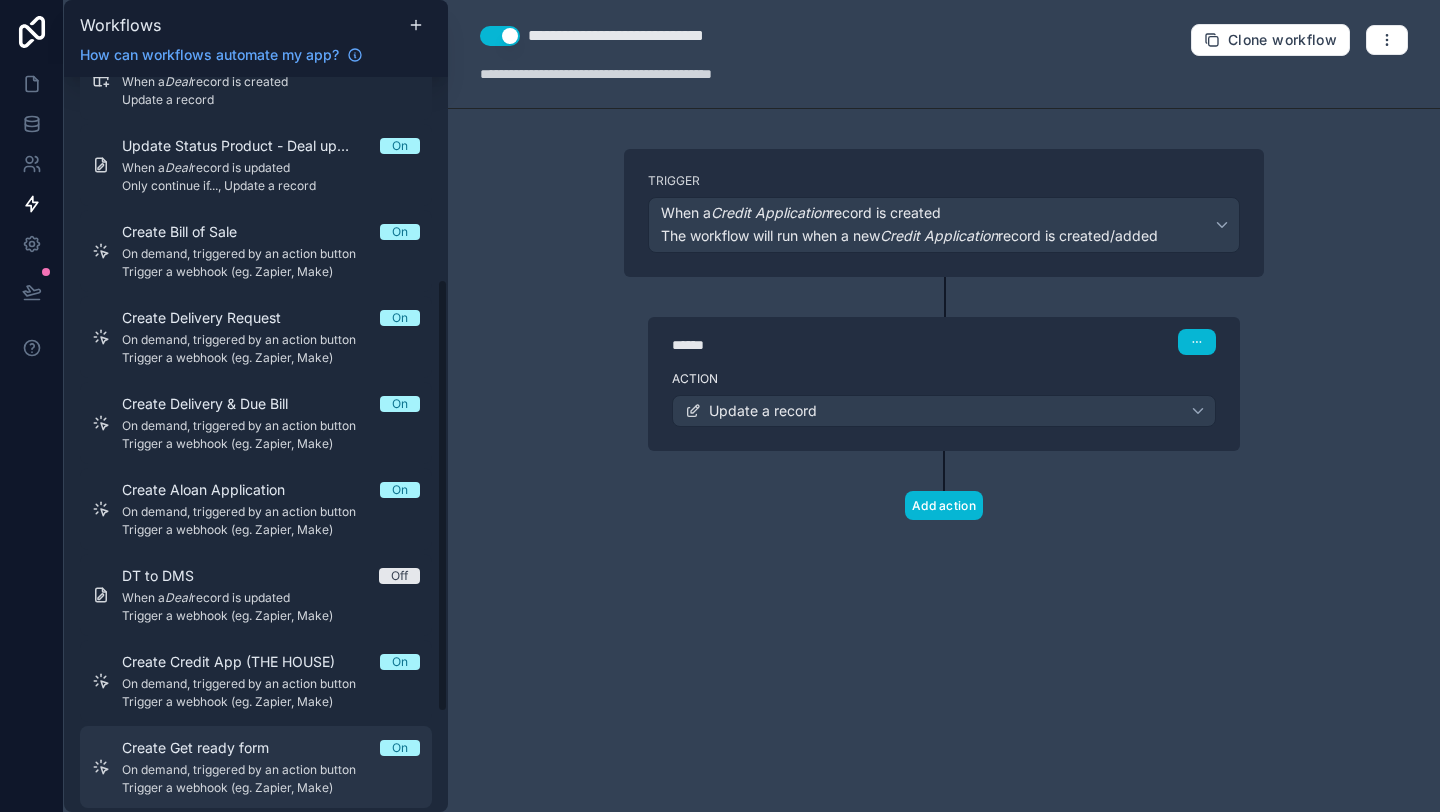 scroll, scrollTop: 317, scrollLeft: 0, axis: vertical 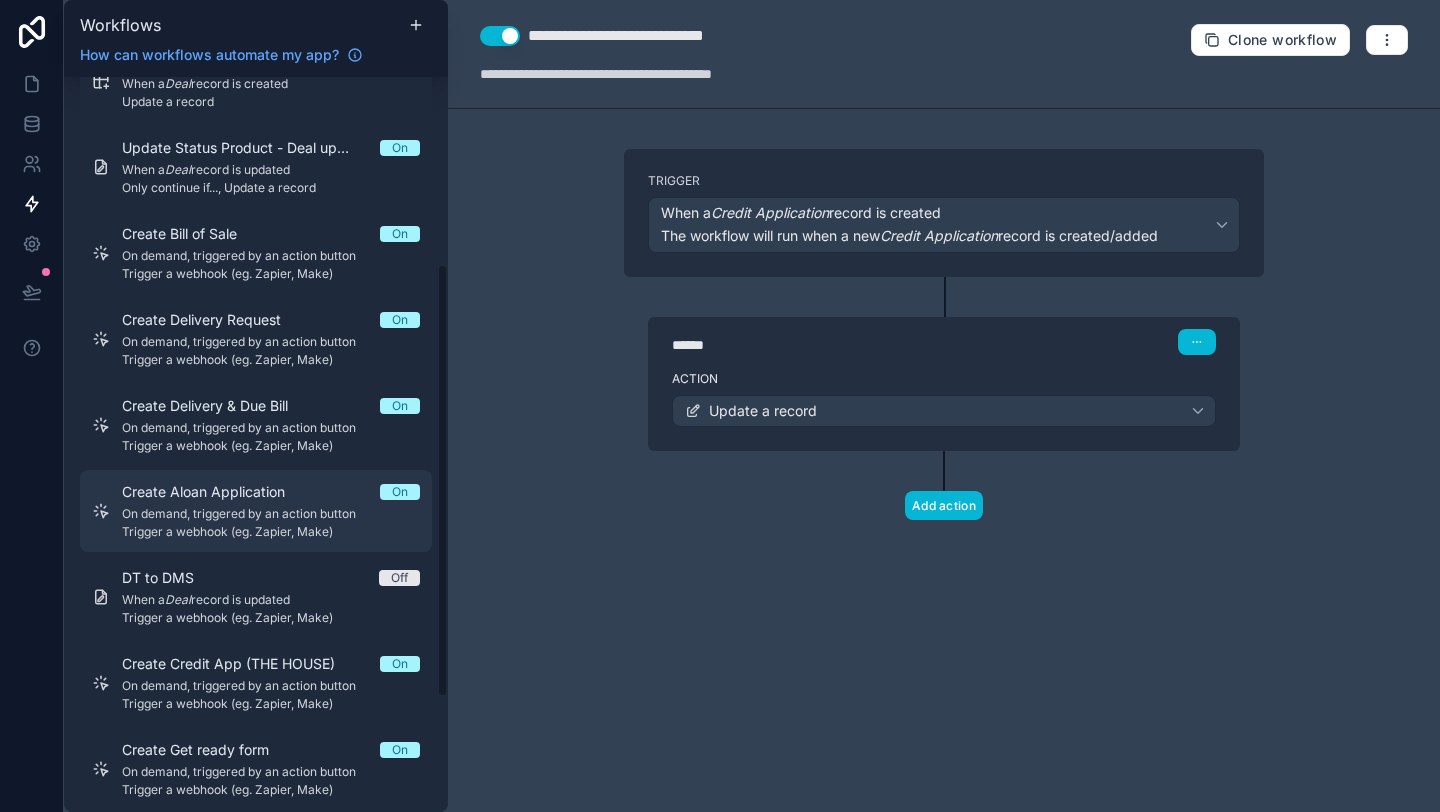 click on "On demand, triggered by an action button" at bounding box center (271, 514) 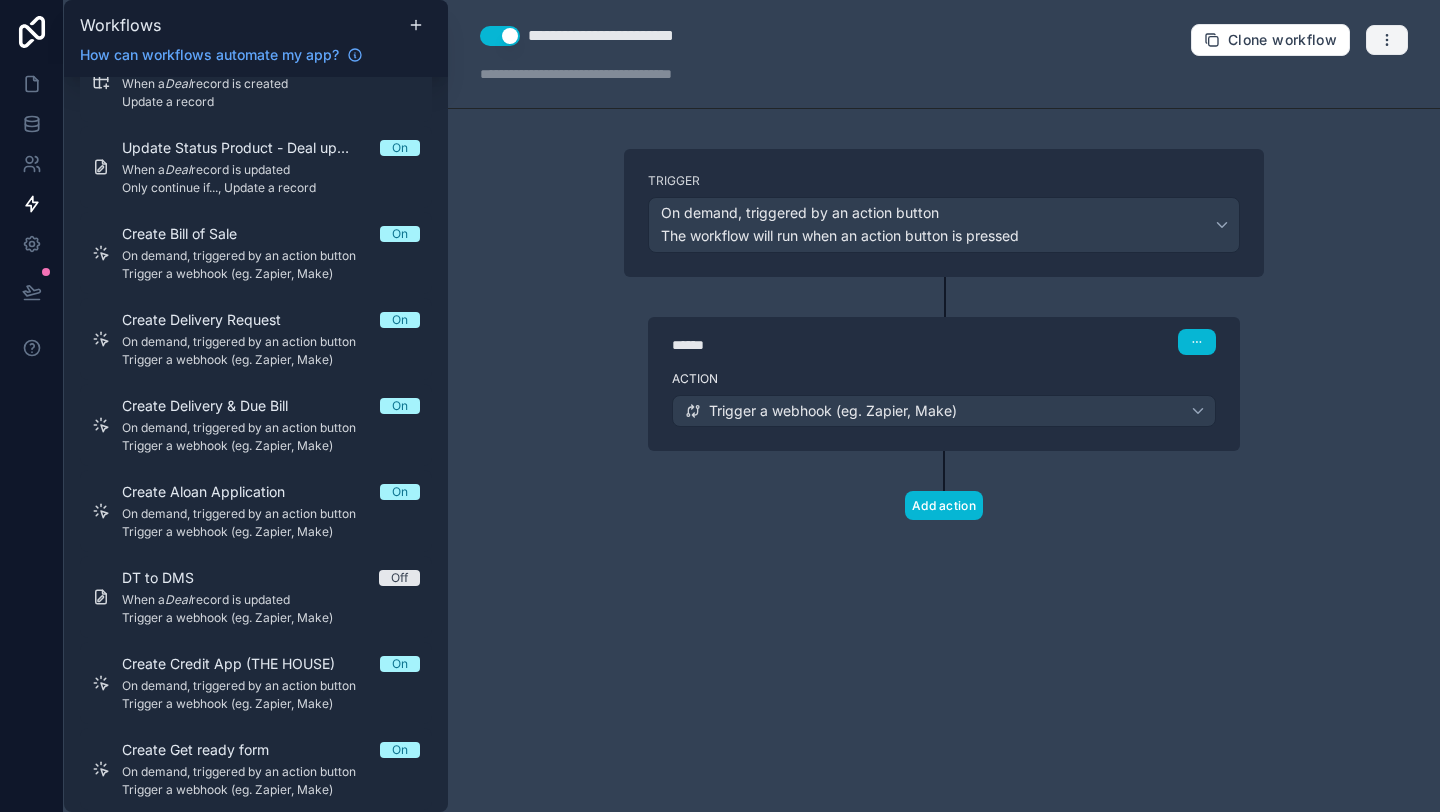 click 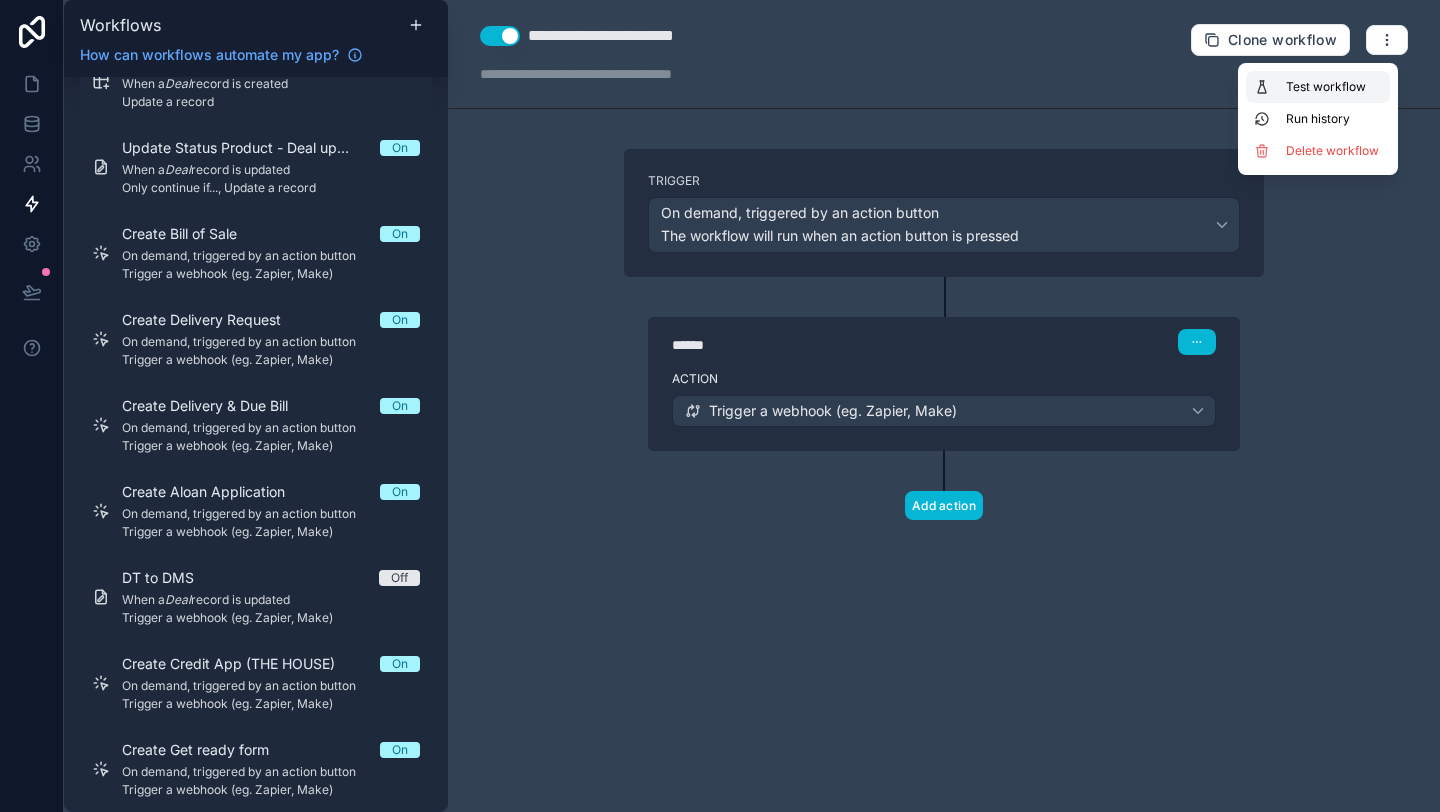click on "Test workflow" at bounding box center (1334, 87) 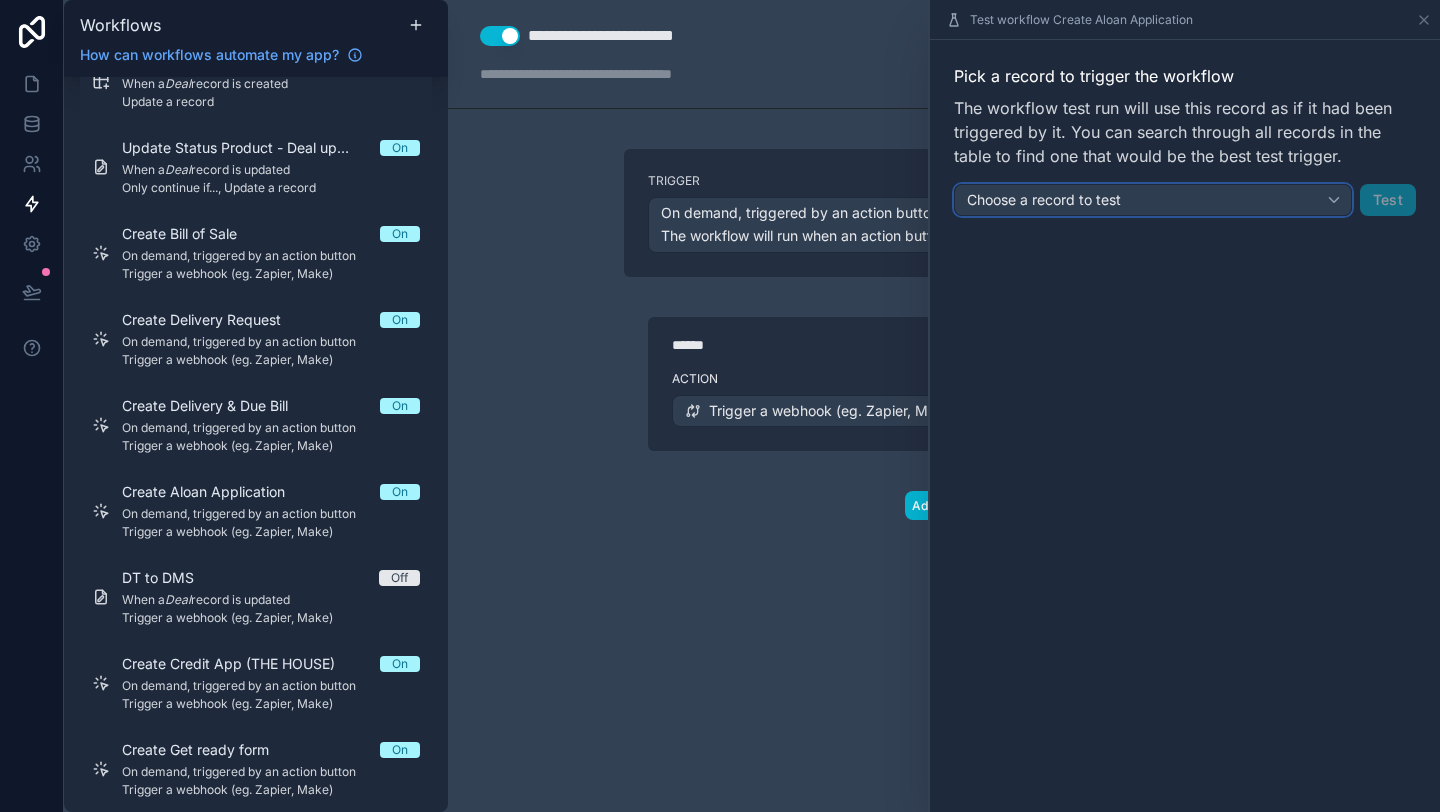 click on "Choose a record to test" at bounding box center (1153, 200) 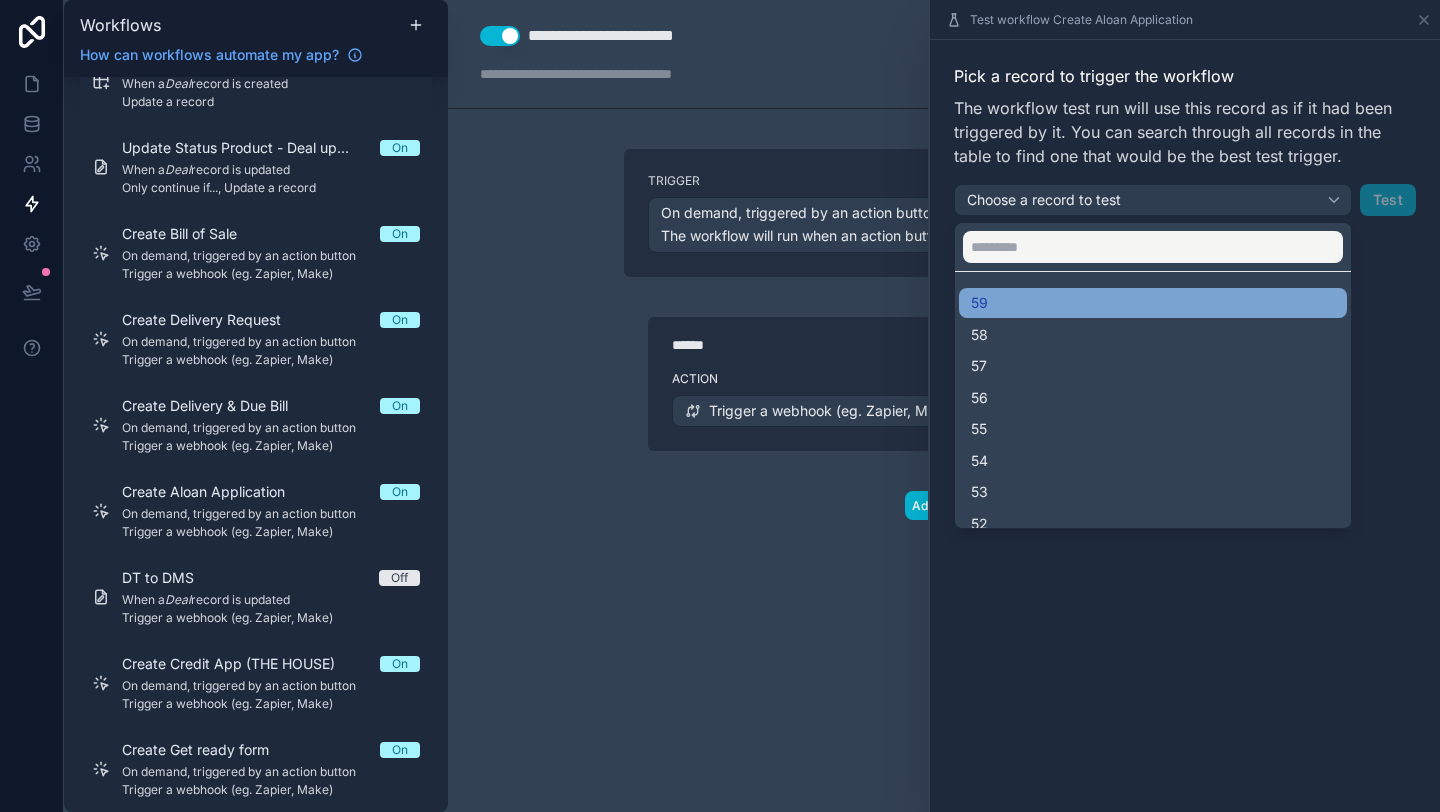 click on "59" at bounding box center (1153, 303) 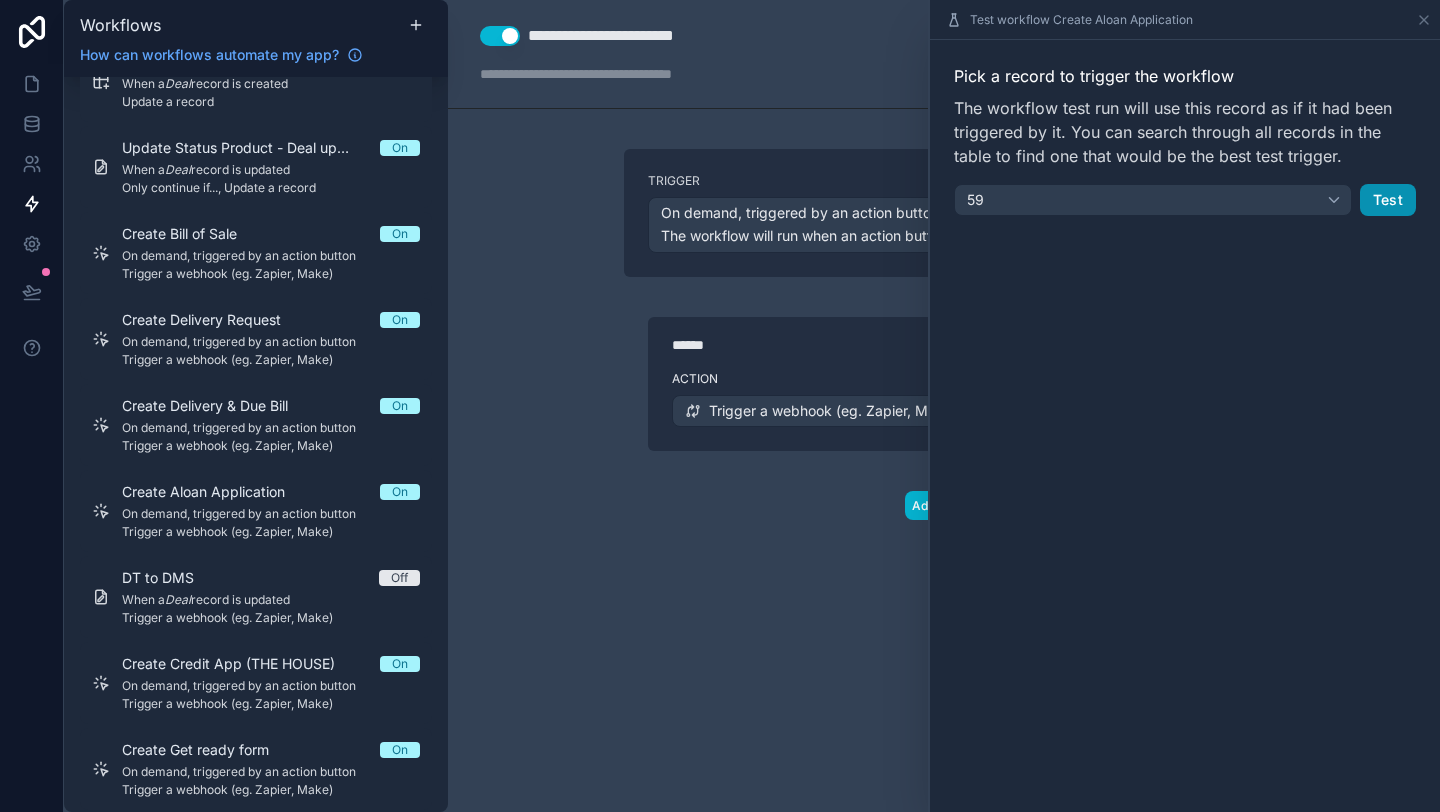 click on "Test" at bounding box center [1388, 200] 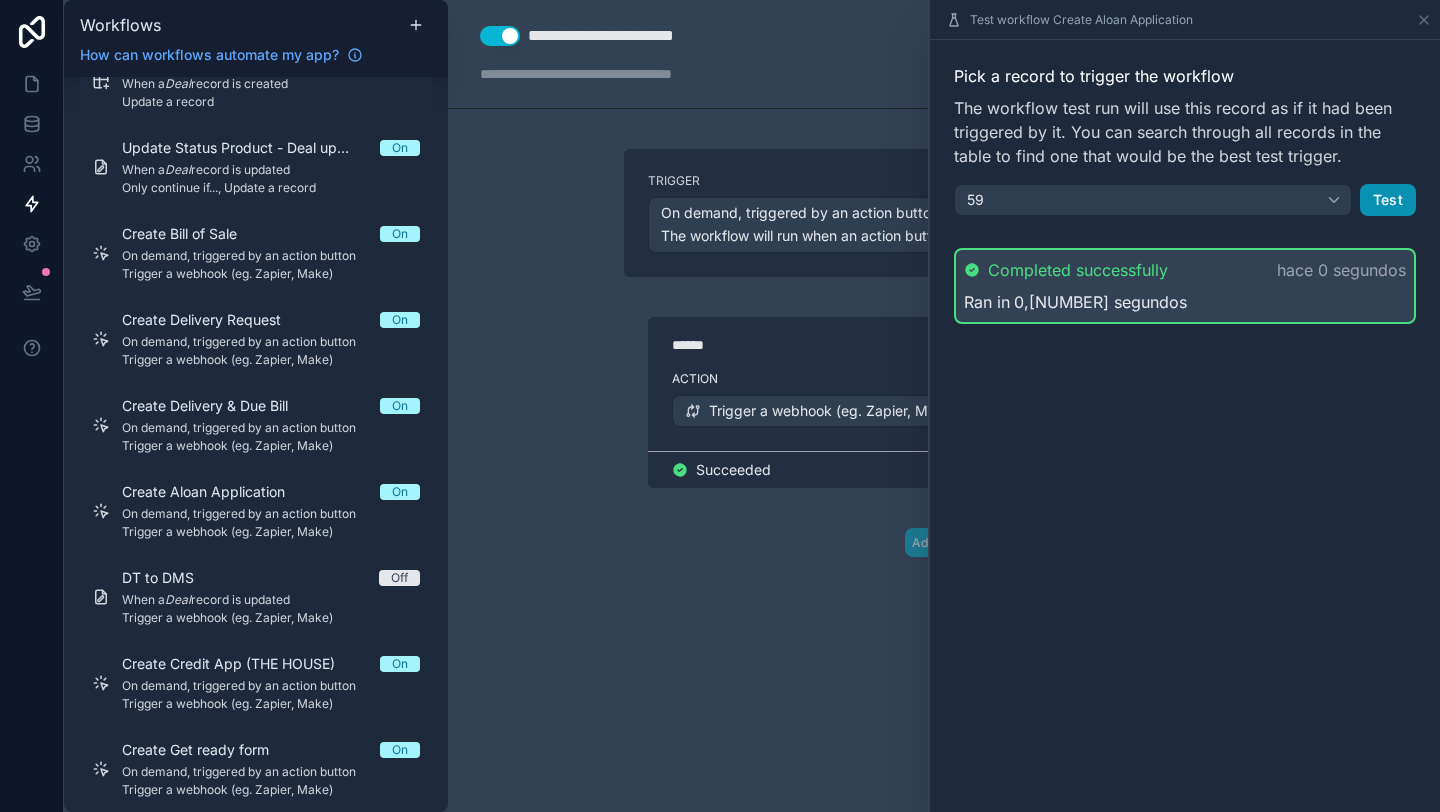 click on "Test" at bounding box center [1388, 200] 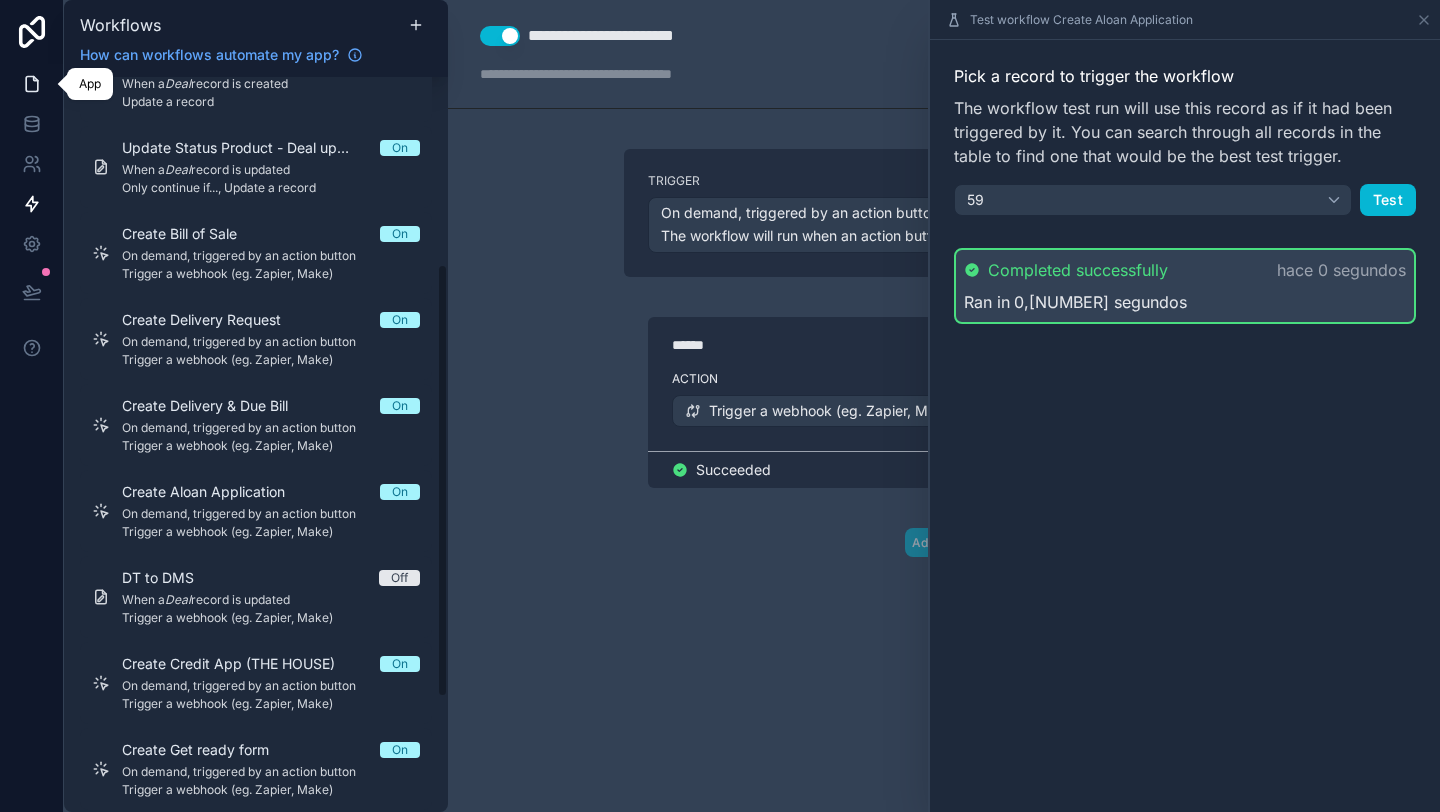 click at bounding box center (31, 84) 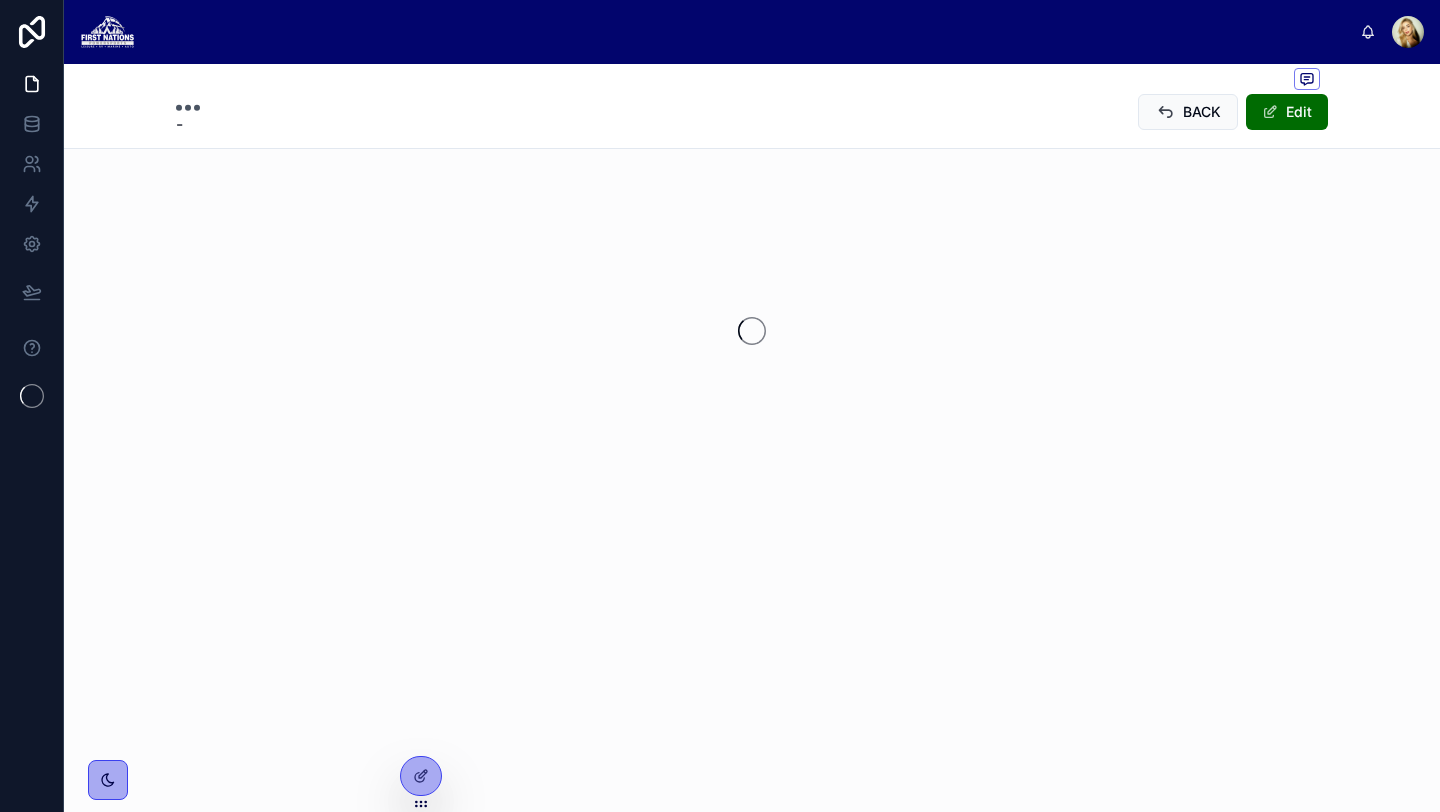 scroll, scrollTop: 0, scrollLeft: 0, axis: both 